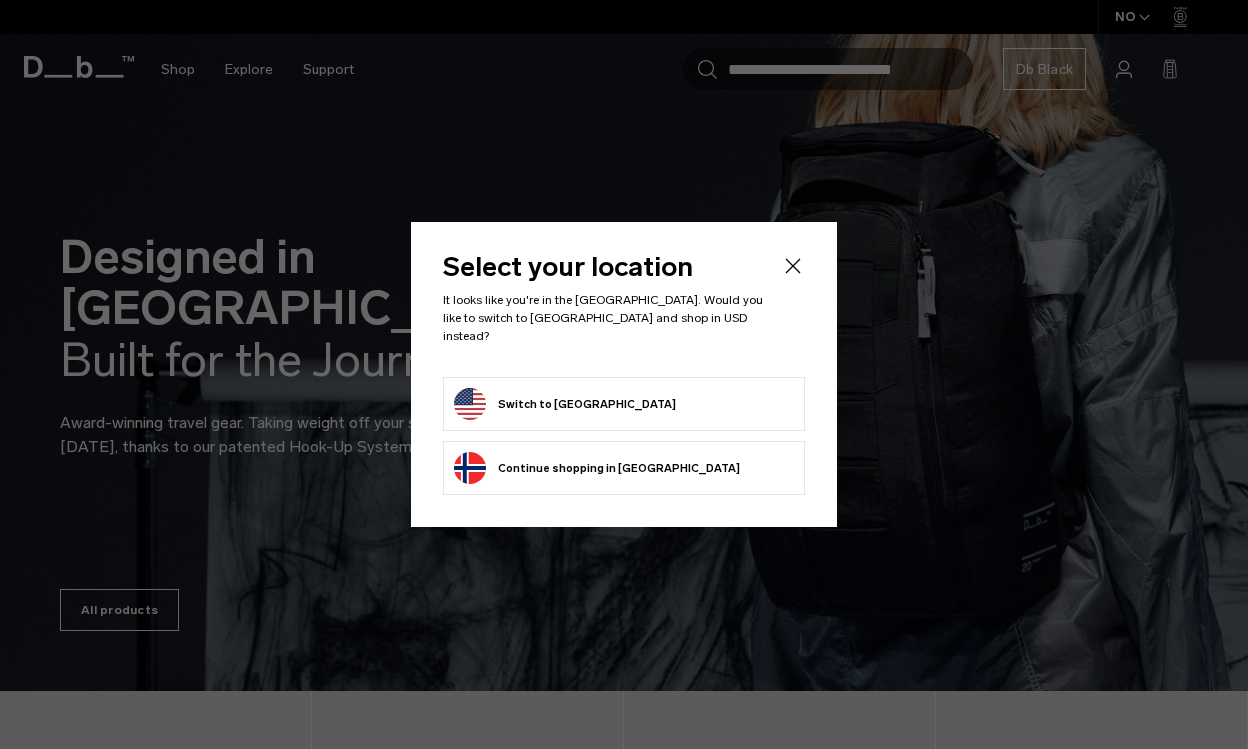 scroll, scrollTop: 0, scrollLeft: 0, axis: both 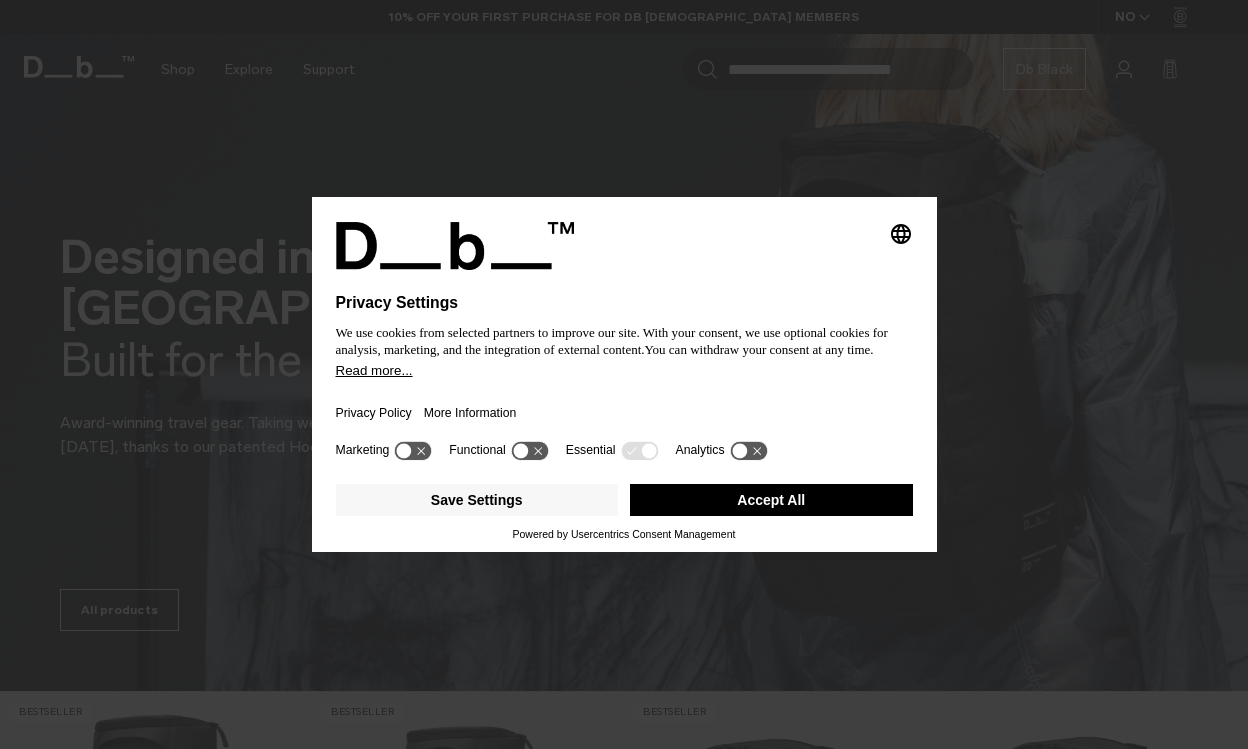 click on "Accept All" at bounding box center (771, 500) 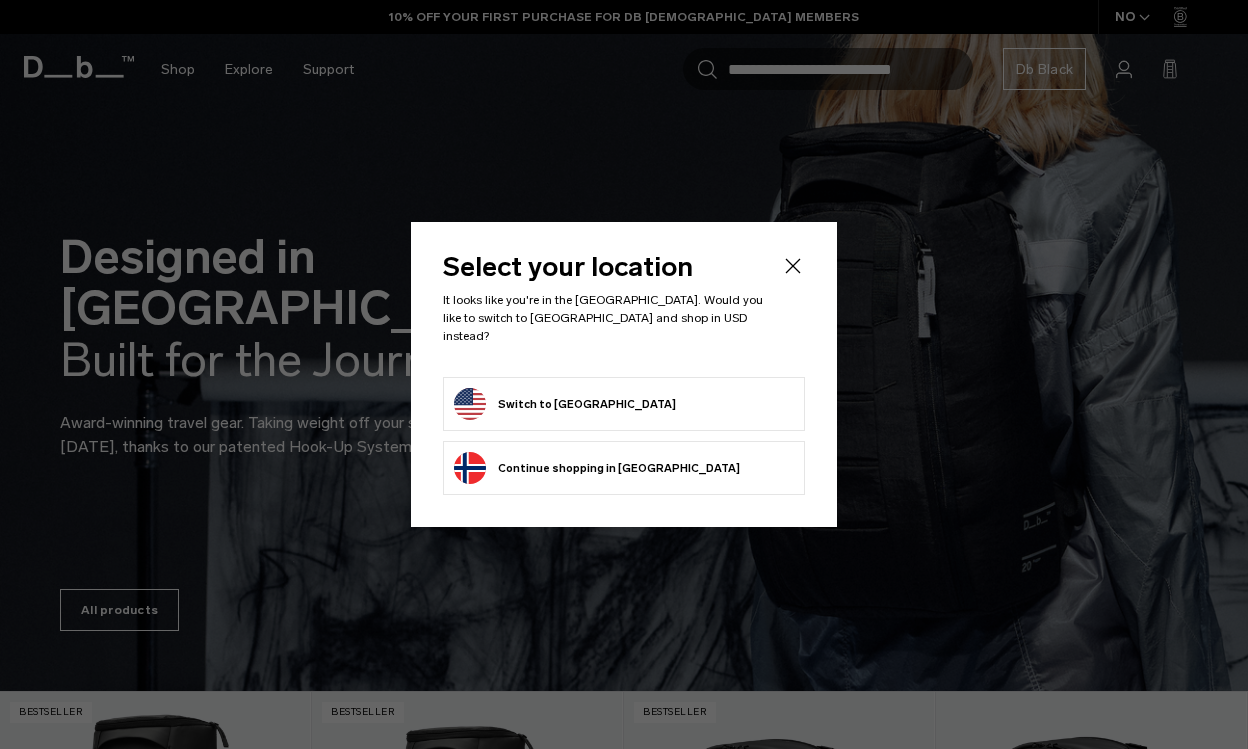 click on "Switch to United States" at bounding box center (624, 404) 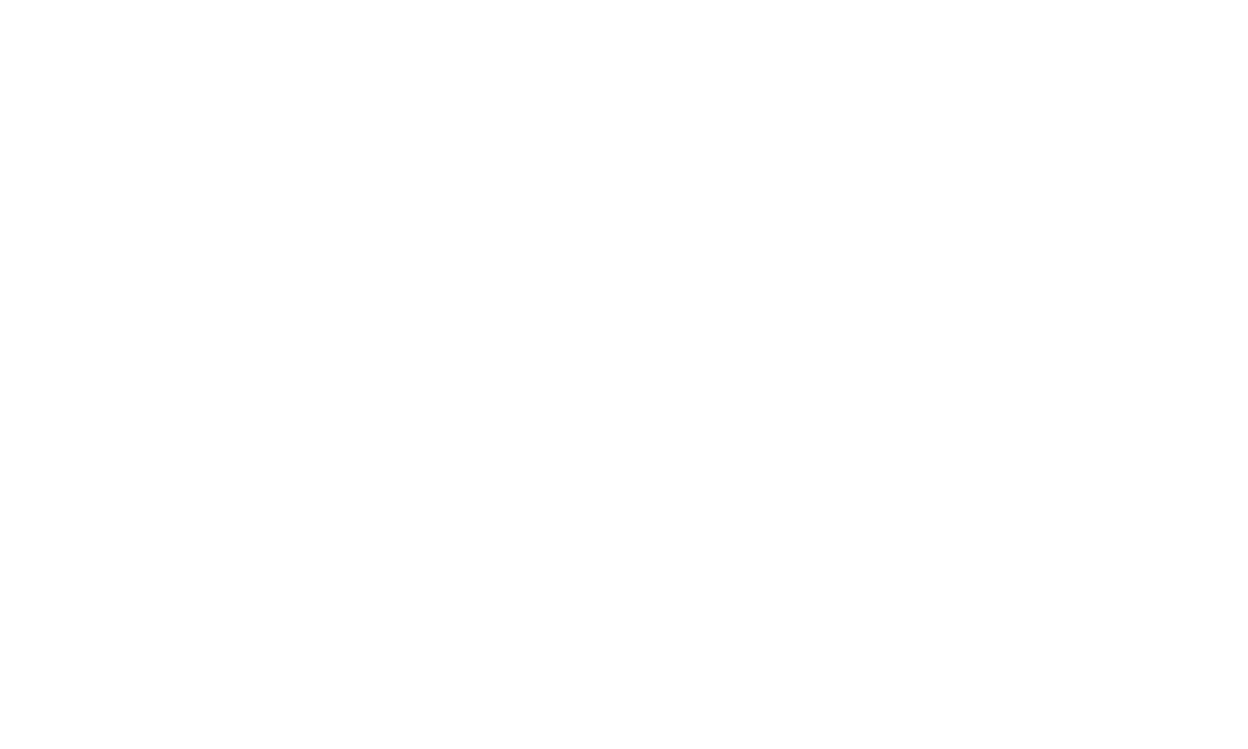 scroll, scrollTop: 0, scrollLeft: 0, axis: both 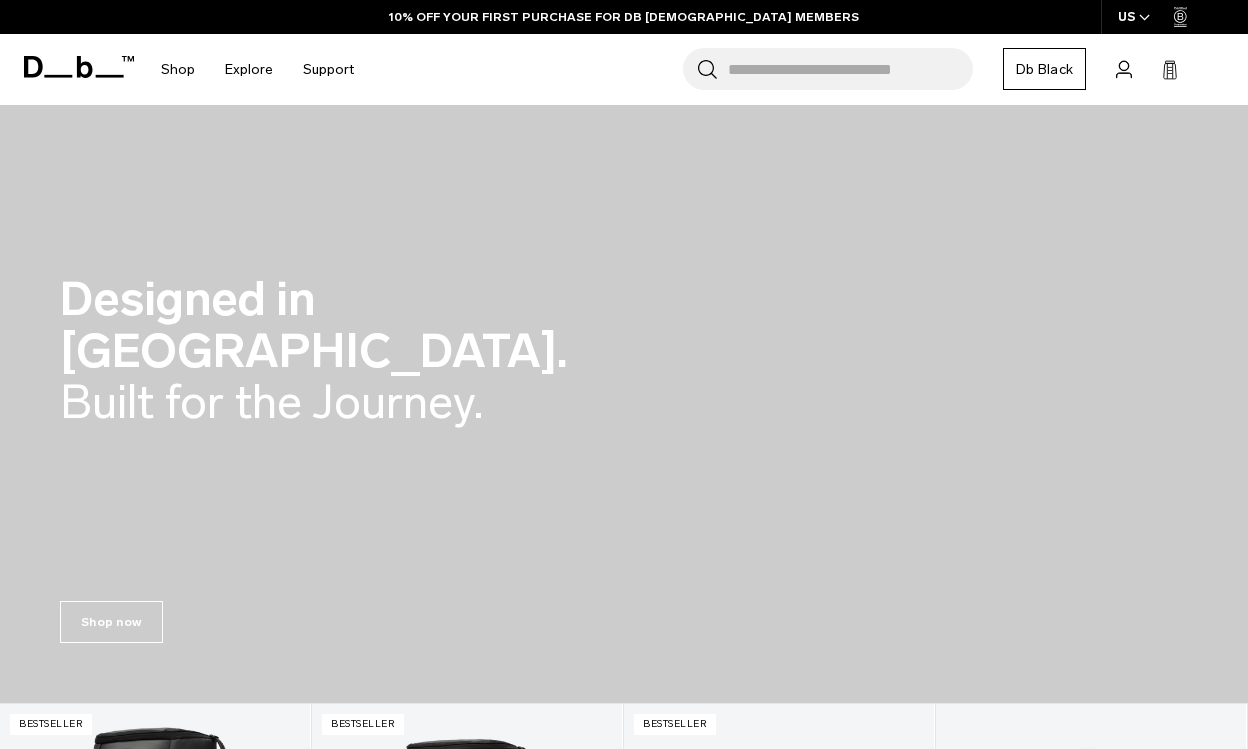 click 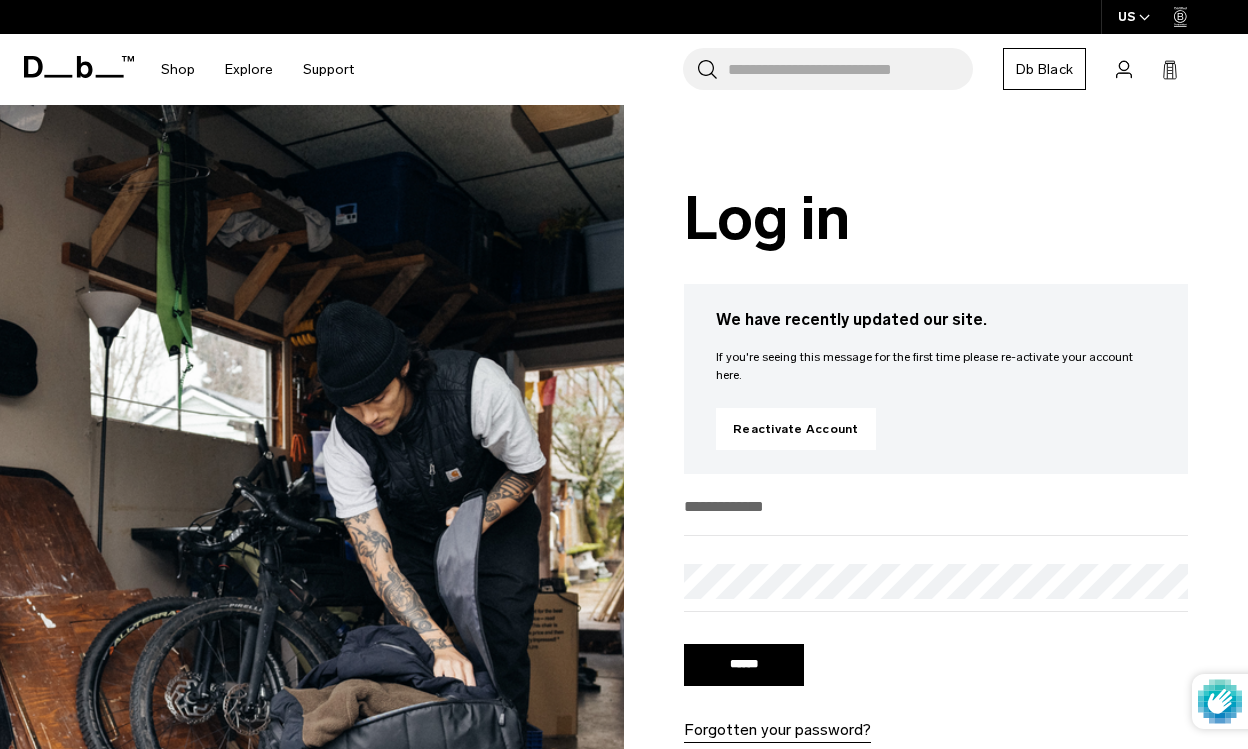 scroll, scrollTop: 0, scrollLeft: 0, axis: both 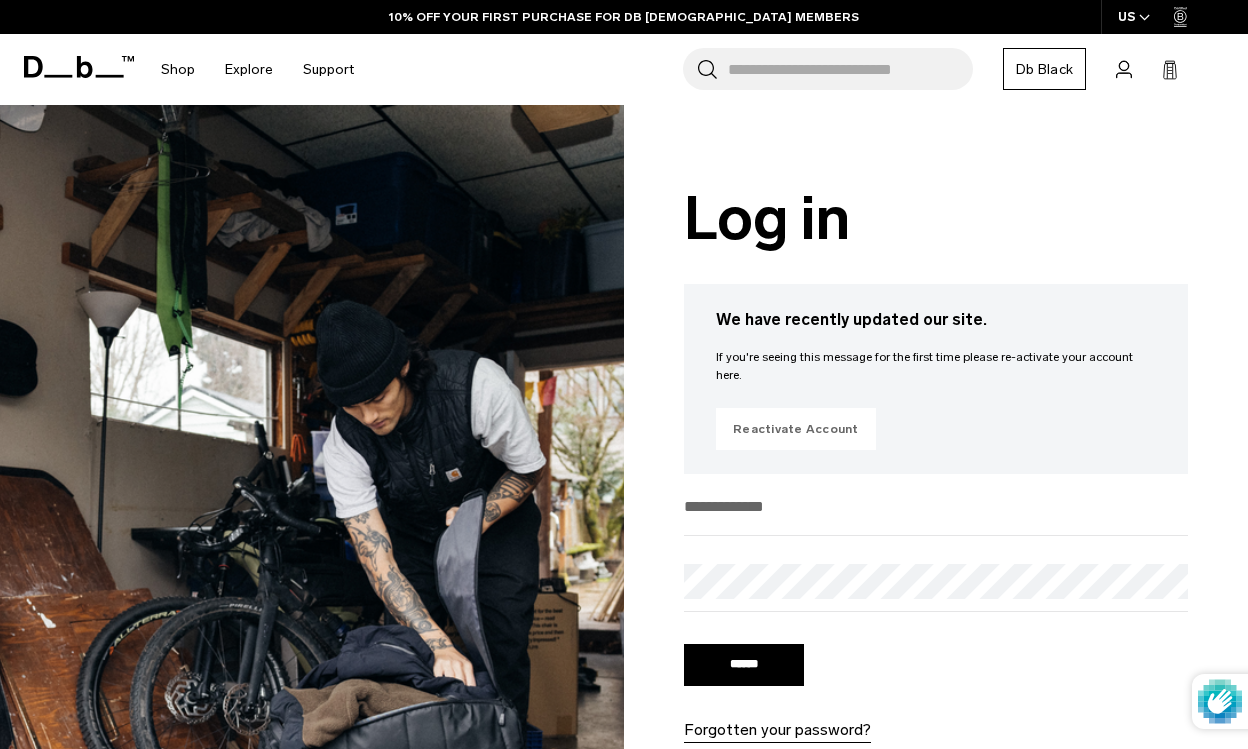 click on "Reactivate Account" at bounding box center [796, 429] 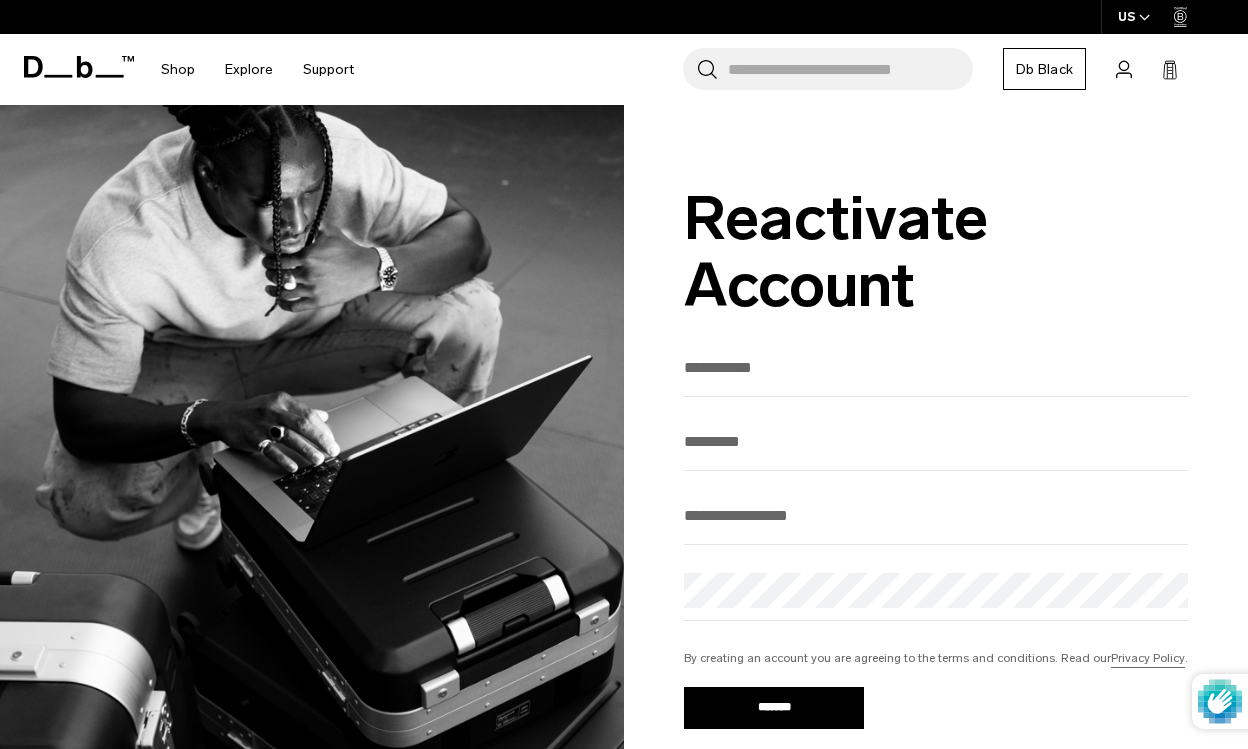 scroll, scrollTop: 0, scrollLeft: 0, axis: both 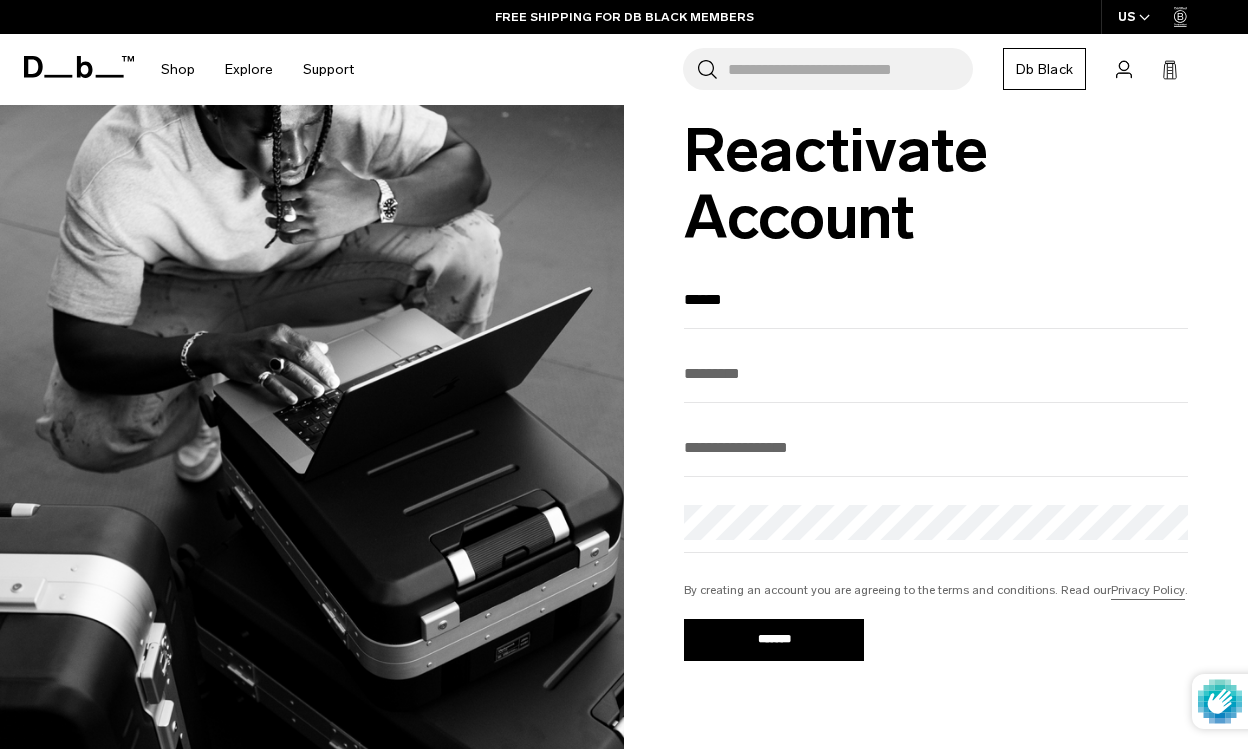 type on "*****" 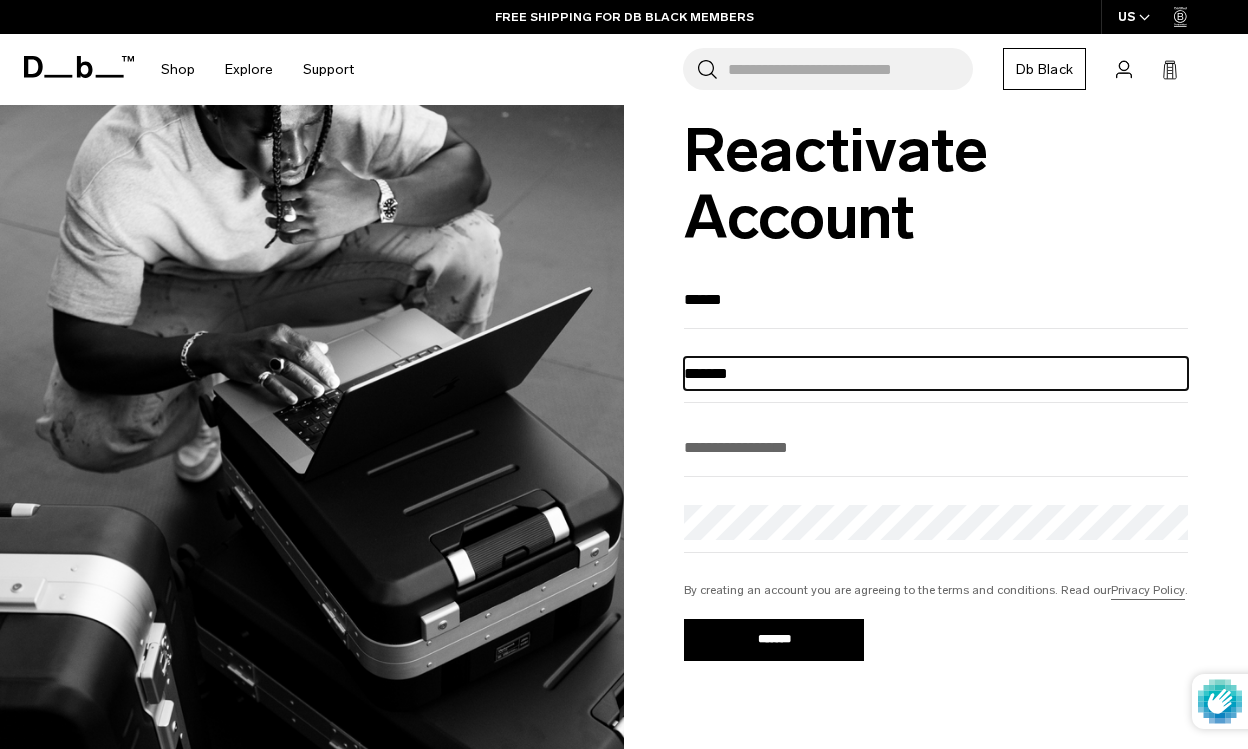 type on "*******" 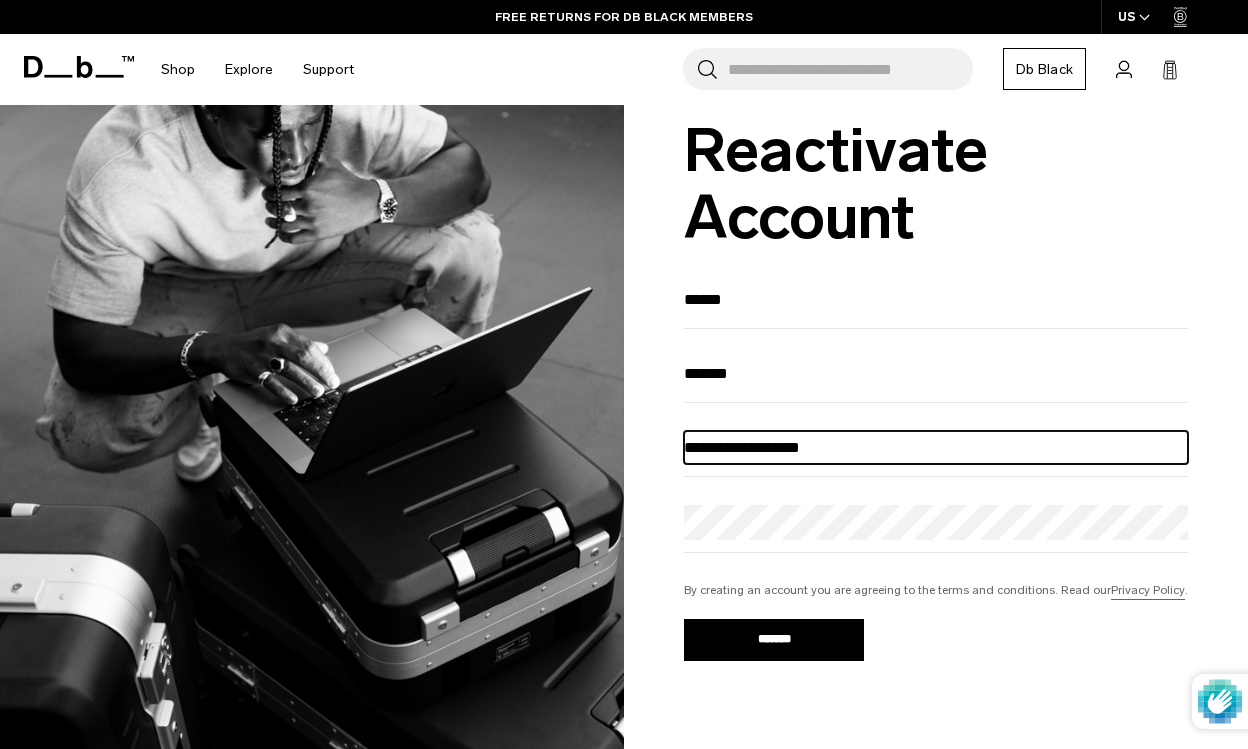 type on "**********" 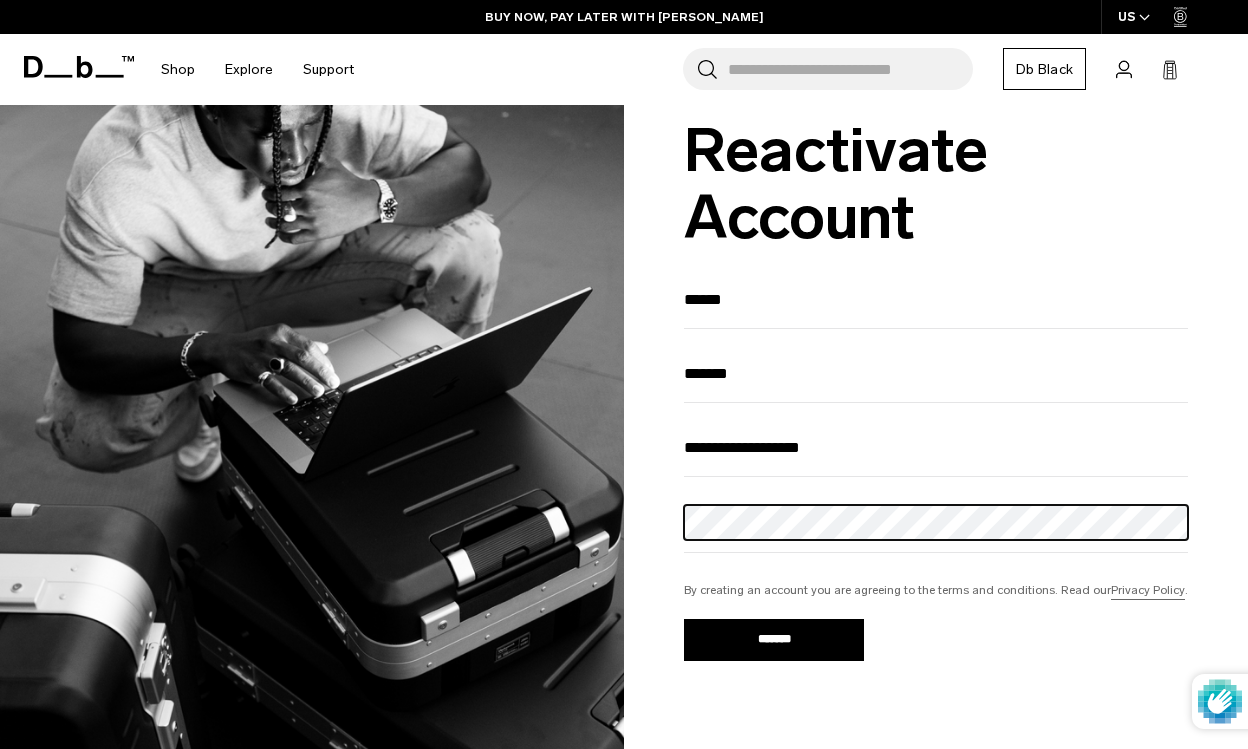 click 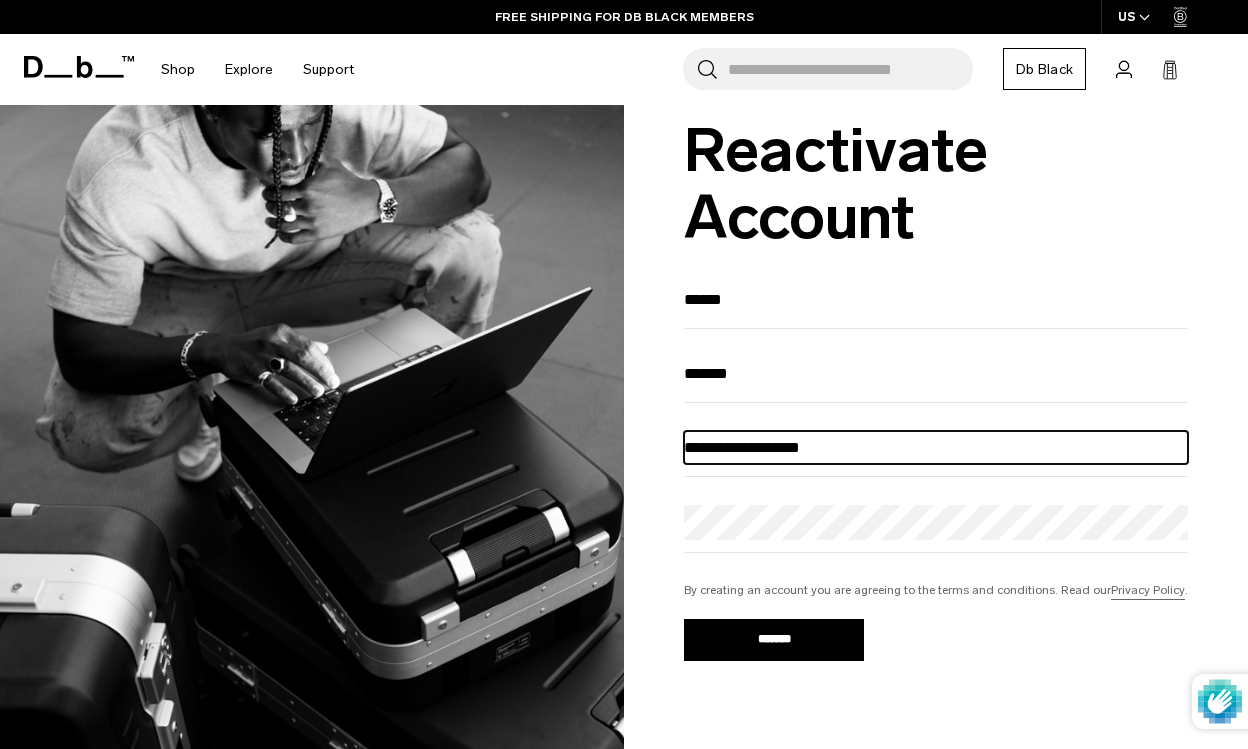 click on "**********" at bounding box center (936, 447) 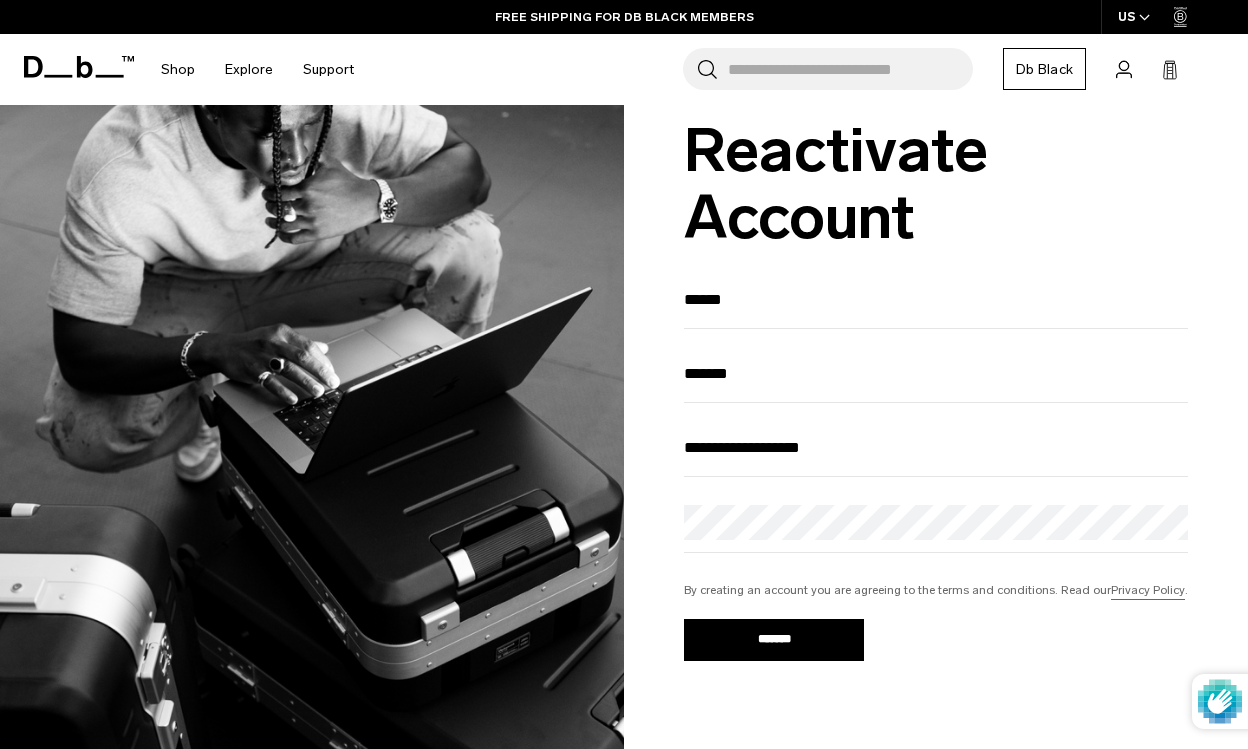 click on "**********" at bounding box center [936, 496] 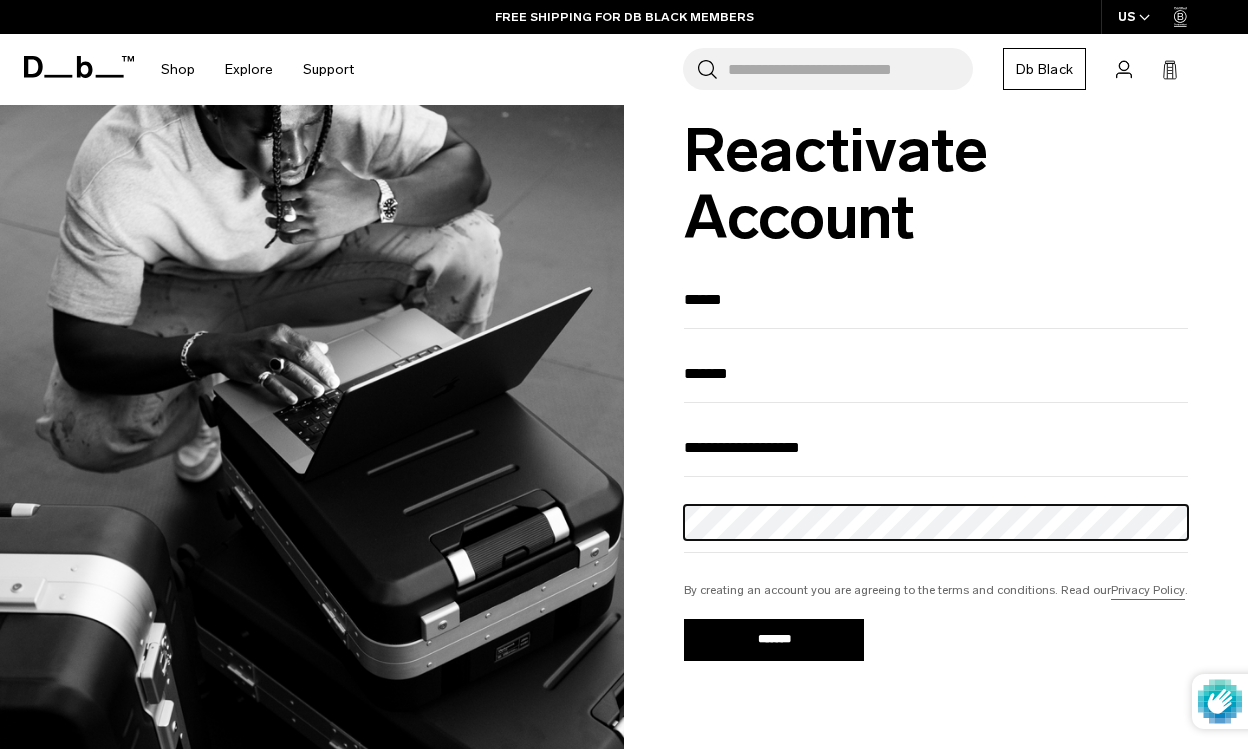click 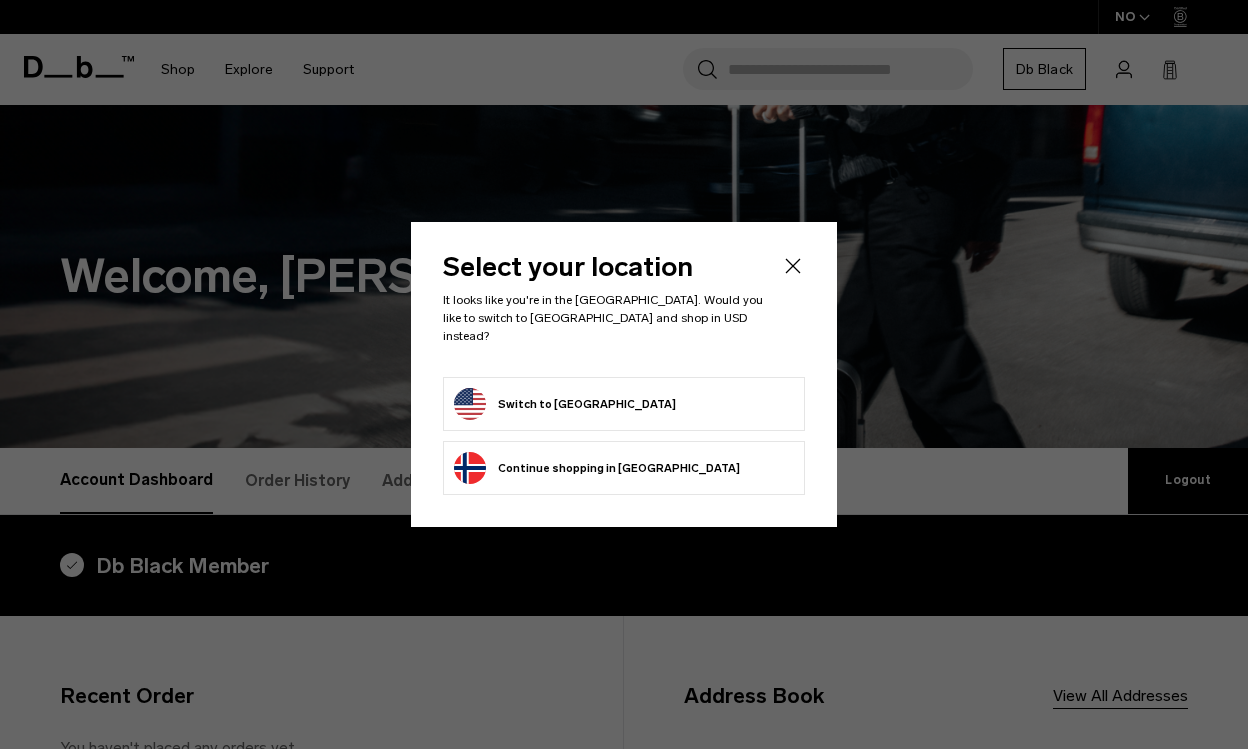 scroll, scrollTop: 0, scrollLeft: 0, axis: both 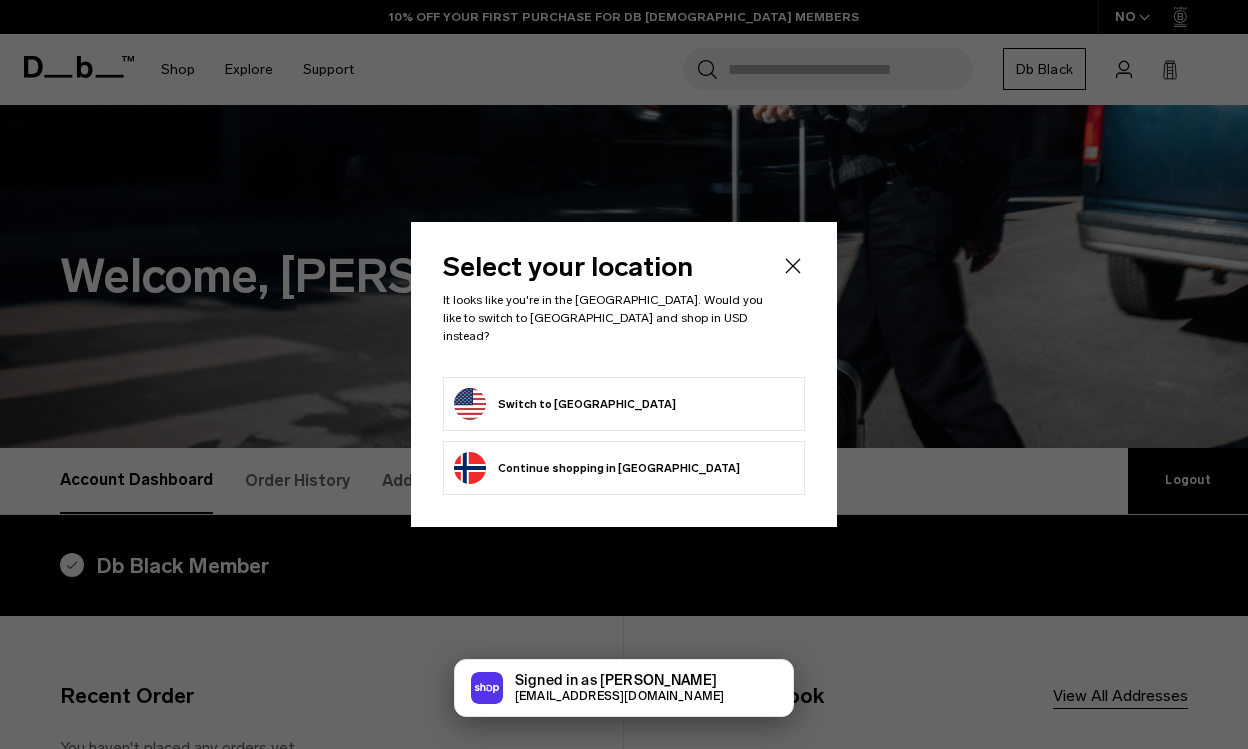click on "Switch to United States" at bounding box center [565, 404] 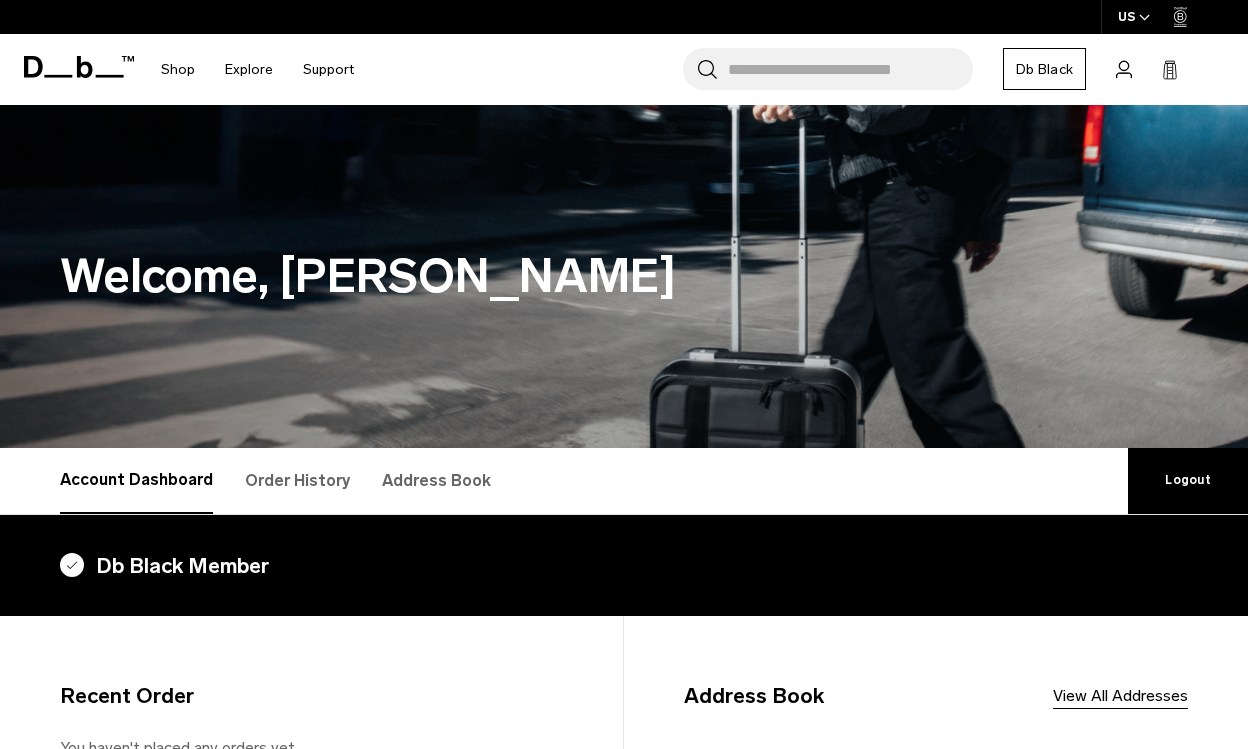 scroll, scrollTop: 0, scrollLeft: 0, axis: both 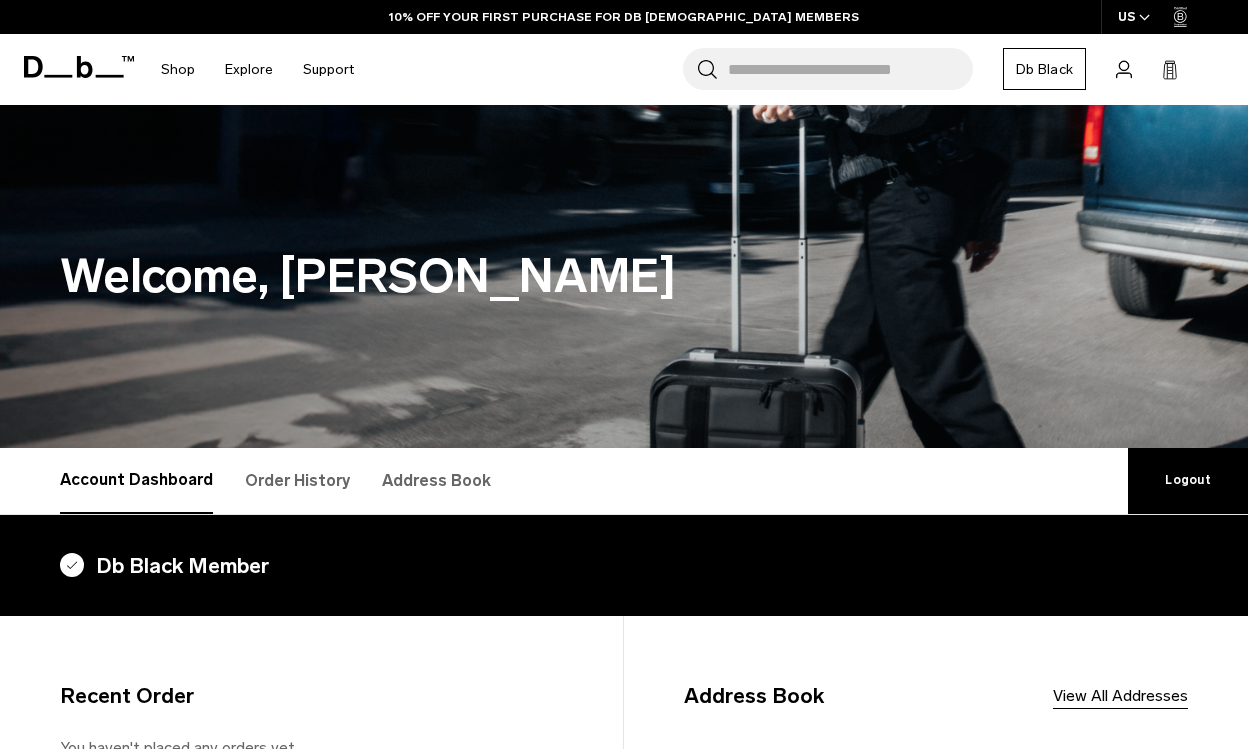 click at bounding box center [1170, 69] 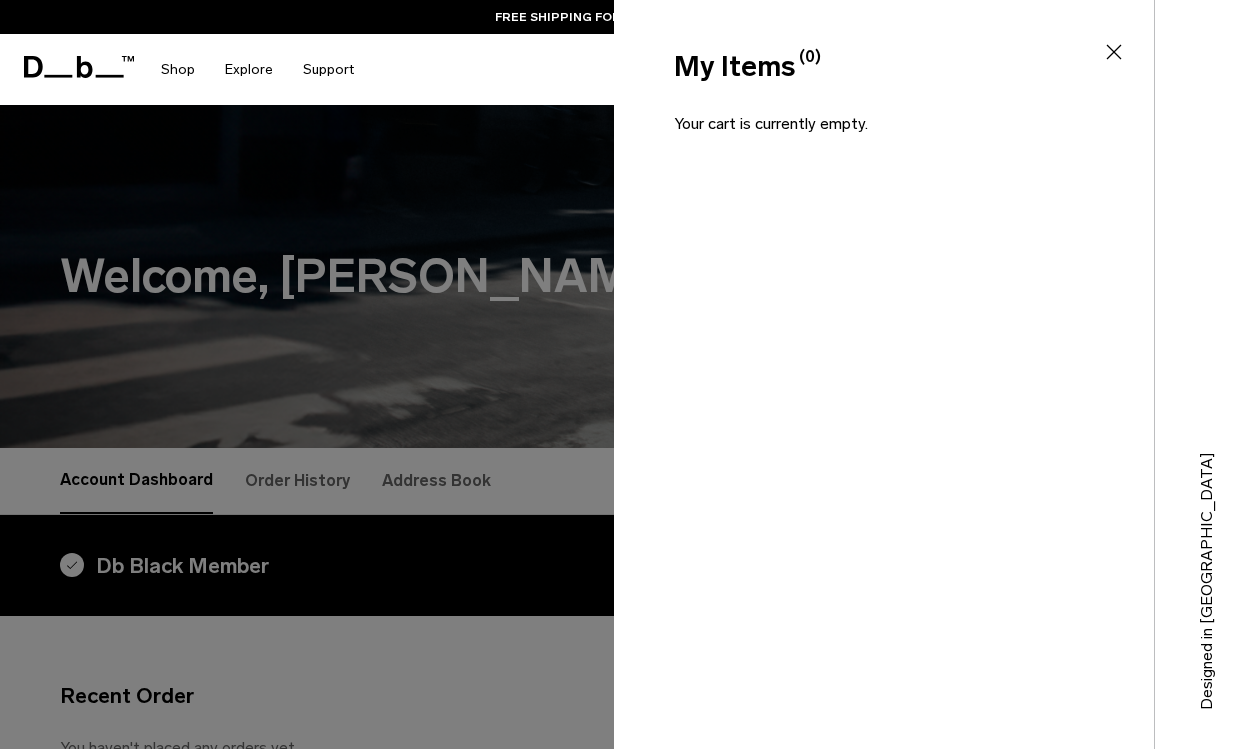 click 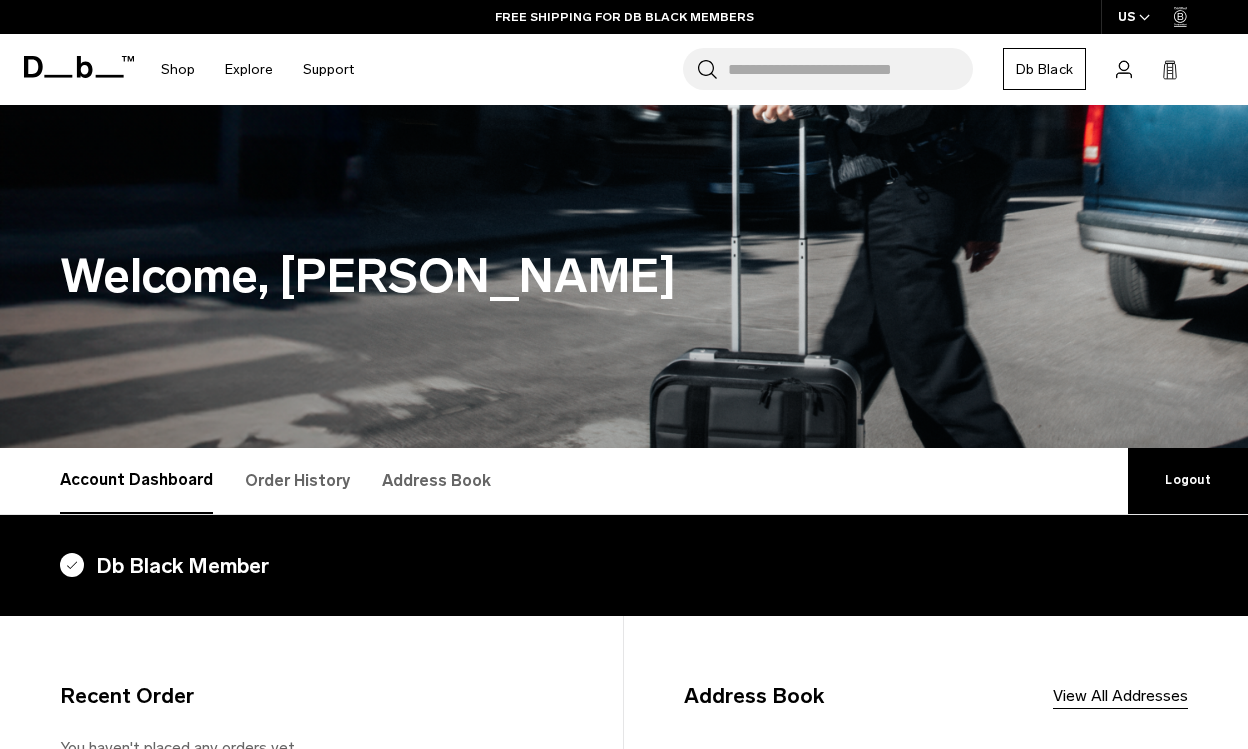 click on "Search for Bags, Luggage..." at bounding box center [850, 69] 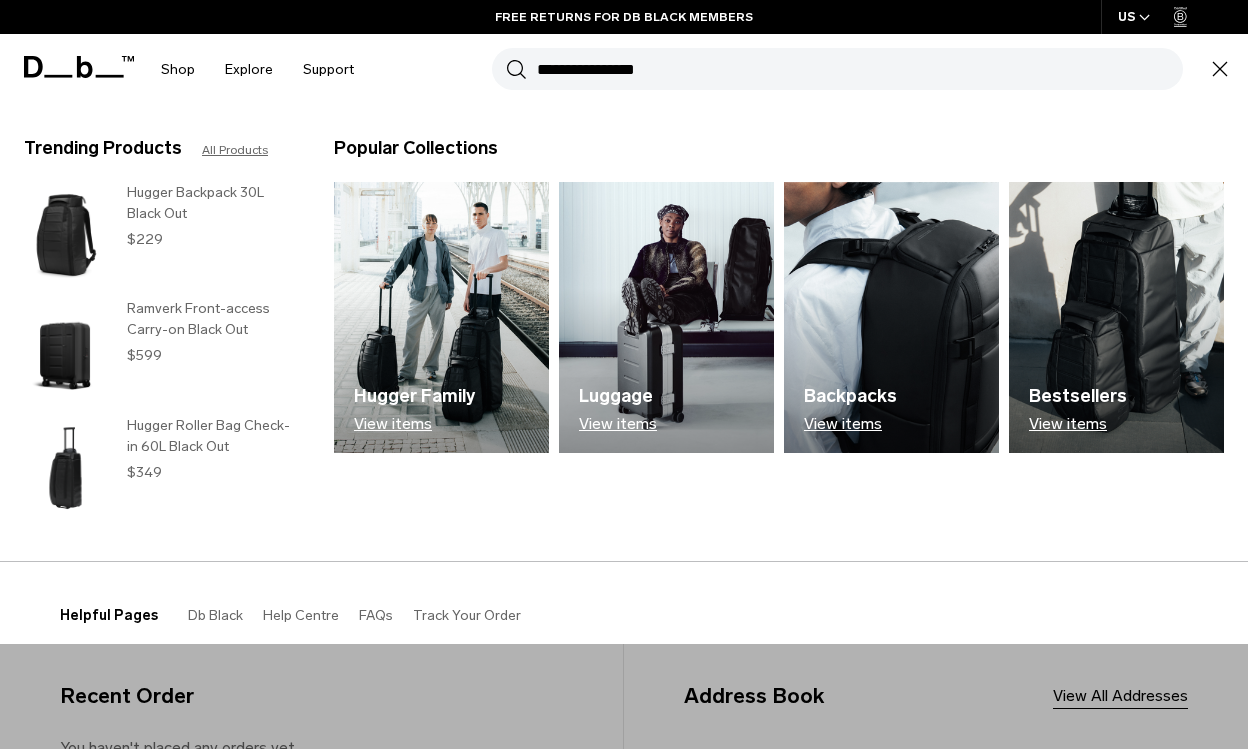 type on "**********" 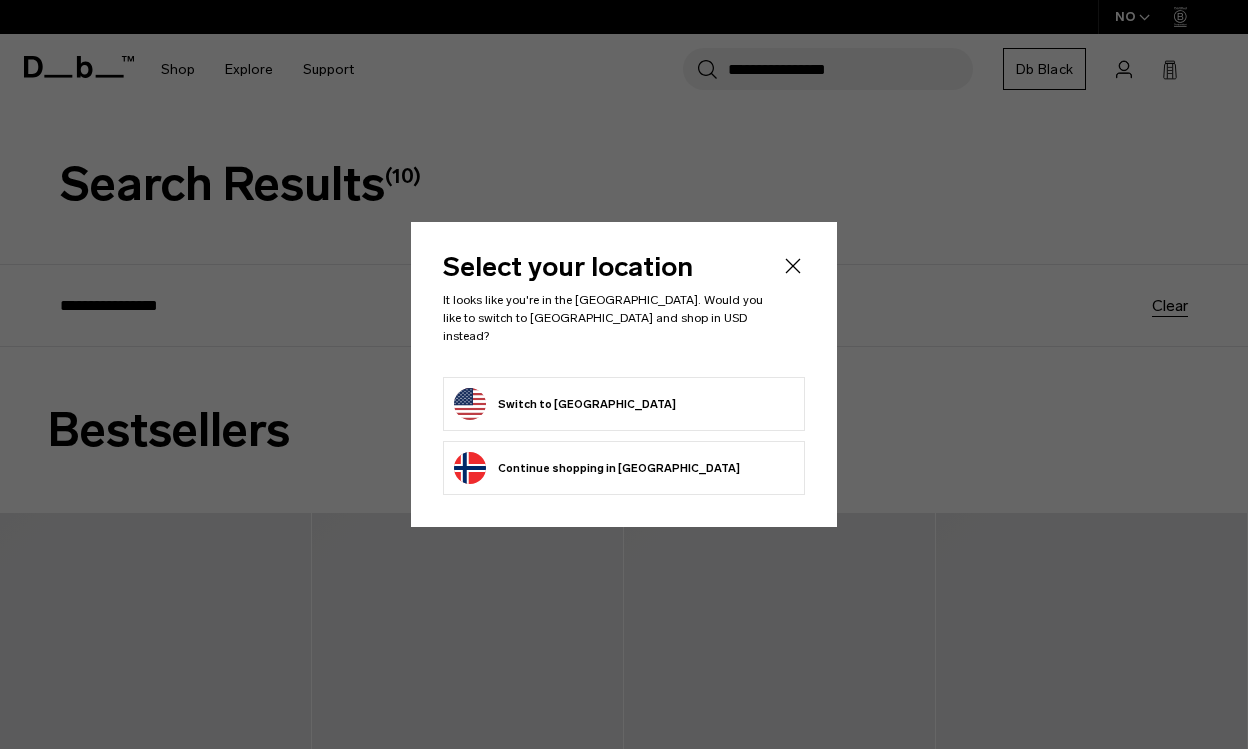 scroll, scrollTop: 0, scrollLeft: 0, axis: both 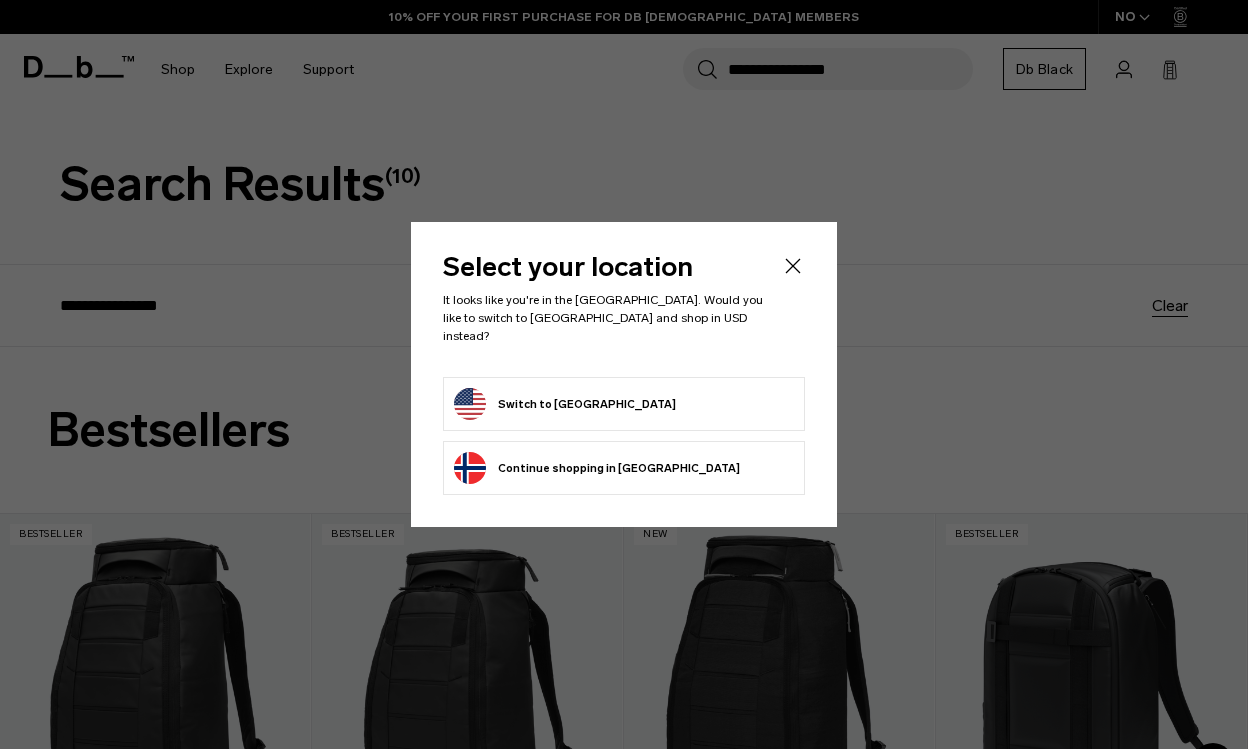 click on "Switch to United States" at bounding box center (565, 404) 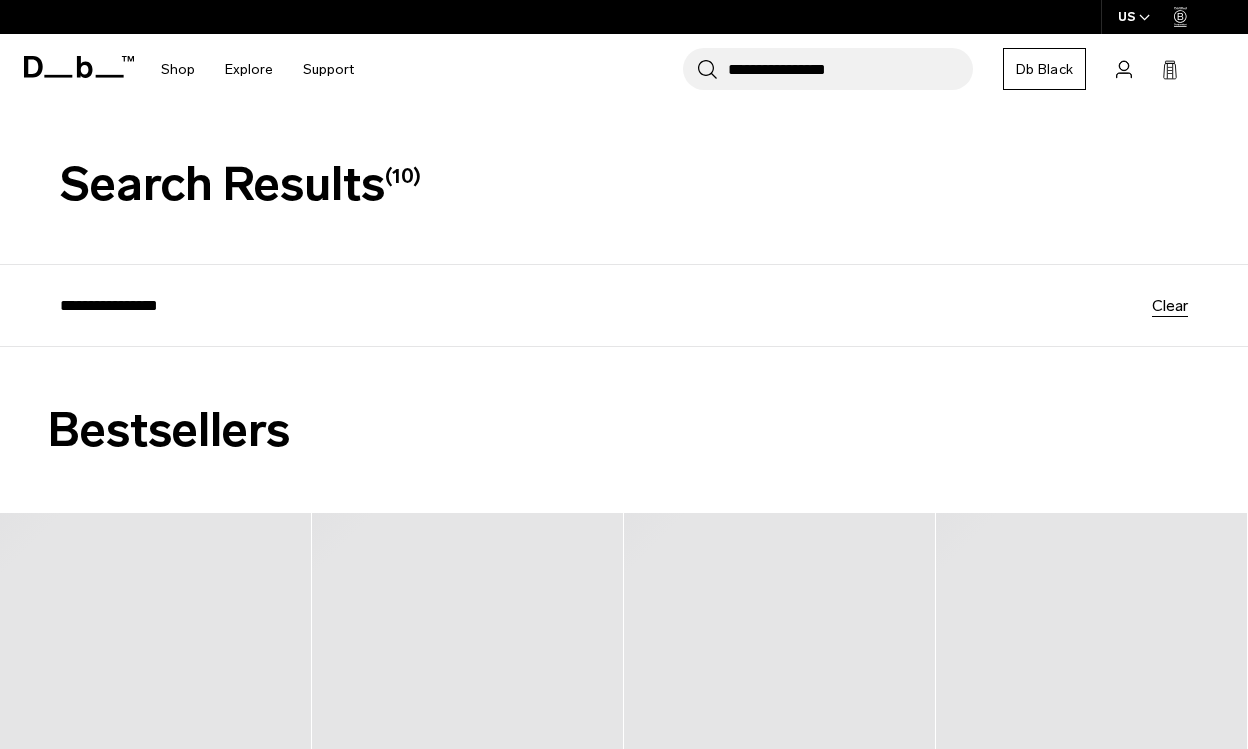 scroll, scrollTop: 0, scrollLeft: 0, axis: both 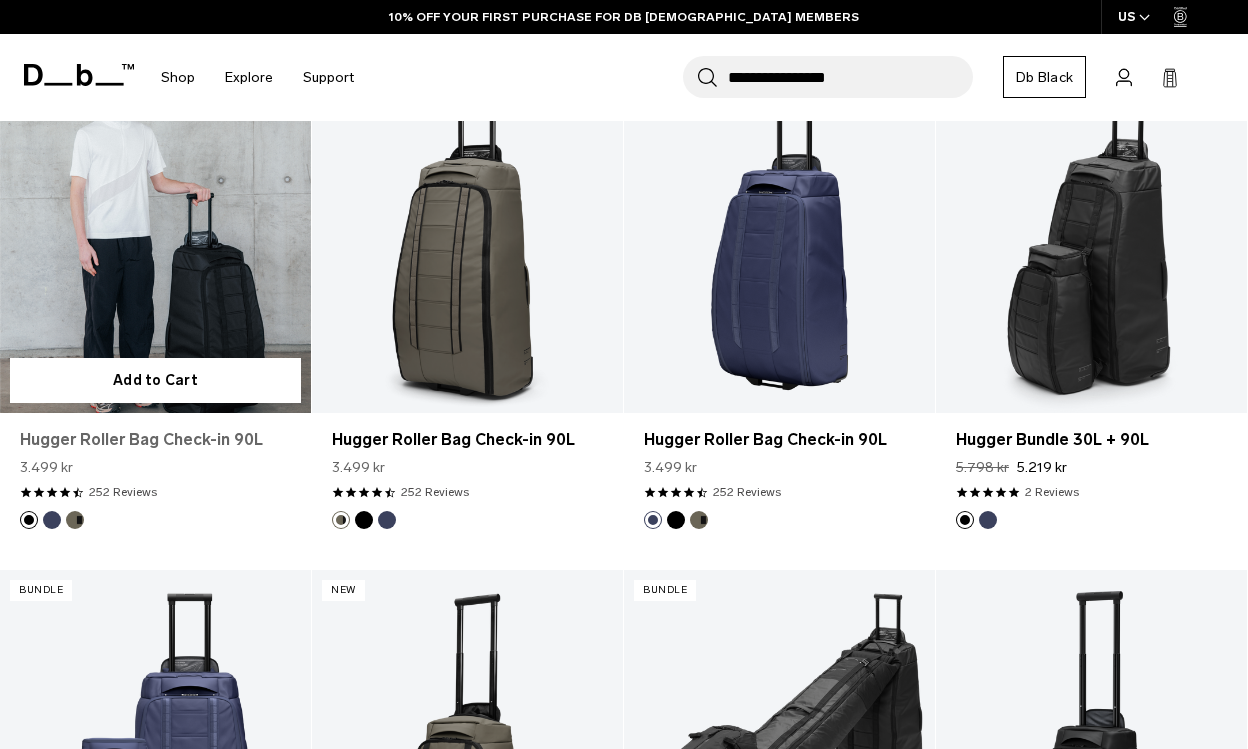 click on "Hugger Roller Bag Check-in 90L" at bounding box center (155, 440) 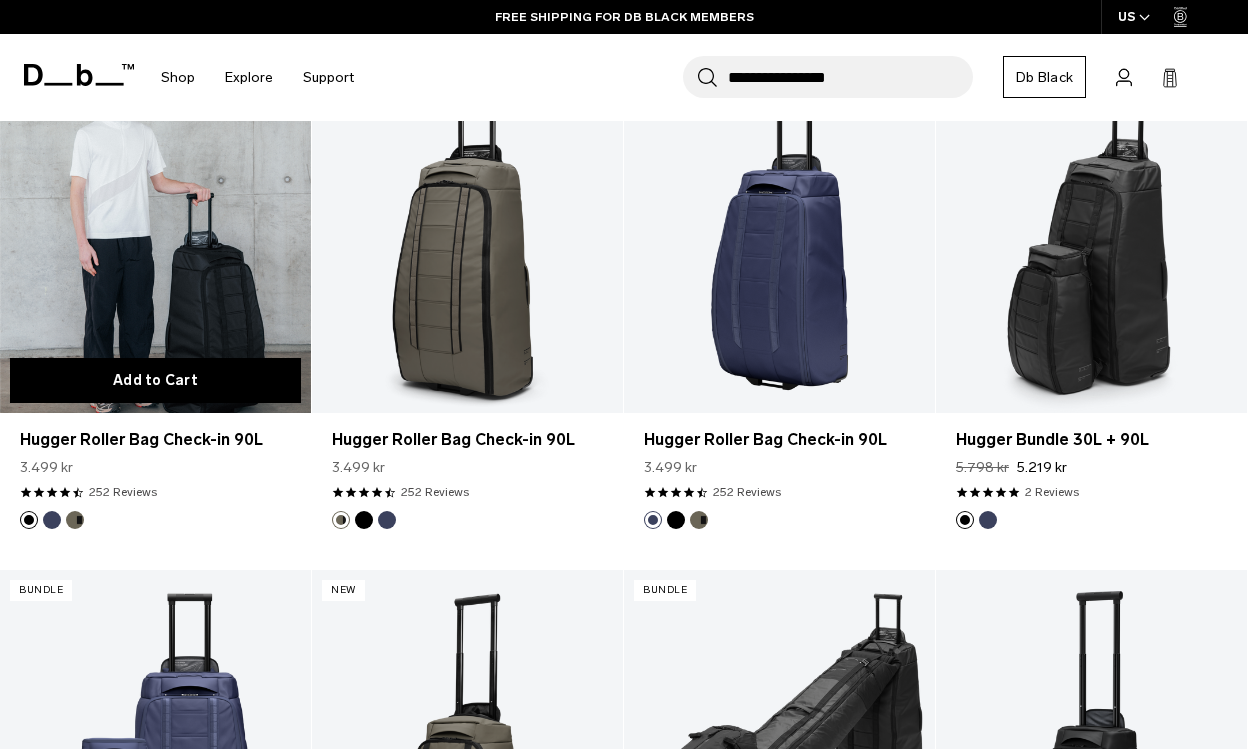 click on "Add to Cart" at bounding box center (155, 380) 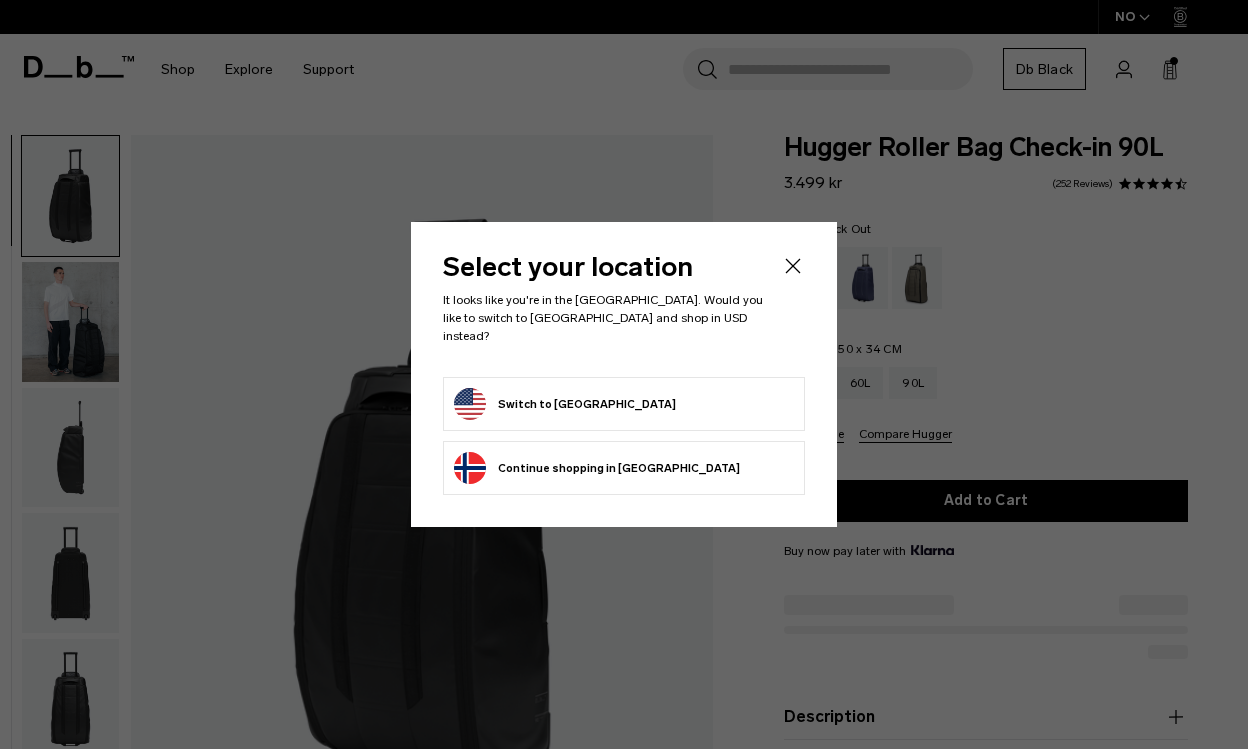 scroll, scrollTop: 0, scrollLeft: 0, axis: both 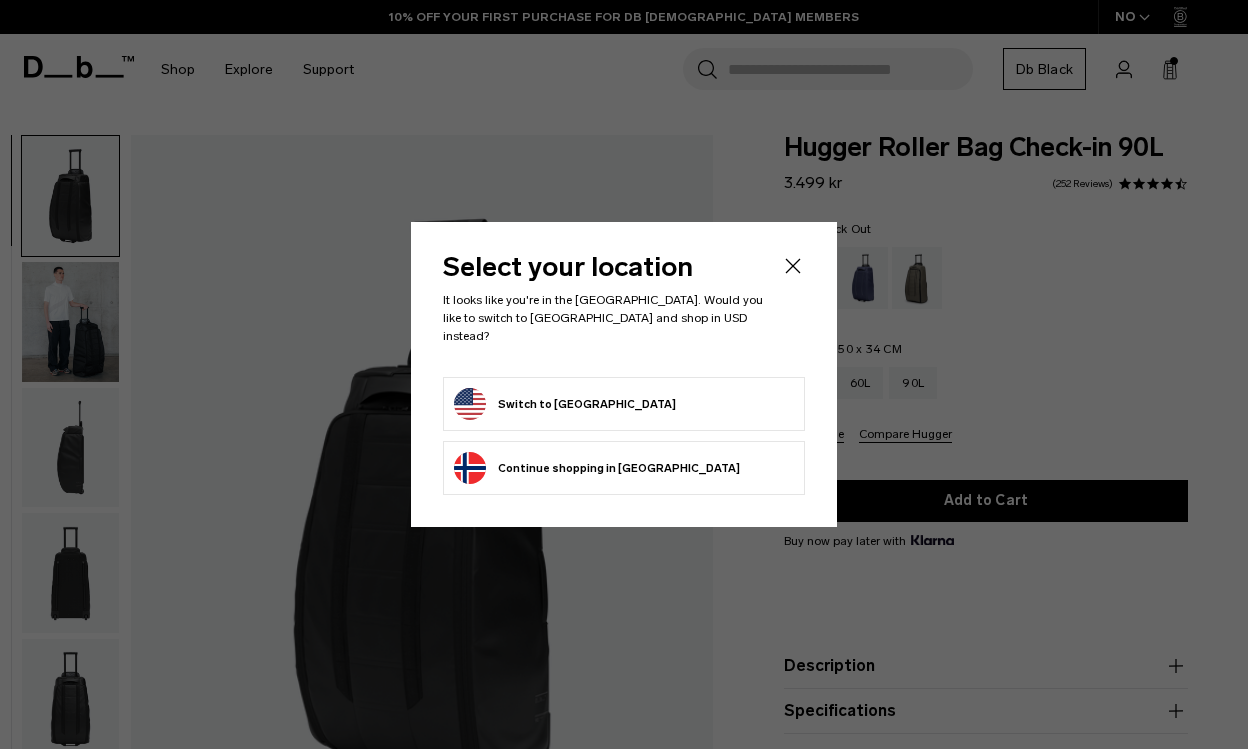 click on "Switch to [GEOGRAPHIC_DATA]" at bounding box center (565, 404) 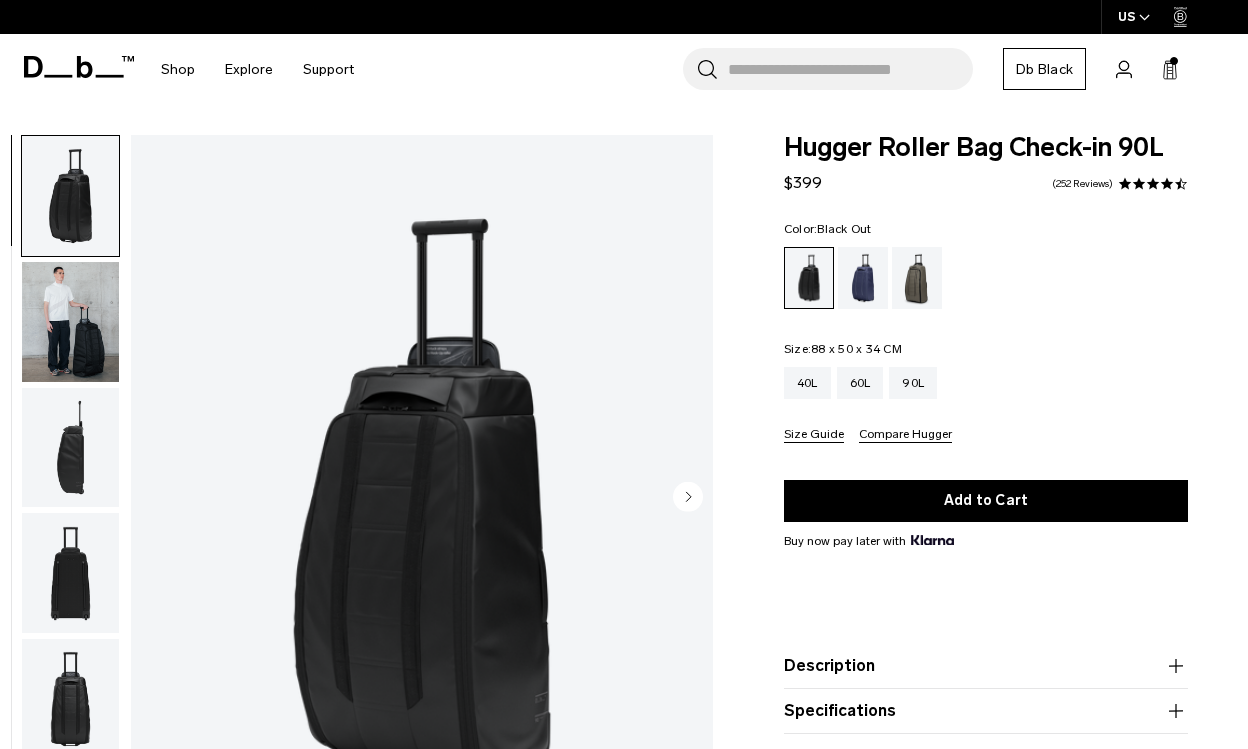 scroll, scrollTop: 0, scrollLeft: 0, axis: both 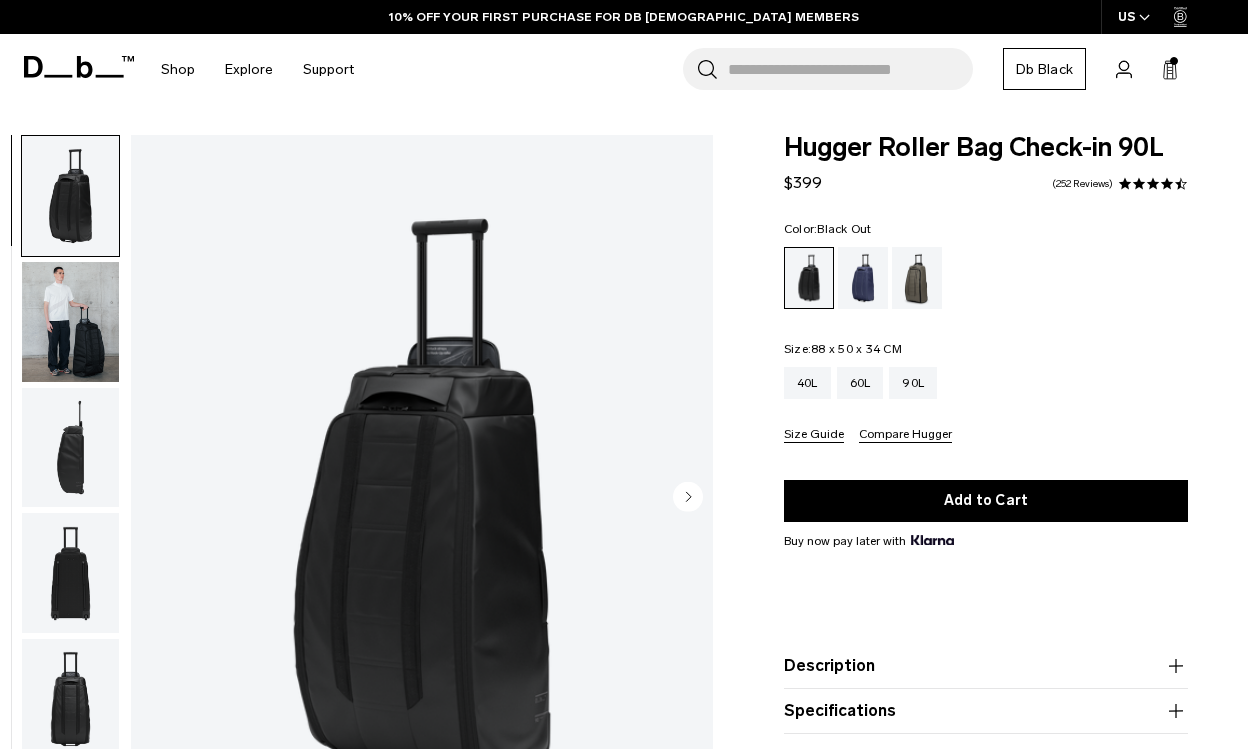 click 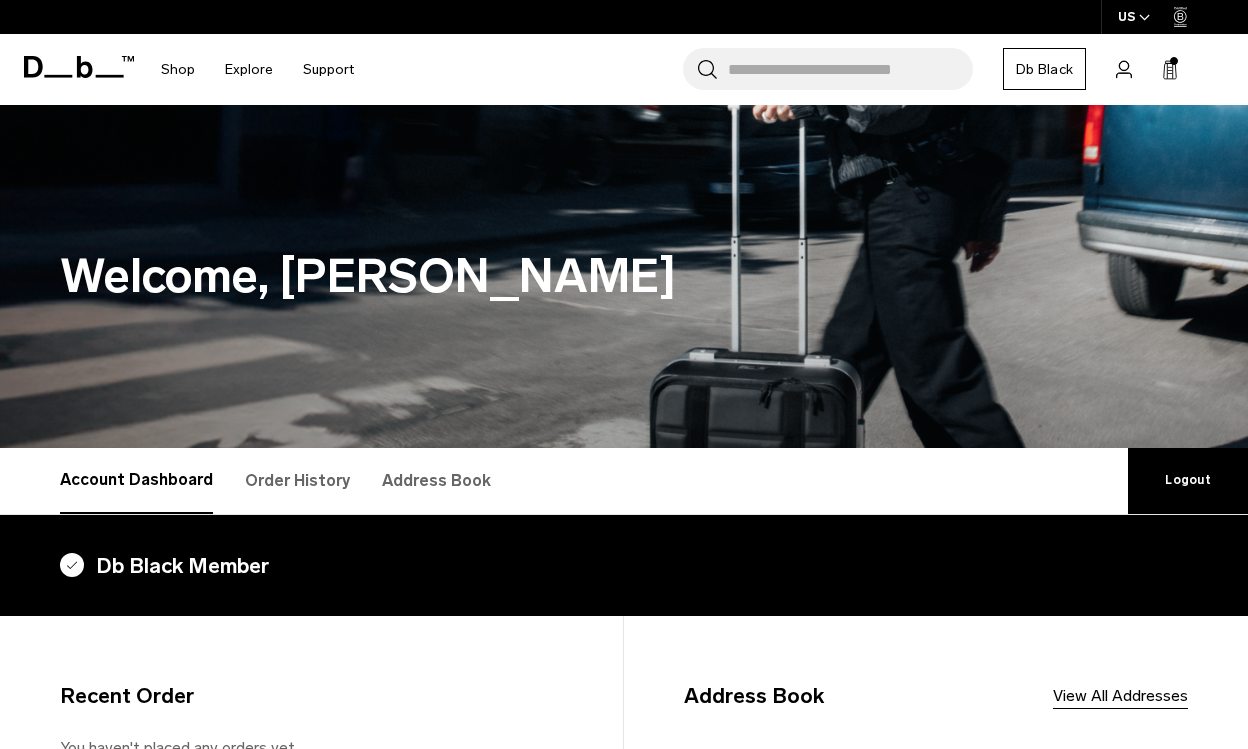 scroll, scrollTop: 0, scrollLeft: 0, axis: both 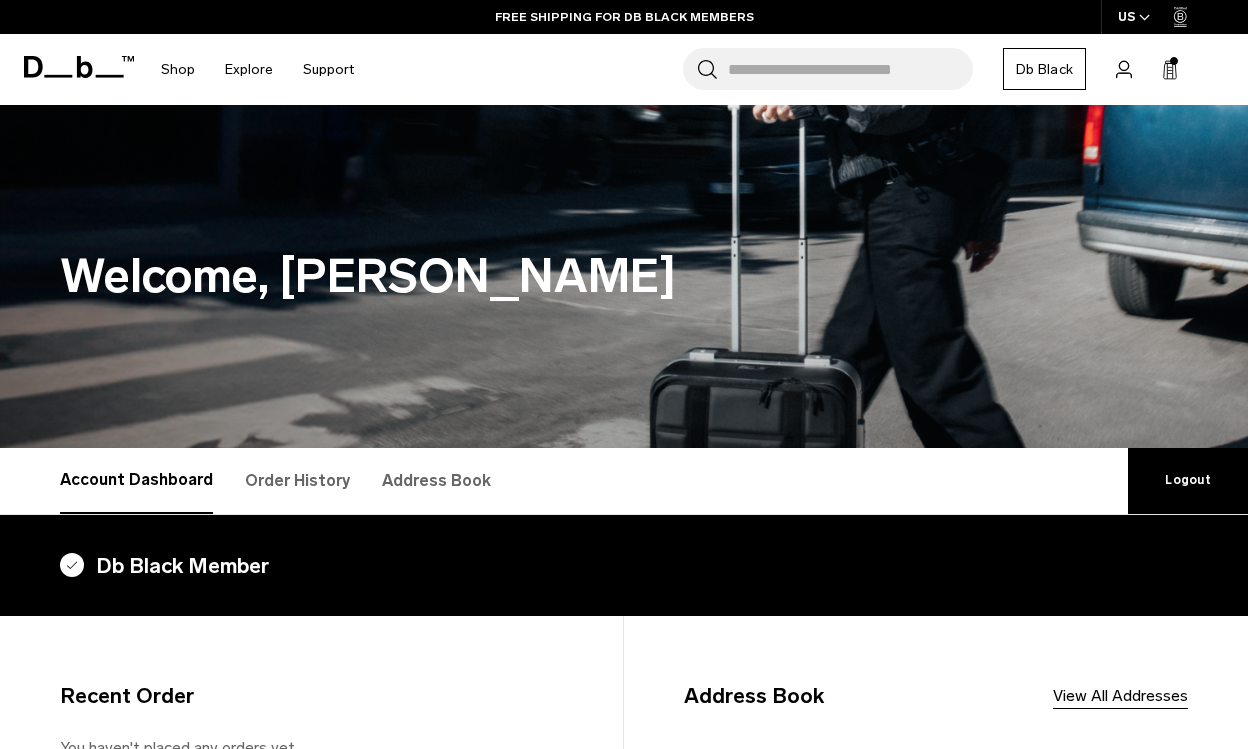 click on "Search for Bags, Luggage...
Search
Close
Trending Products
All Products
Hugger Backpack 30L Black Out
$229
Ramverk Front-access Carry-on Black Out" at bounding box center (800, 69) 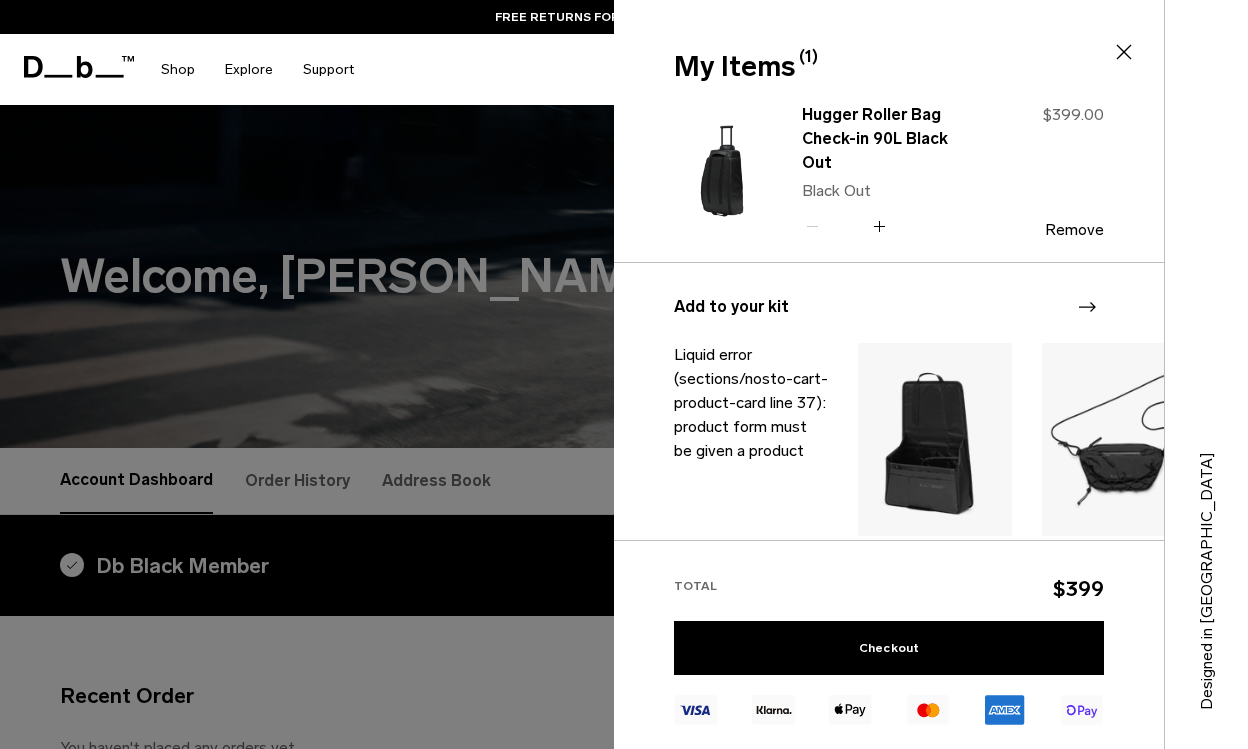 click 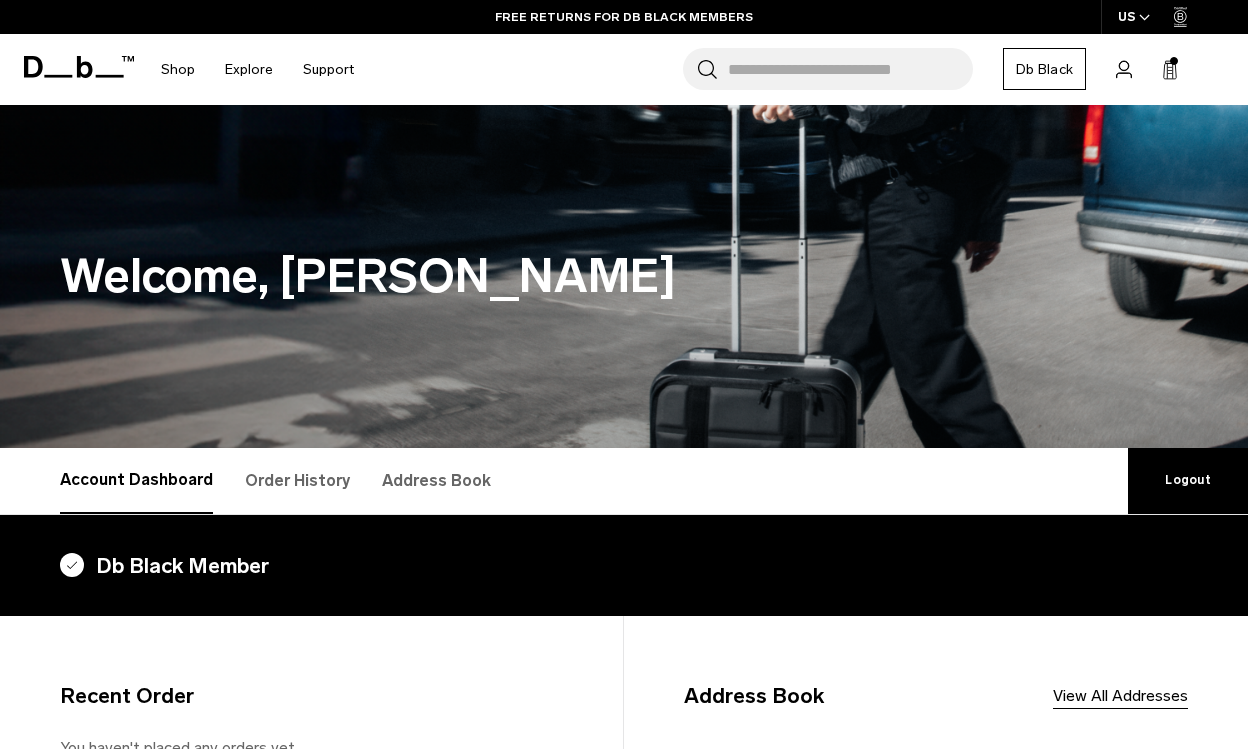 click on "Search for Bags, Luggage..." at bounding box center [850, 69] 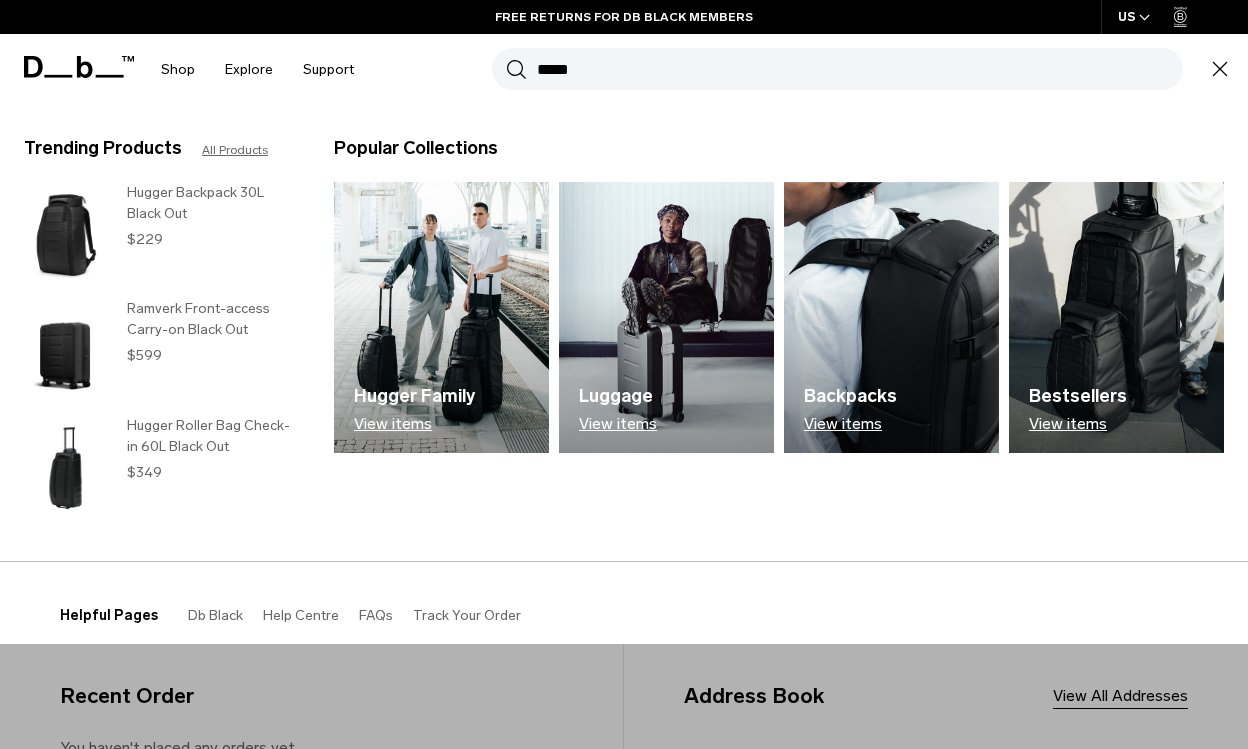 type on "*****" 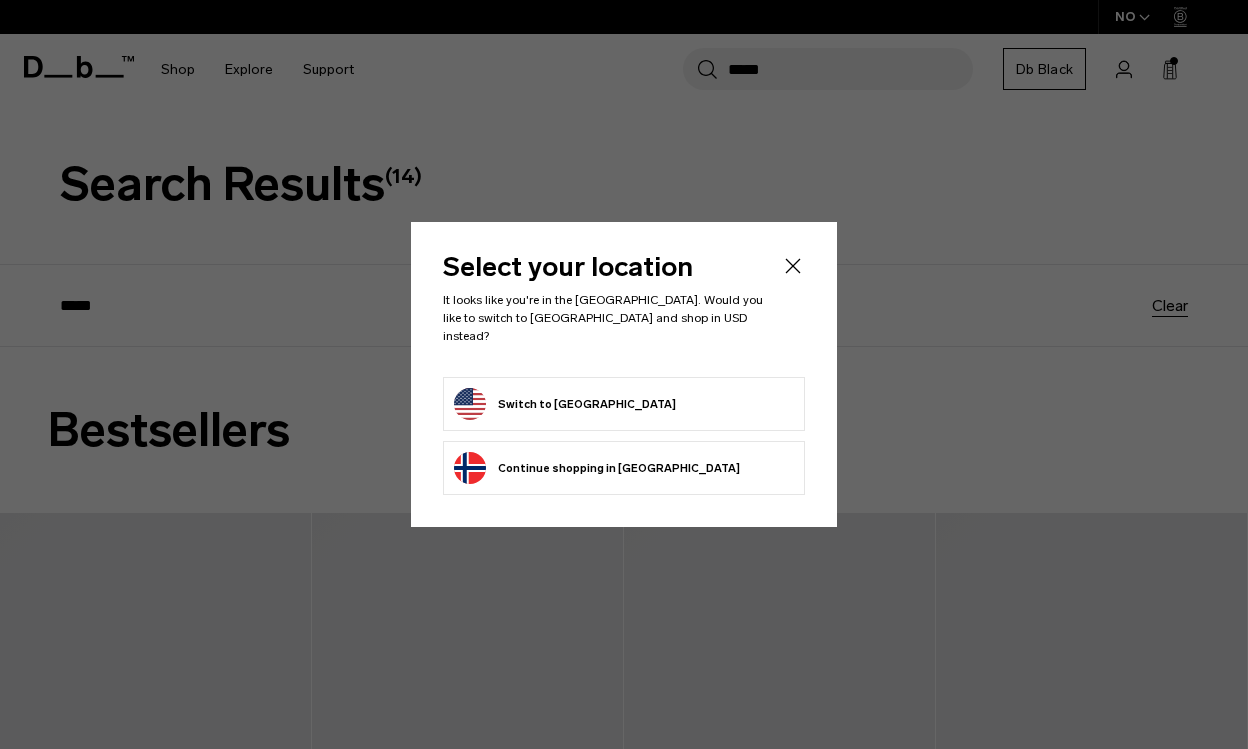 scroll, scrollTop: 0, scrollLeft: 0, axis: both 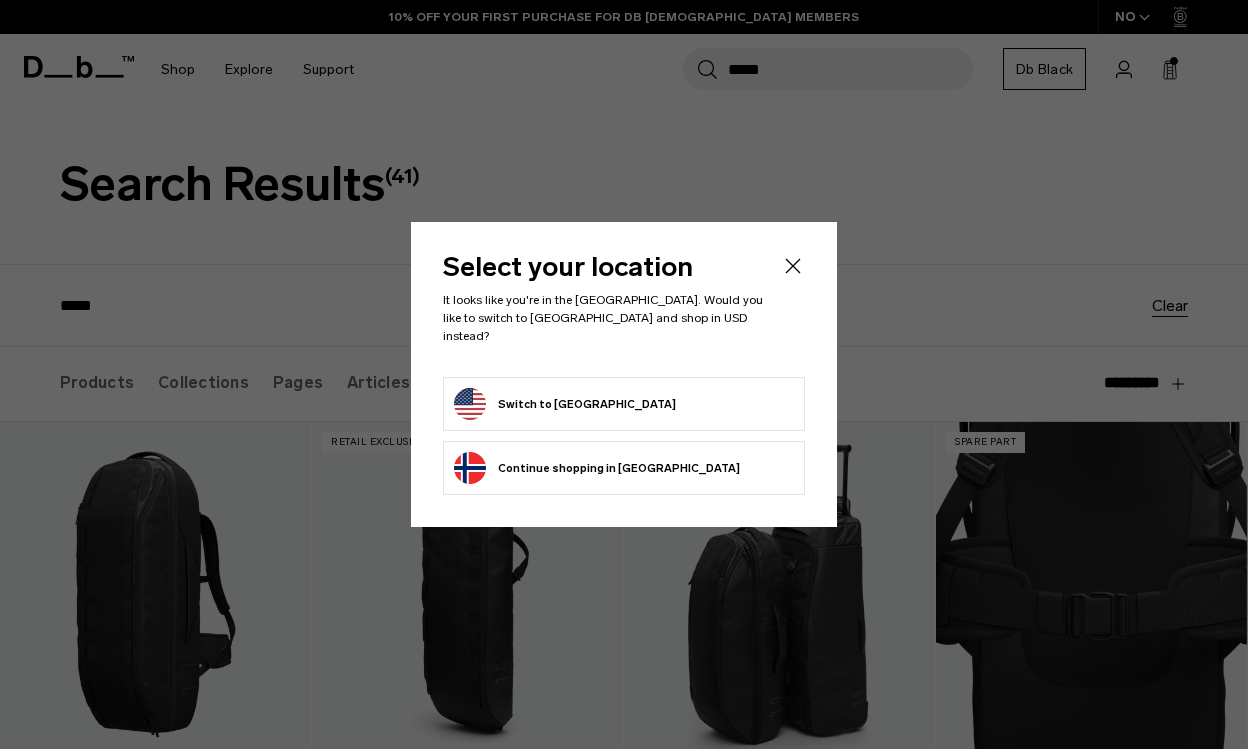 click on "Switch to United States" at bounding box center [565, 404] 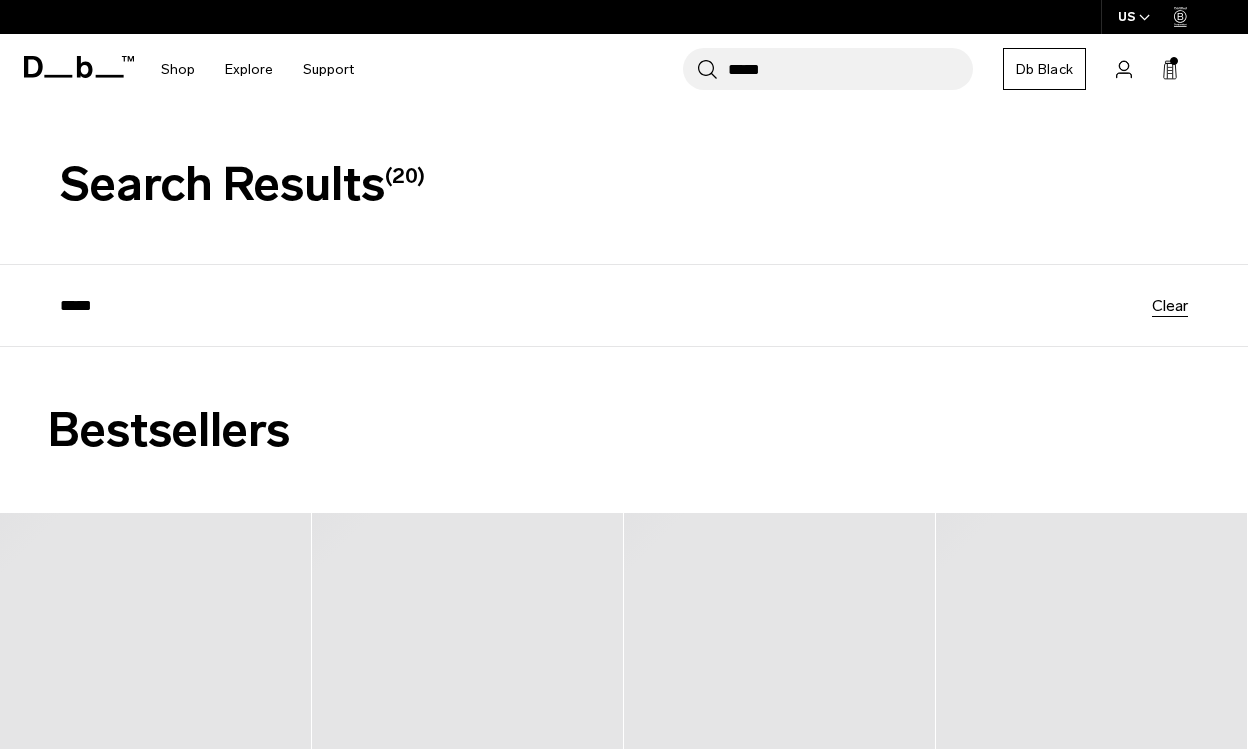 scroll, scrollTop: 0, scrollLeft: 0, axis: both 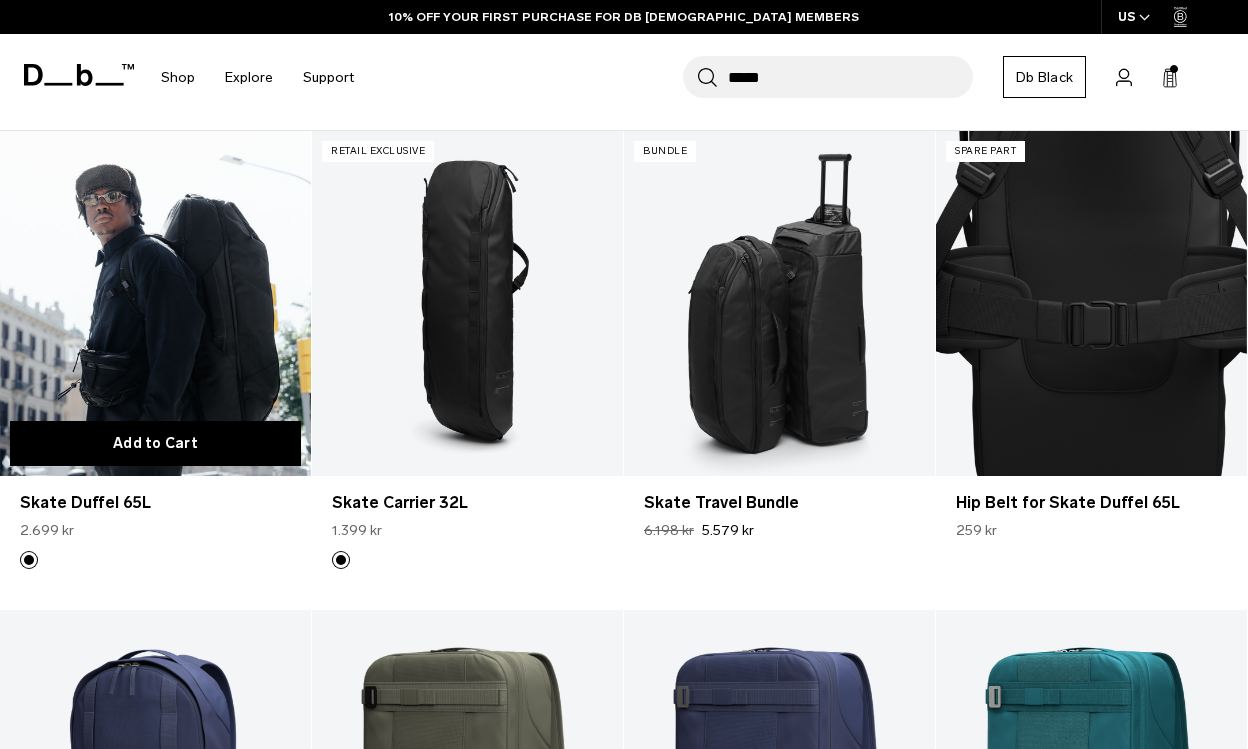 click on "Add to Cart" at bounding box center (155, 443) 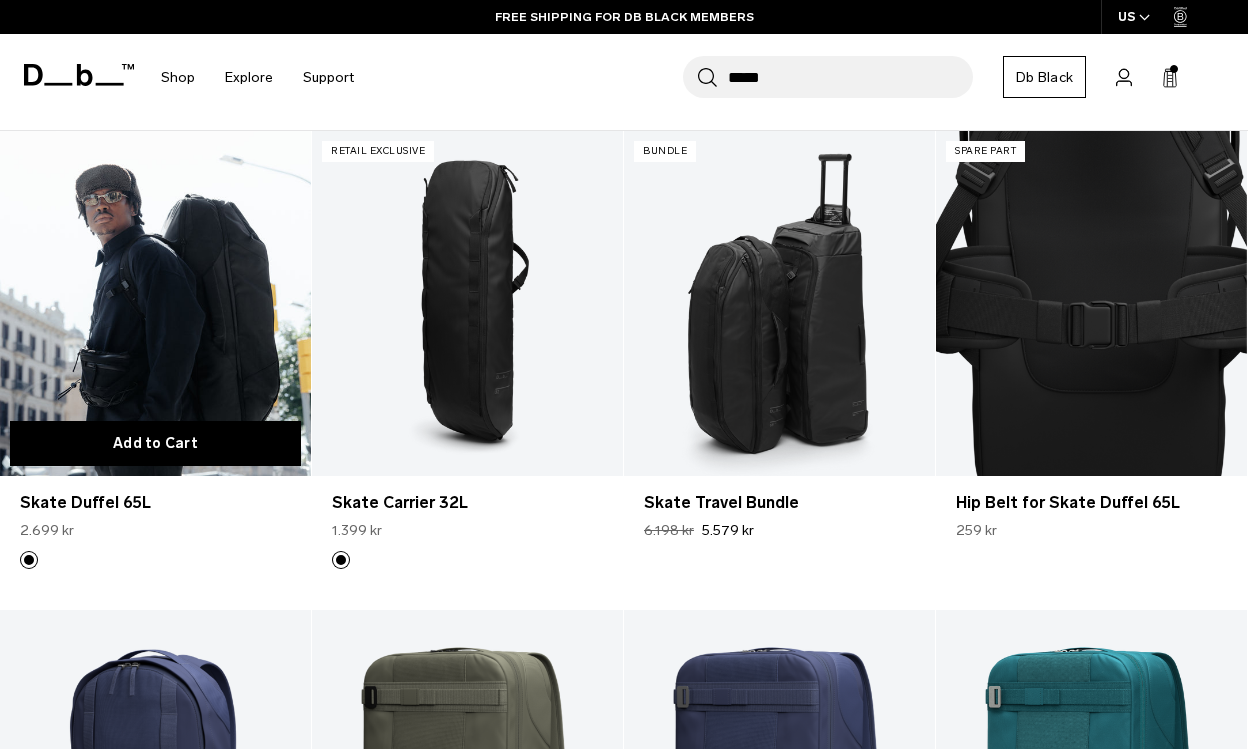 click on "Add to Cart" at bounding box center [155, 443] 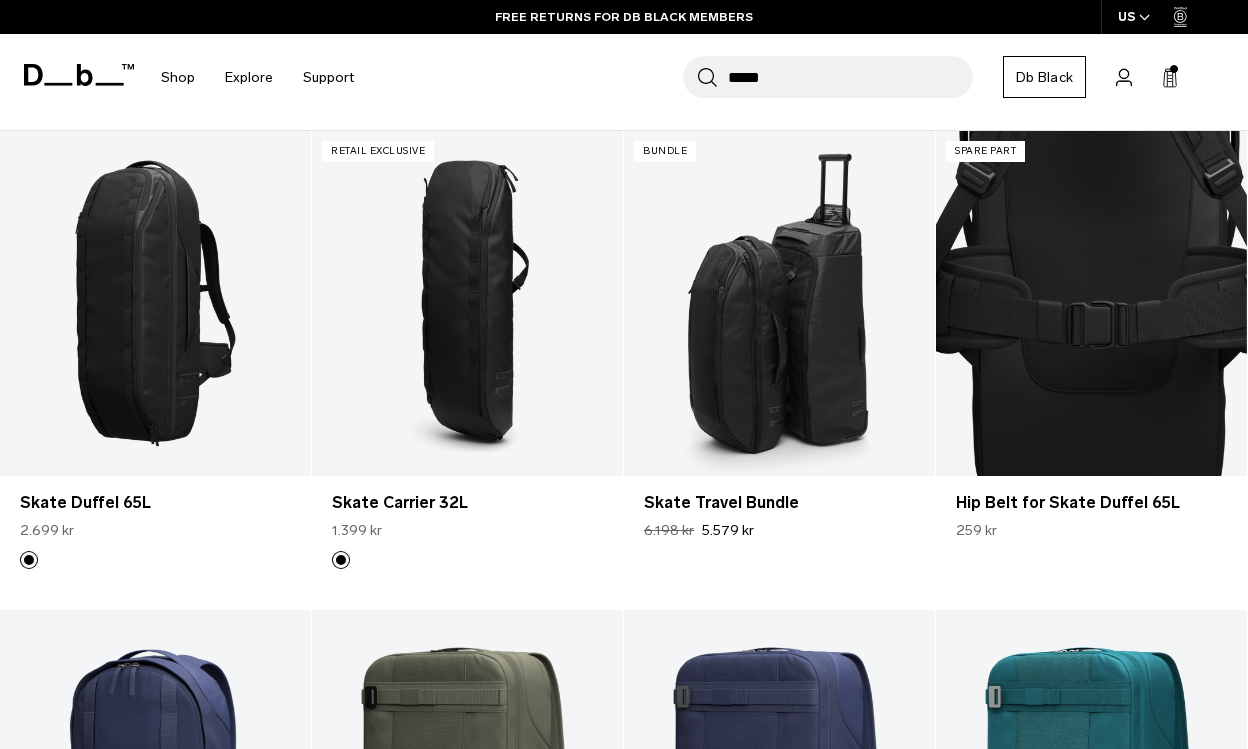 click at bounding box center (1174, 69) 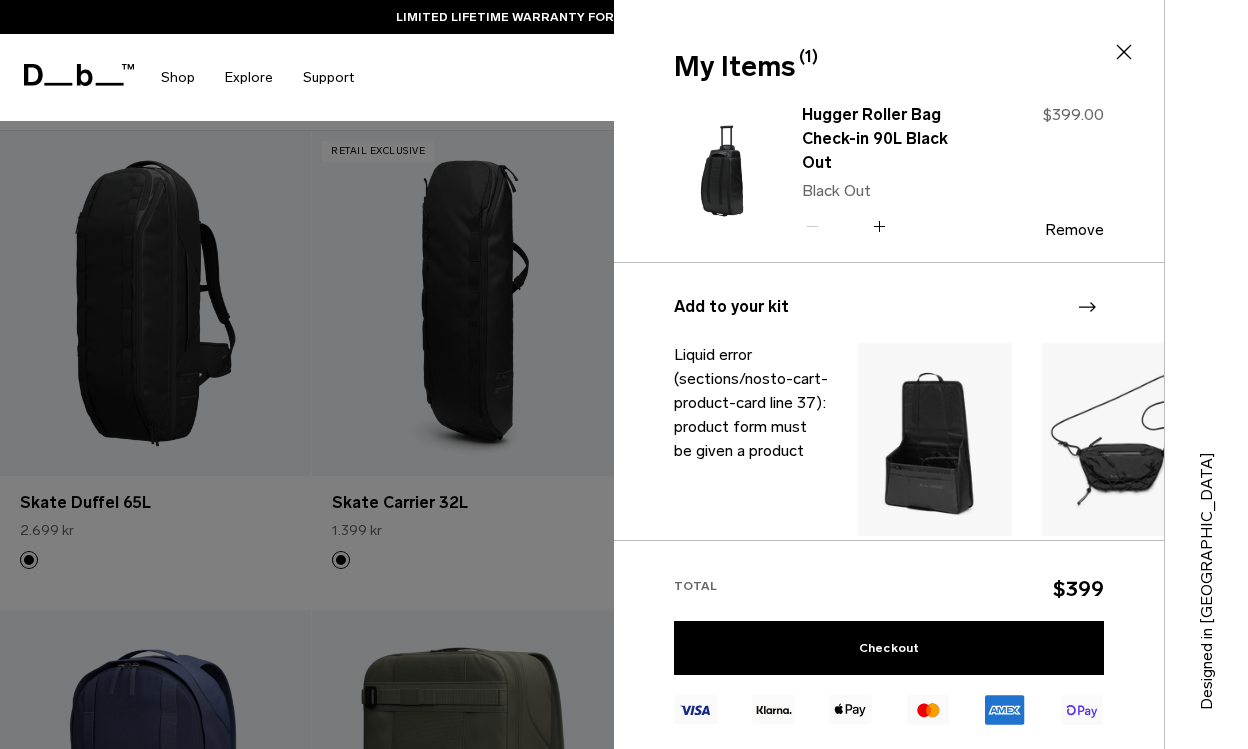 click at bounding box center (624, 374) 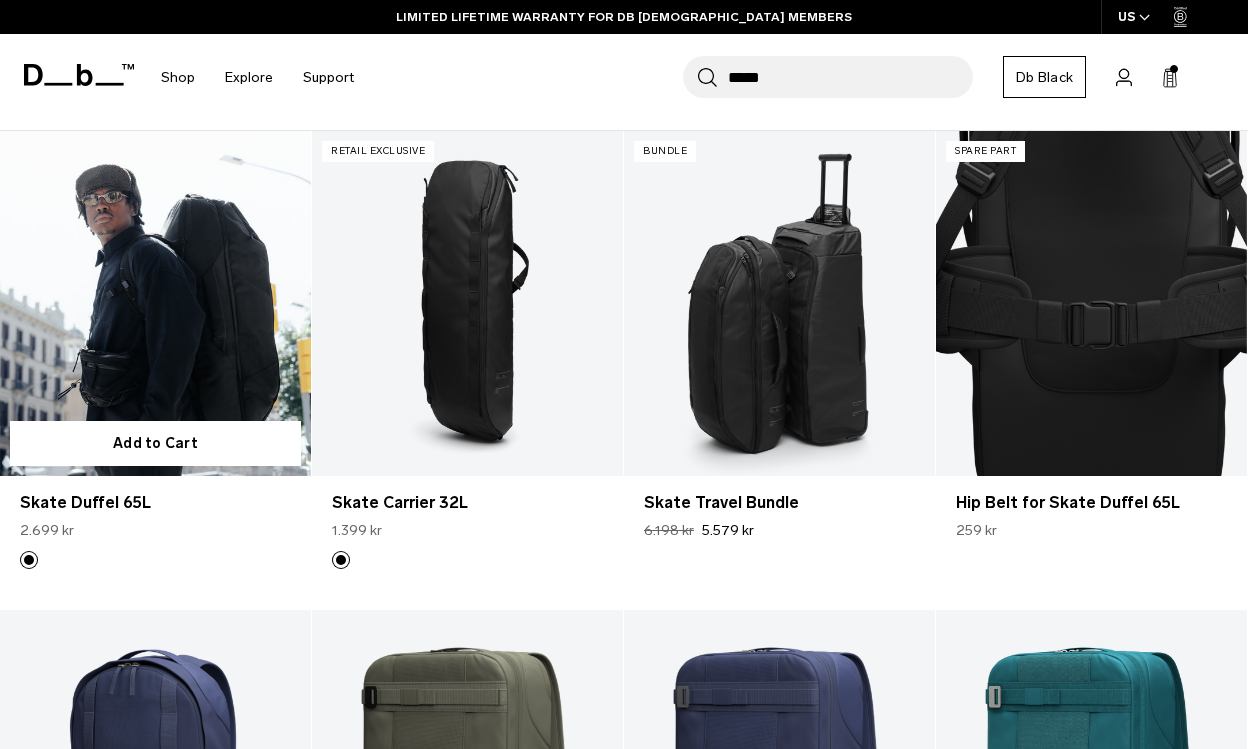 click at bounding box center [155, 304] 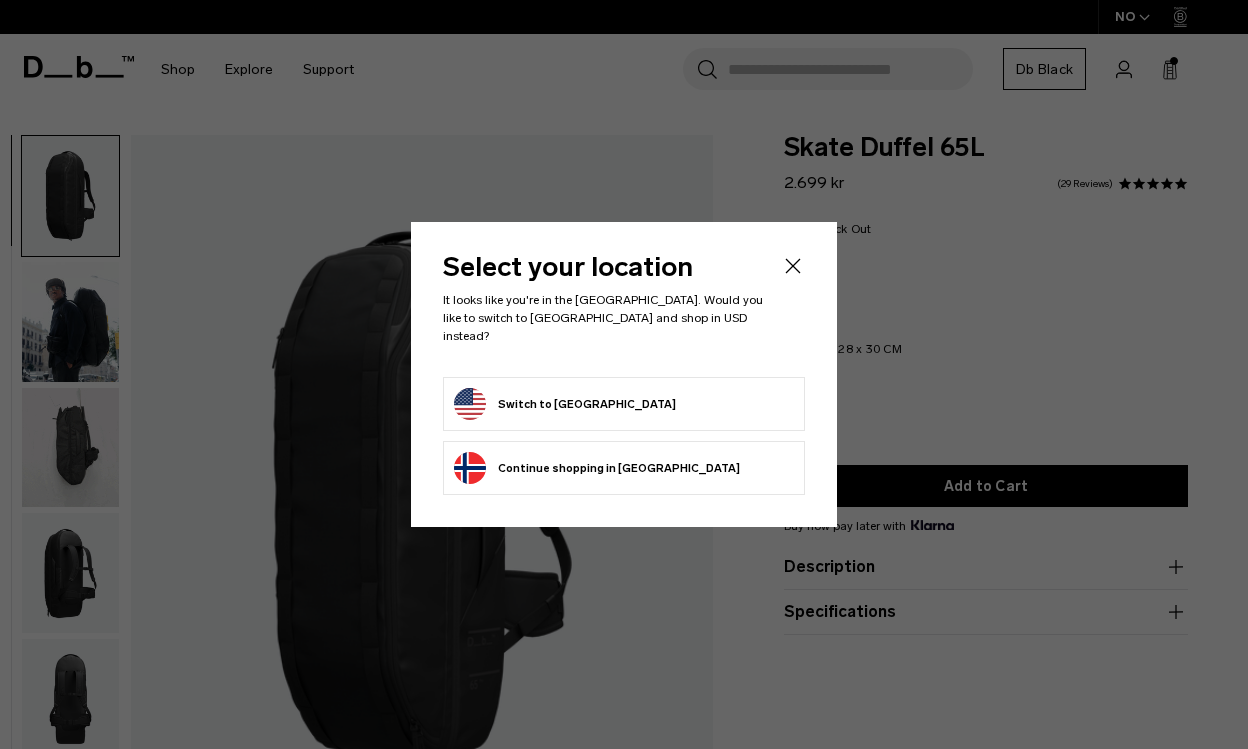 scroll, scrollTop: 0, scrollLeft: 0, axis: both 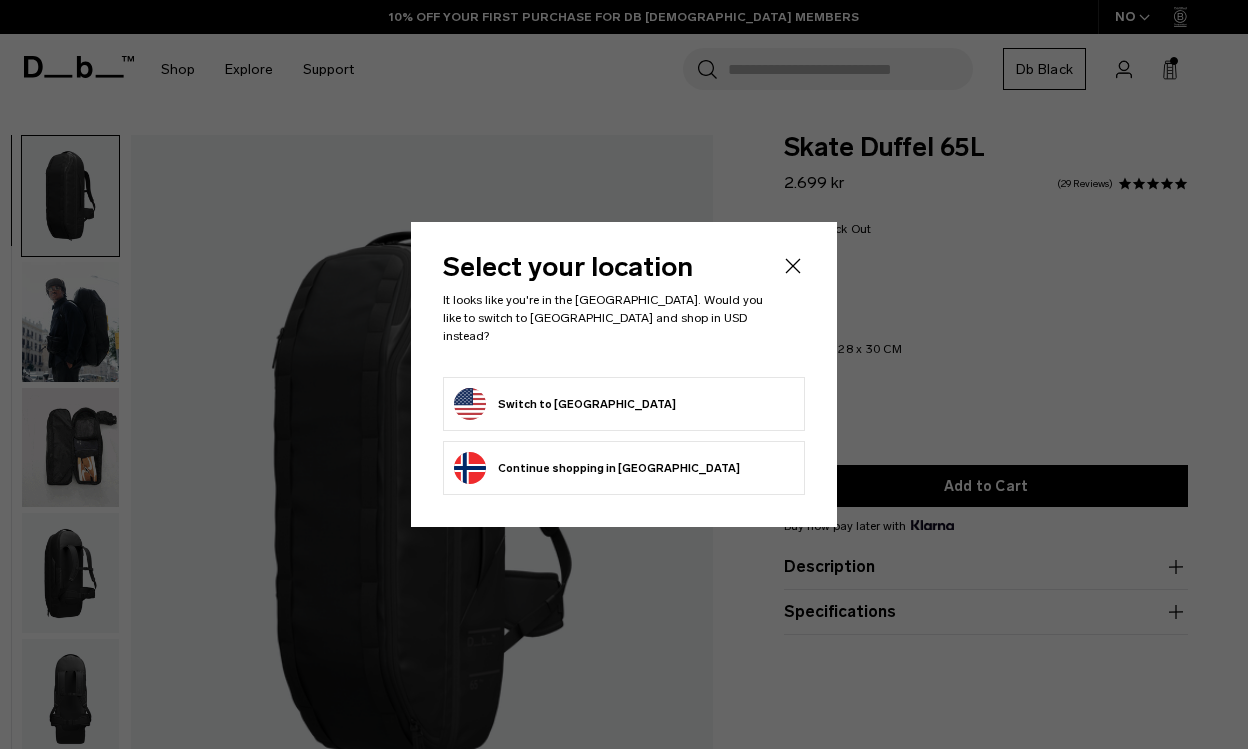 click on "Switch to [GEOGRAPHIC_DATA]" at bounding box center [565, 404] 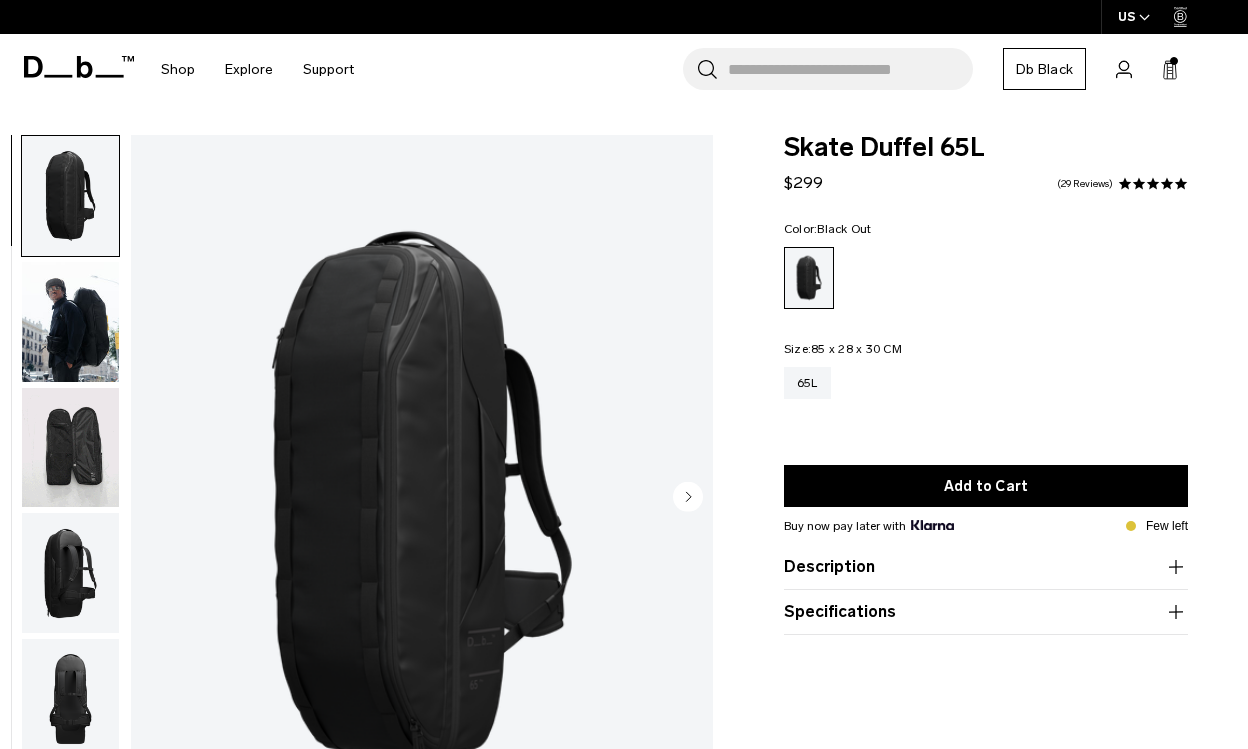 scroll, scrollTop: 0, scrollLeft: 0, axis: both 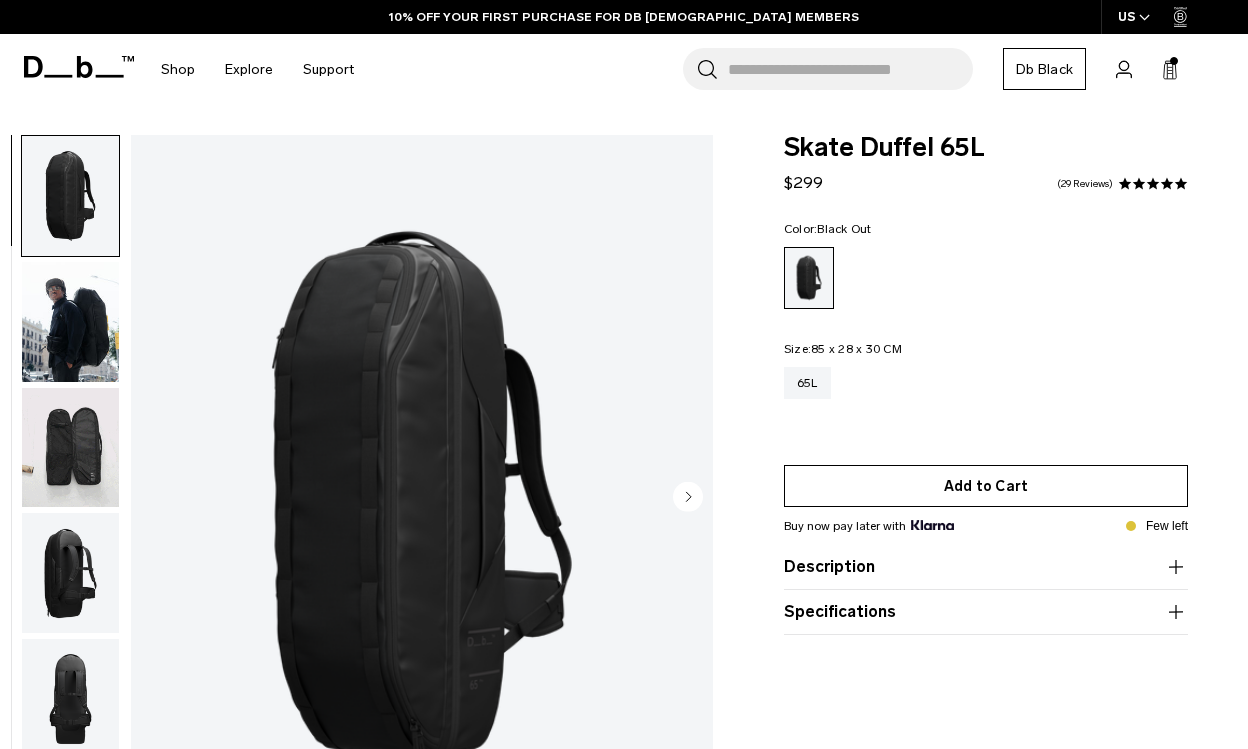 click on "Add to Cart" at bounding box center (986, 486) 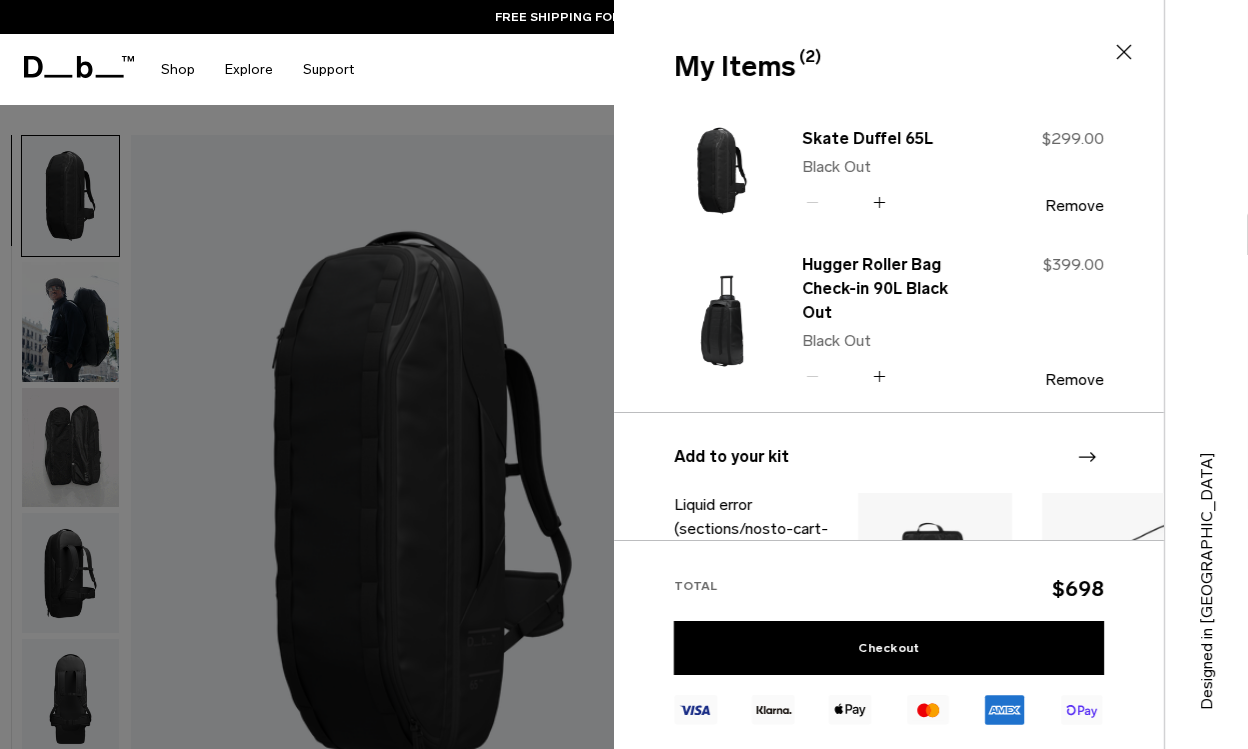 click 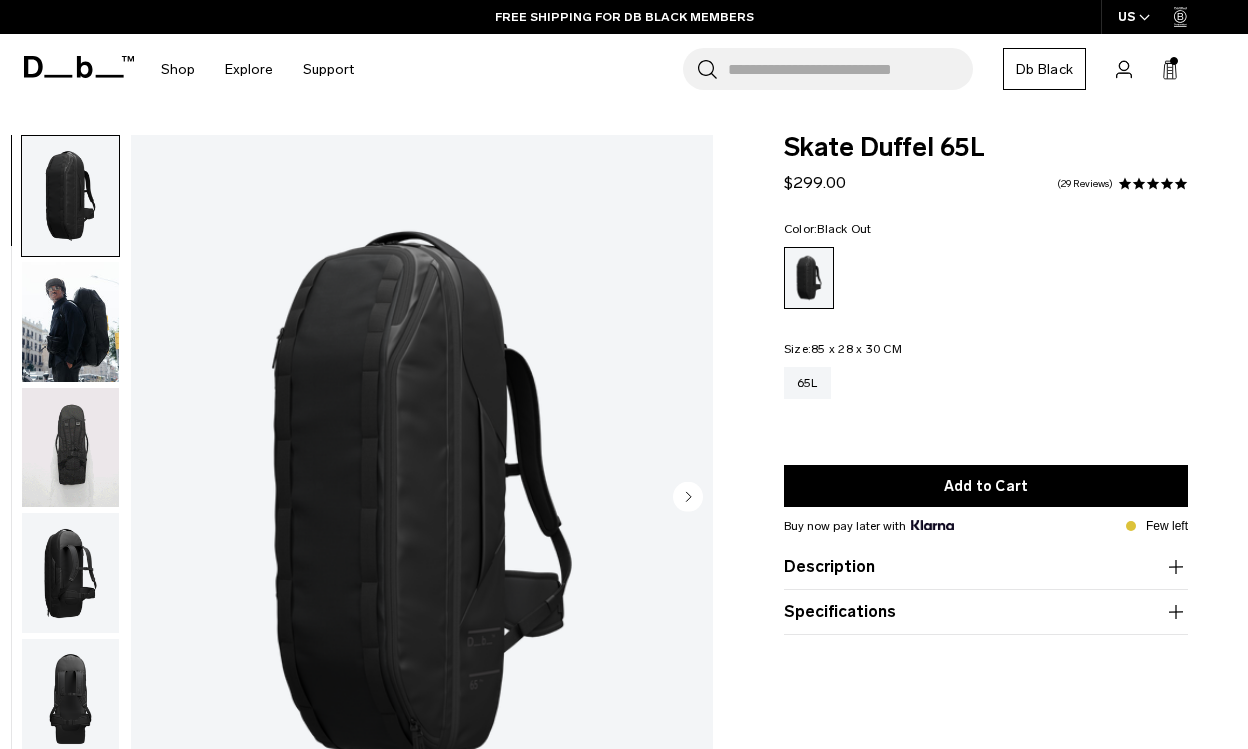 click on "Search for Bags, Luggage..." at bounding box center (850, 69) 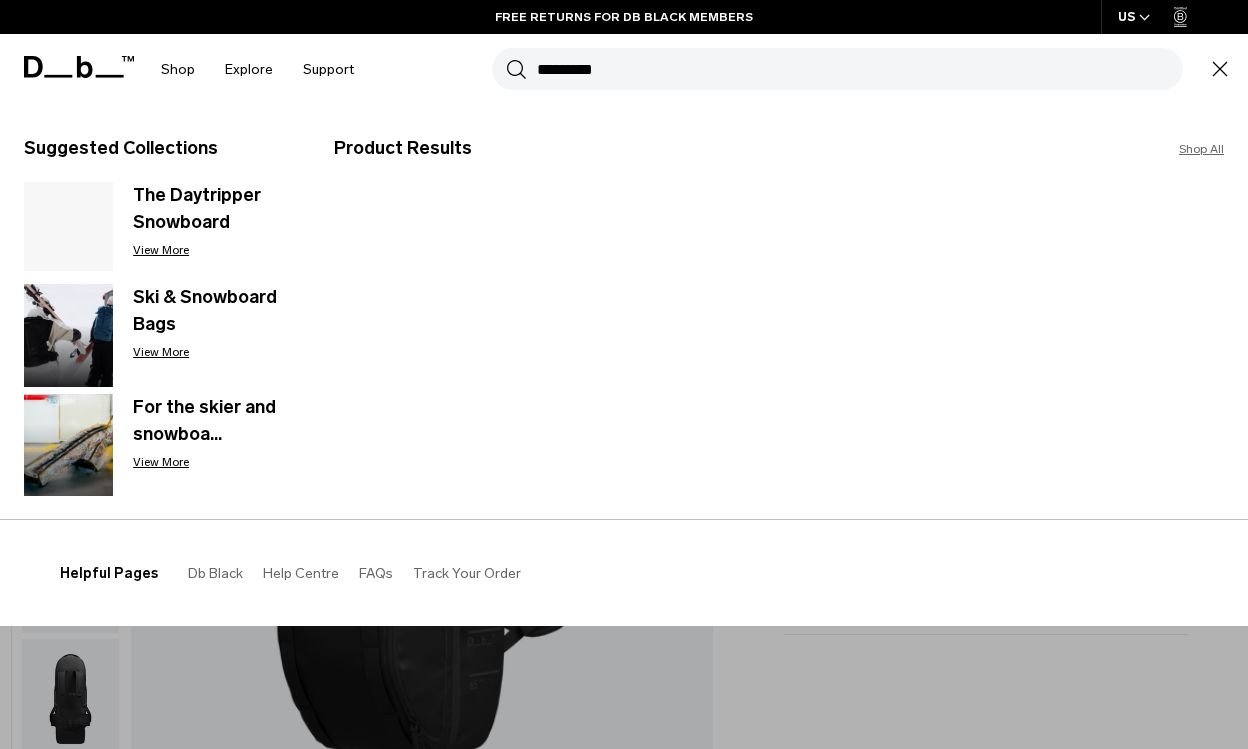 type on "*********" 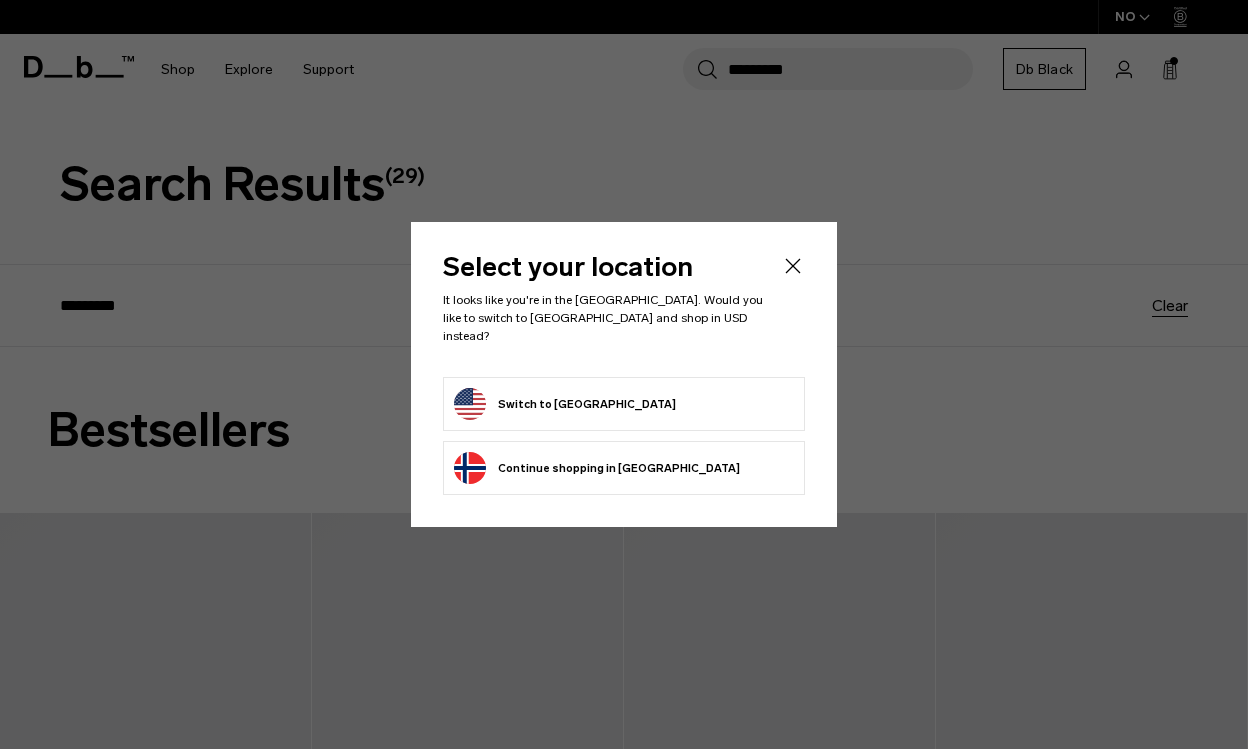 scroll, scrollTop: 0, scrollLeft: 0, axis: both 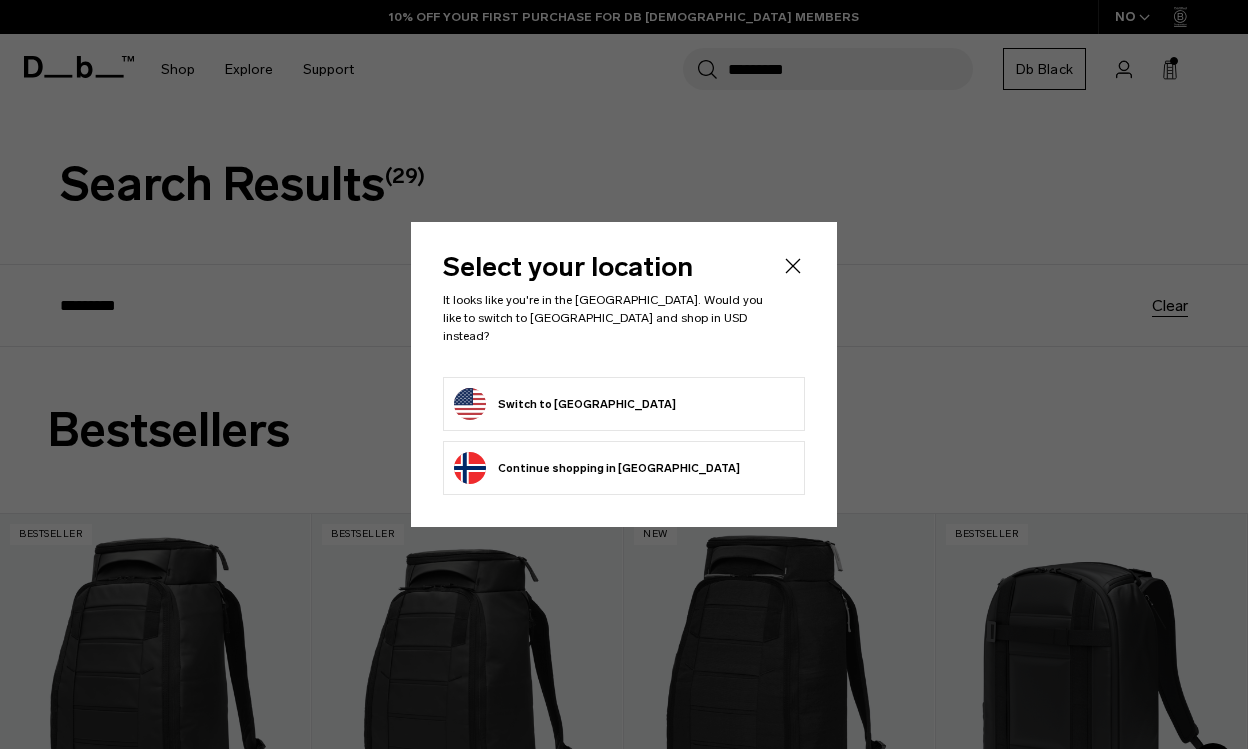 click on "Switch to [GEOGRAPHIC_DATA]" at bounding box center [565, 404] 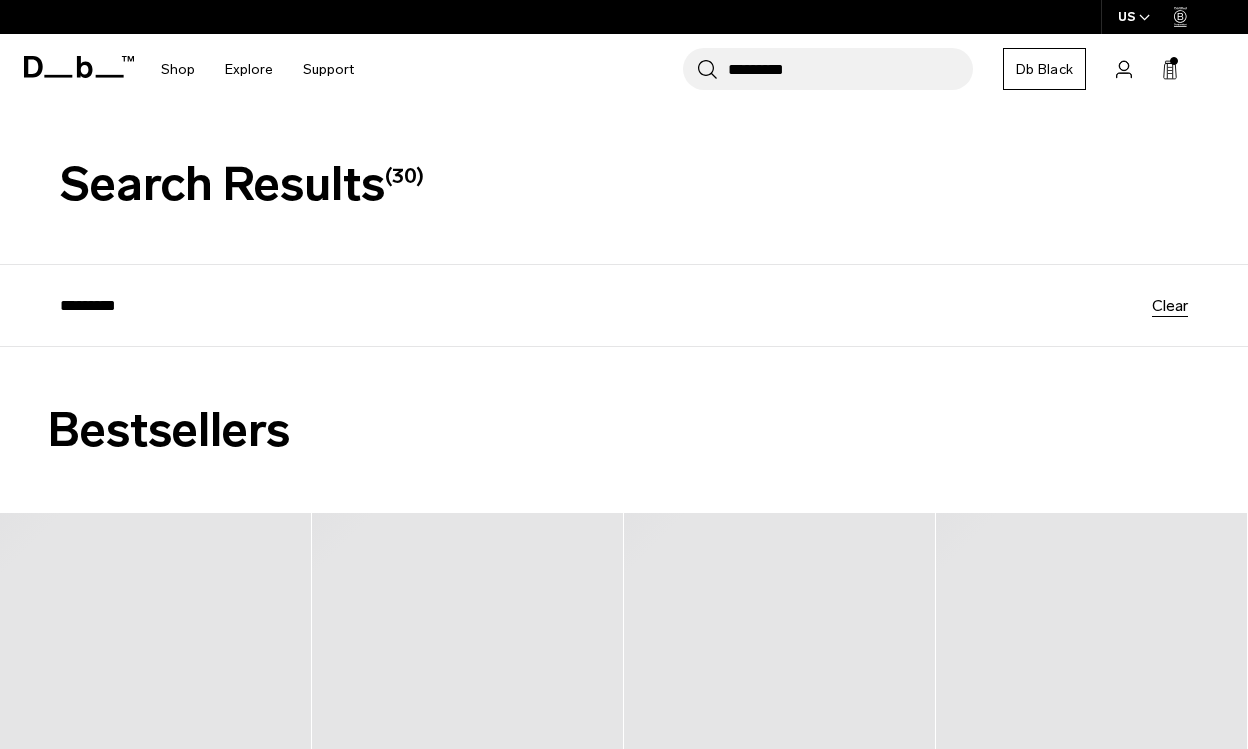 scroll, scrollTop: 0, scrollLeft: 0, axis: both 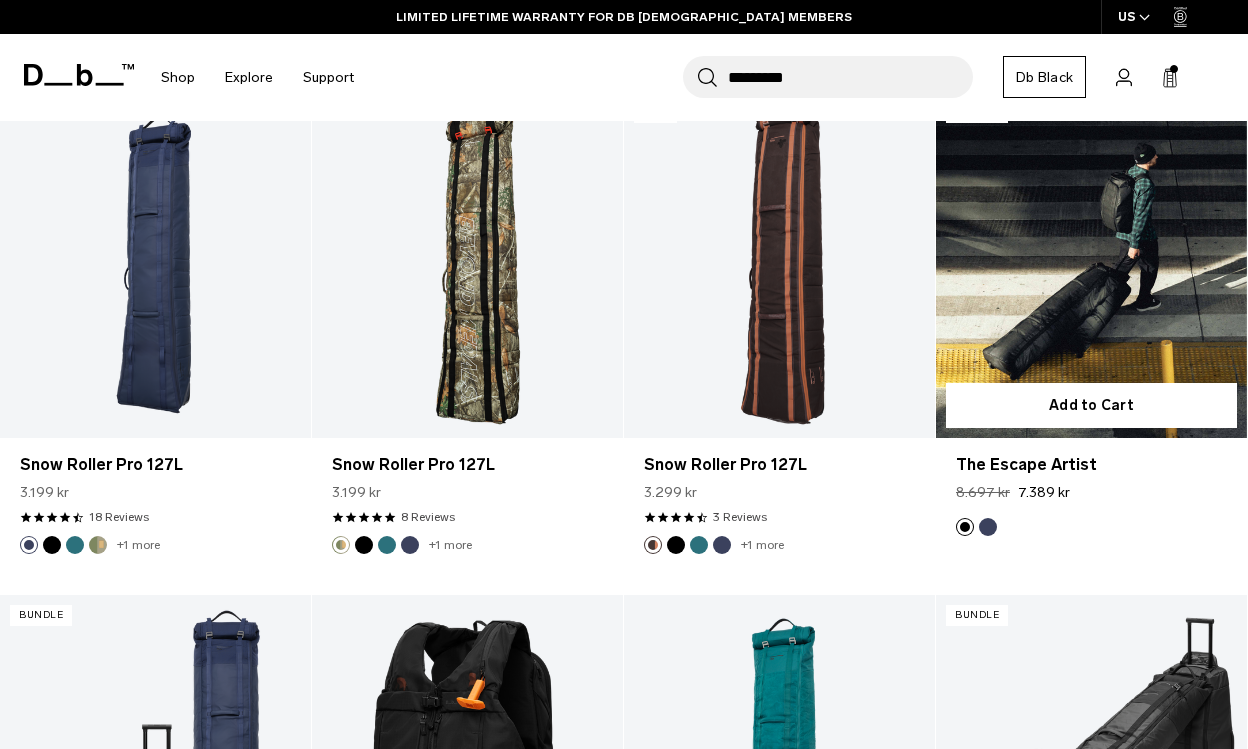 click at bounding box center (1091, 265) 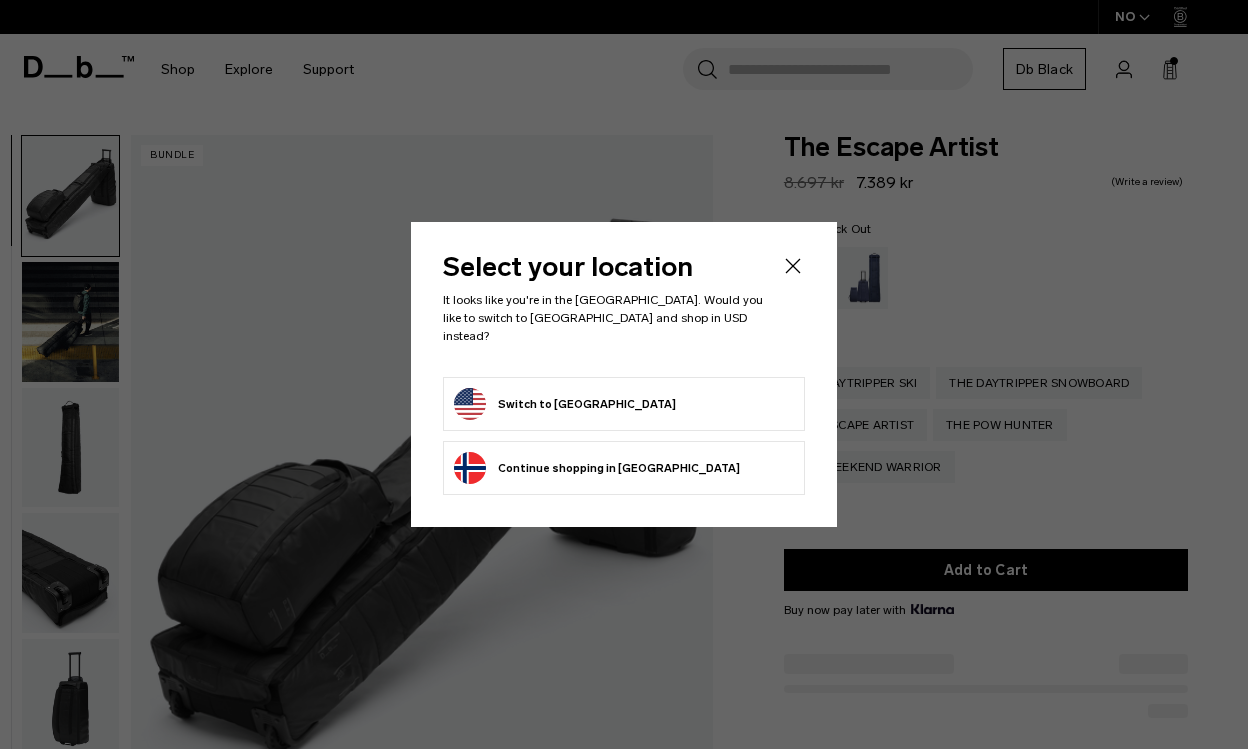 scroll, scrollTop: 0, scrollLeft: 0, axis: both 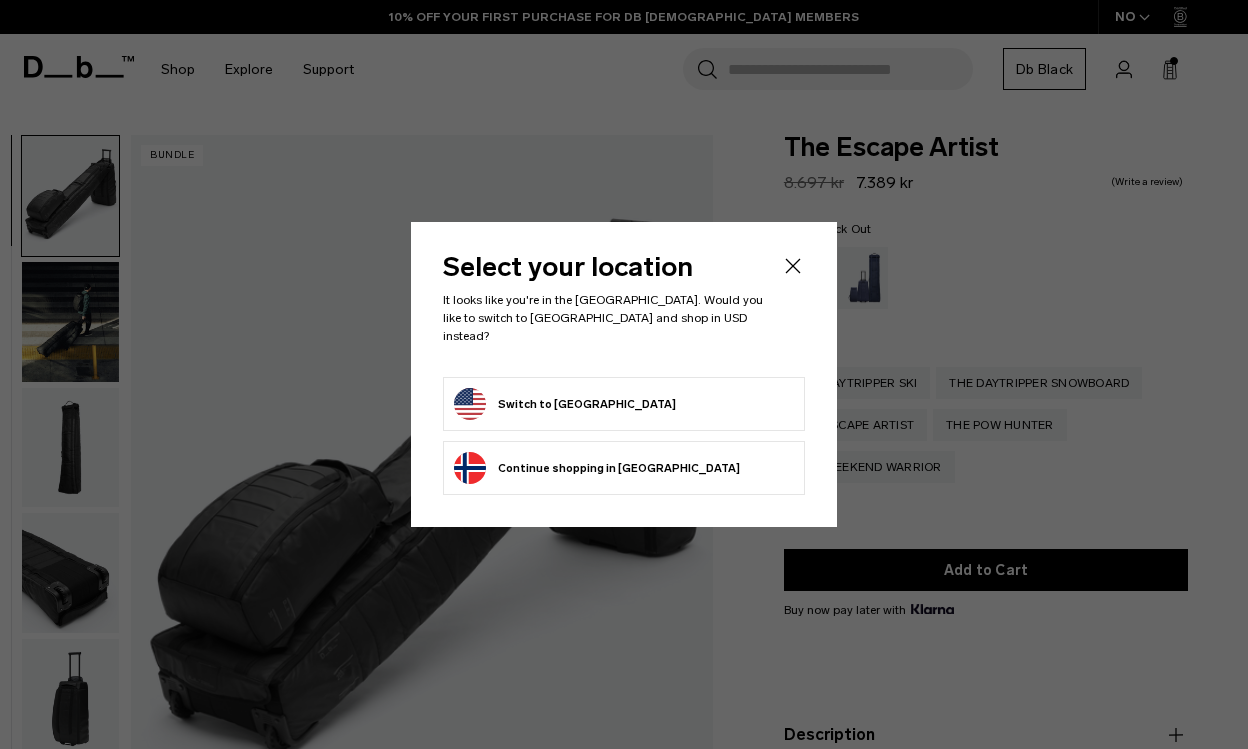 click on "Switch to United States" at bounding box center (565, 404) 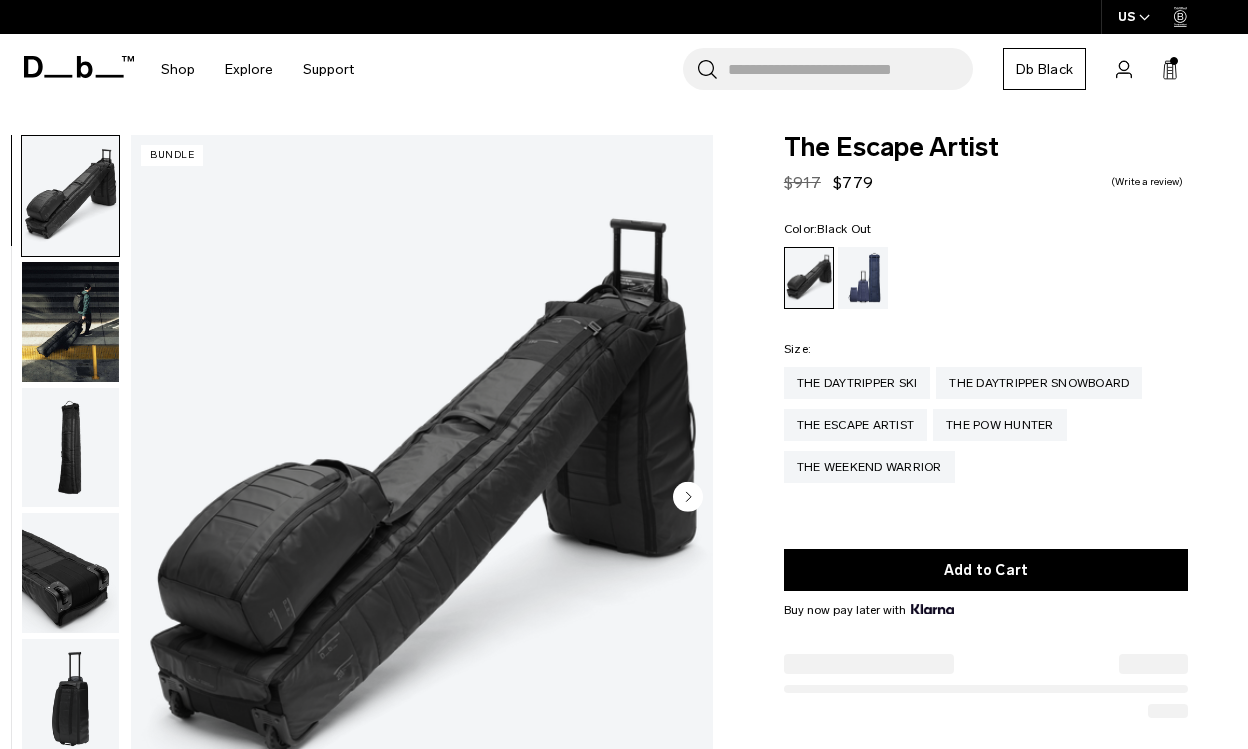 scroll, scrollTop: 0, scrollLeft: 0, axis: both 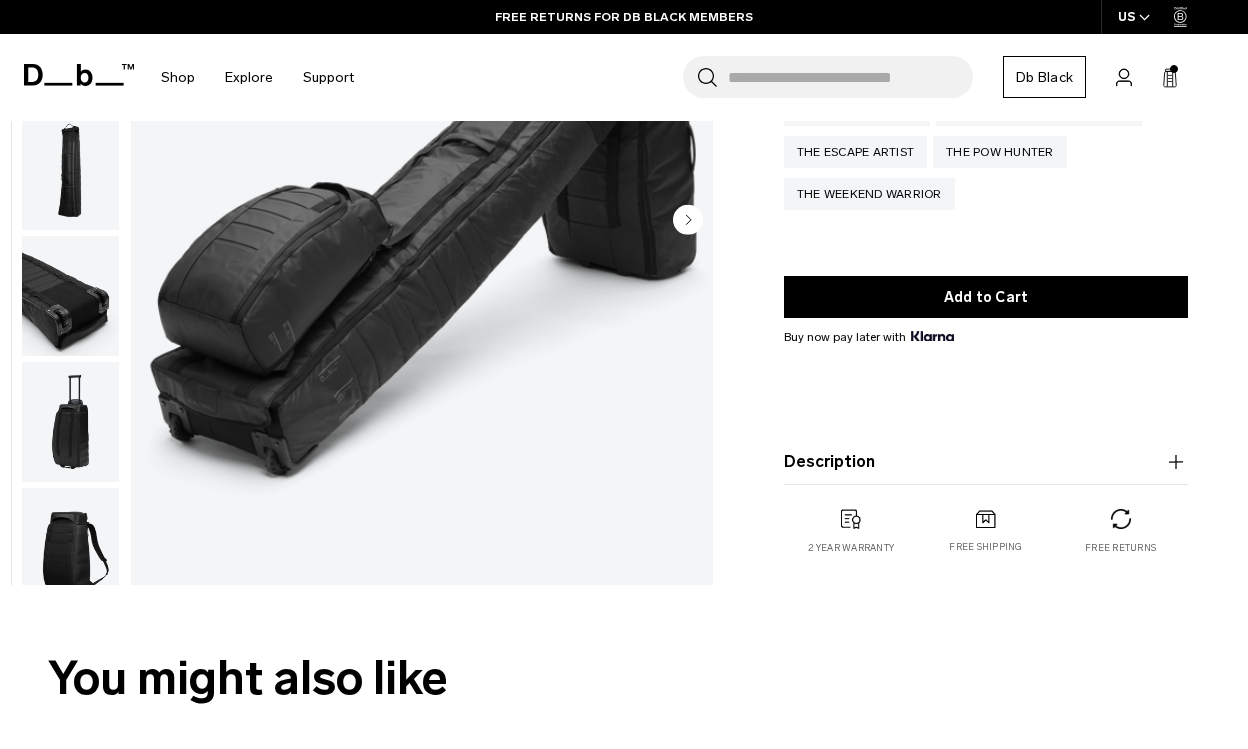 click on "Description" at bounding box center [986, 462] 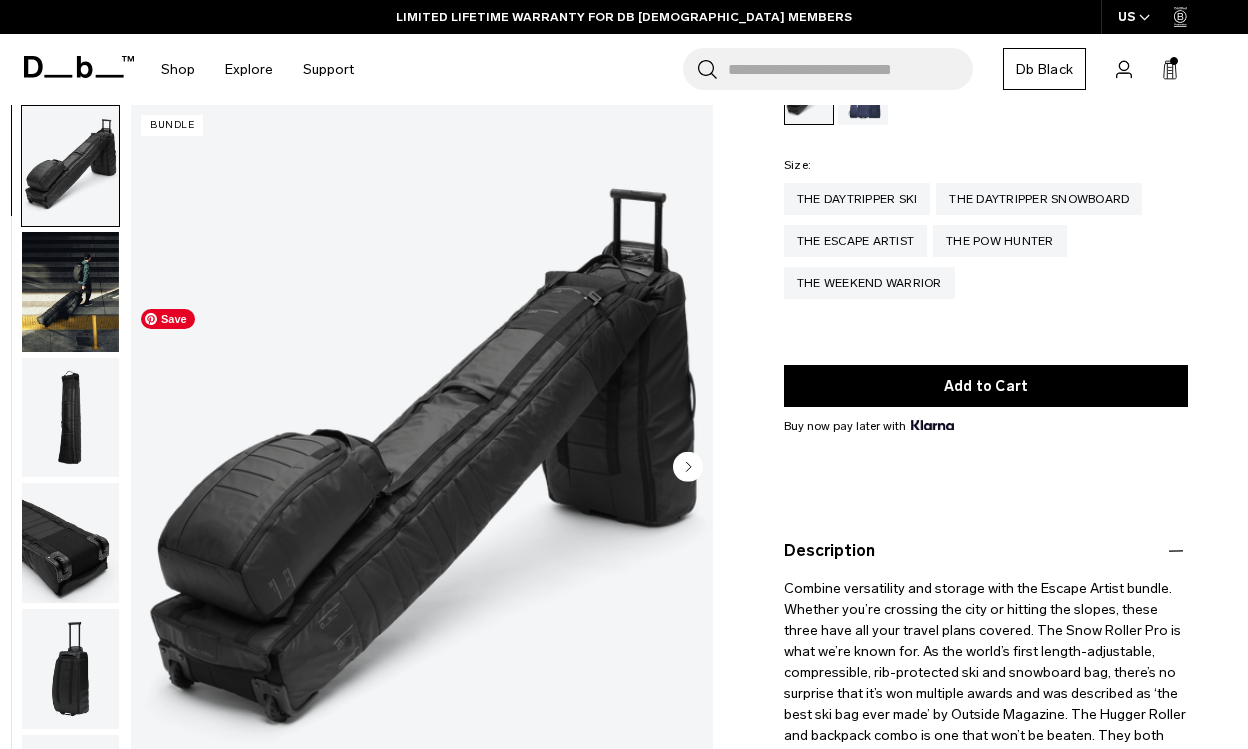 scroll, scrollTop: 188, scrollLeft: 0, axis: vertical 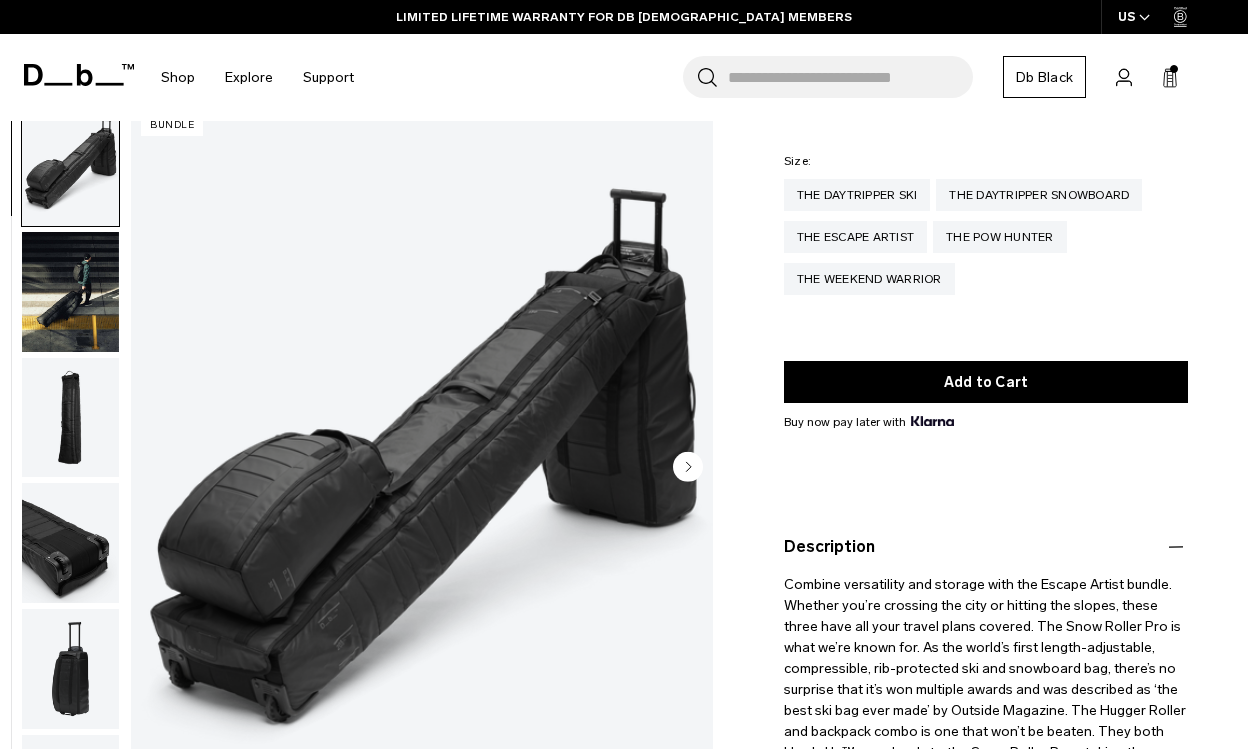 click at bounding box center (70, 292) 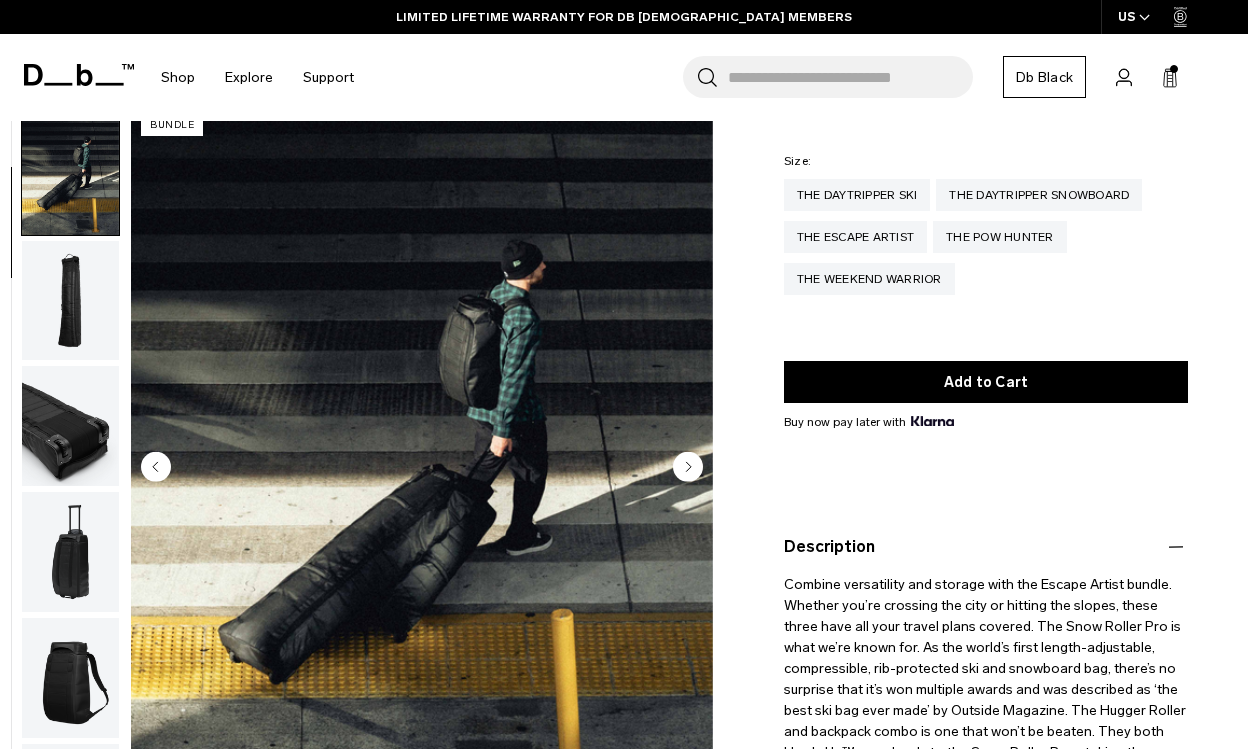 scroll, scrollTop: 126, scrollLeft: 0, axis: vertical 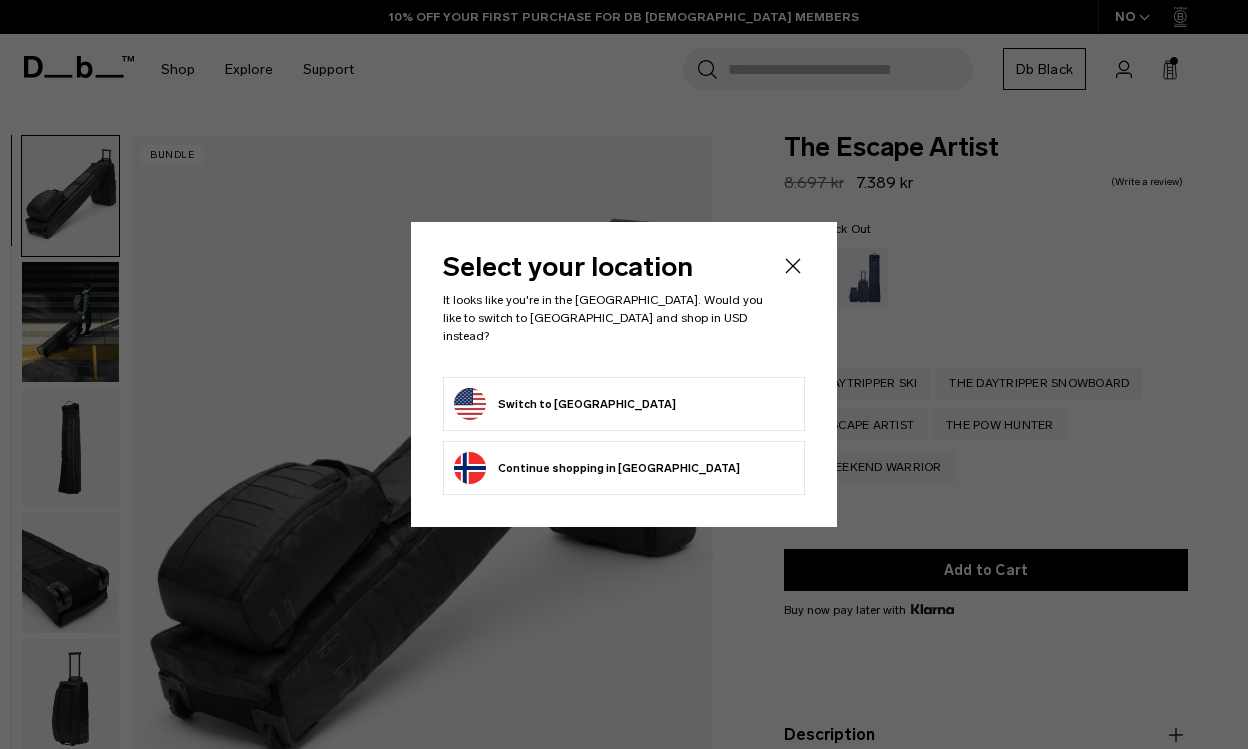 click on "Switch to [GEOGRAPHIC_DATA]" at bounding box center (565, 404) 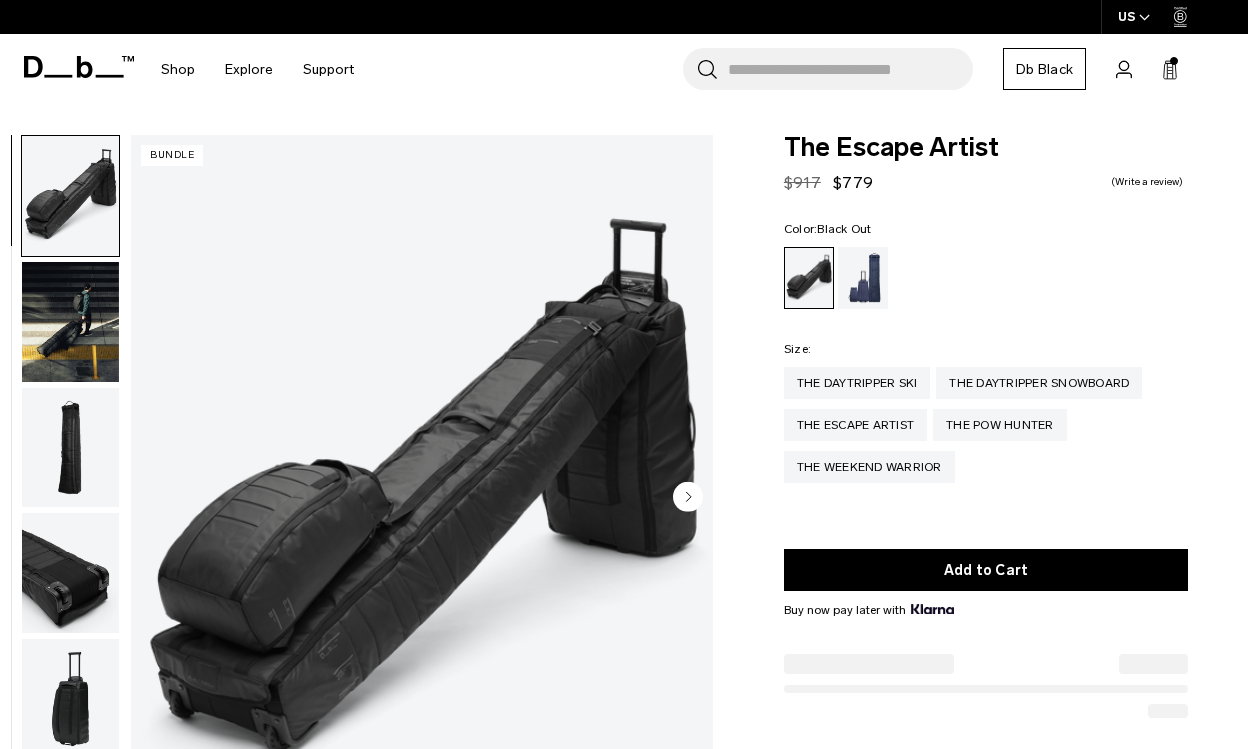 scroll, scrollTop: 0, scrollLeft: 0, axis: both 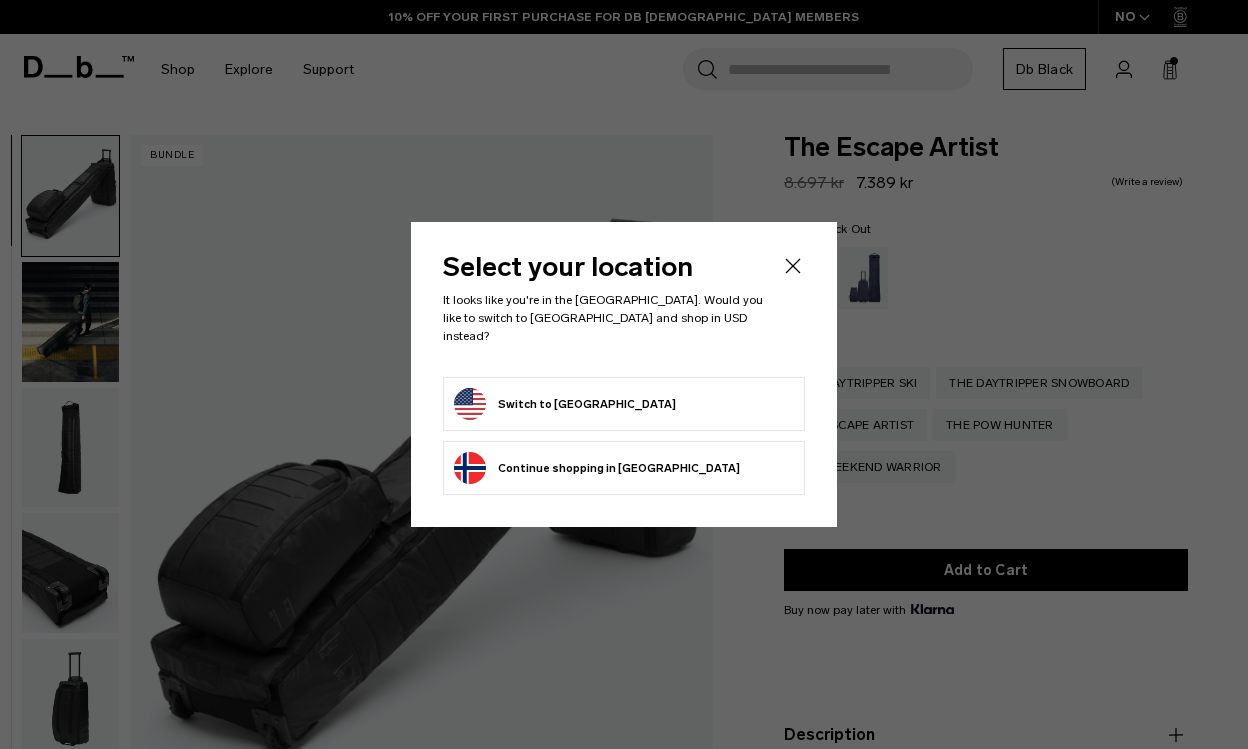 click on "Switch to [GEOGRAPHIC_DATA]" at bounding box center [565, 404] 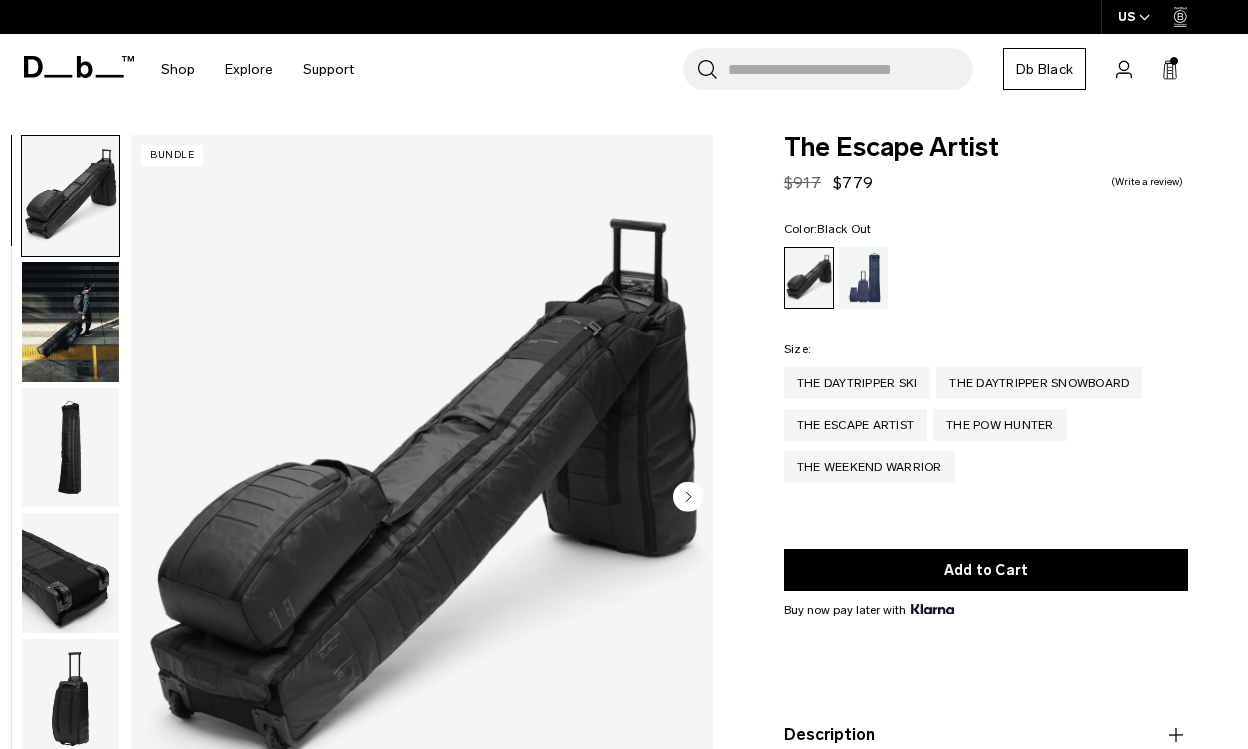 scroll, scrollTop: 0, scrollLeft: 0, axis: both 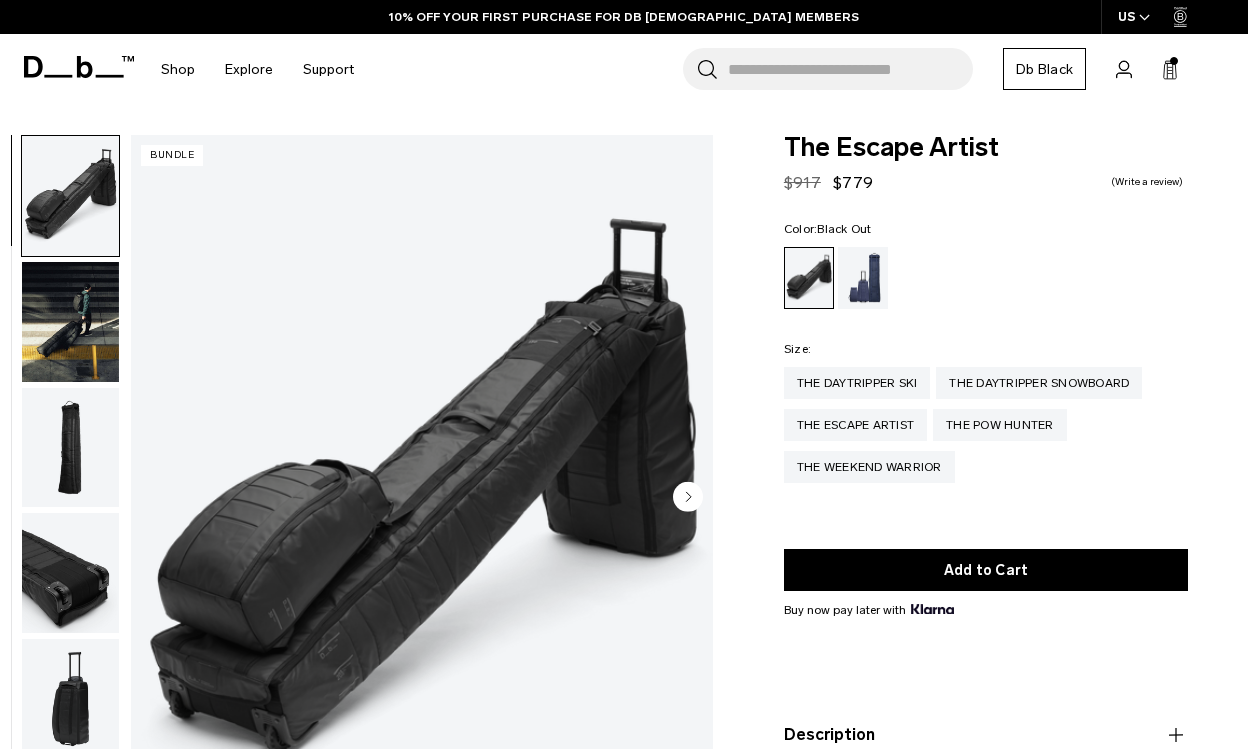 click on "Search for Bags, Luggage..." at bounding box center (850, 69) 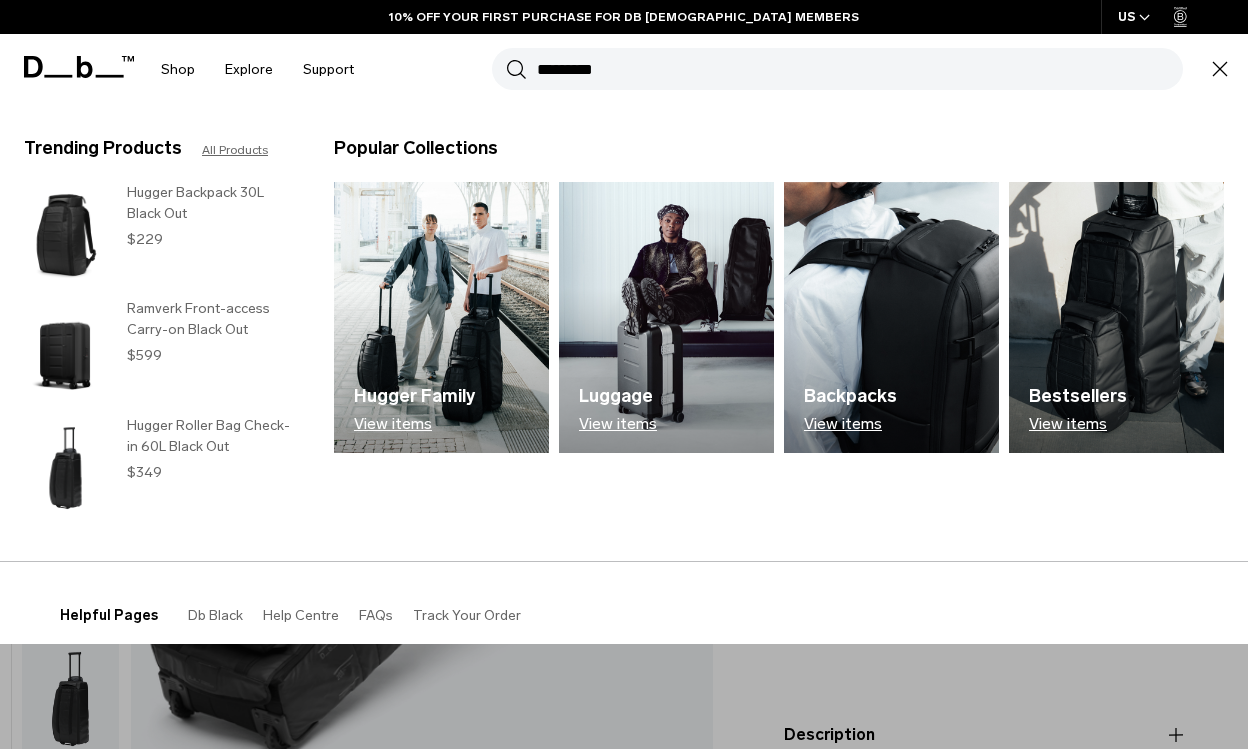 type on "*********" 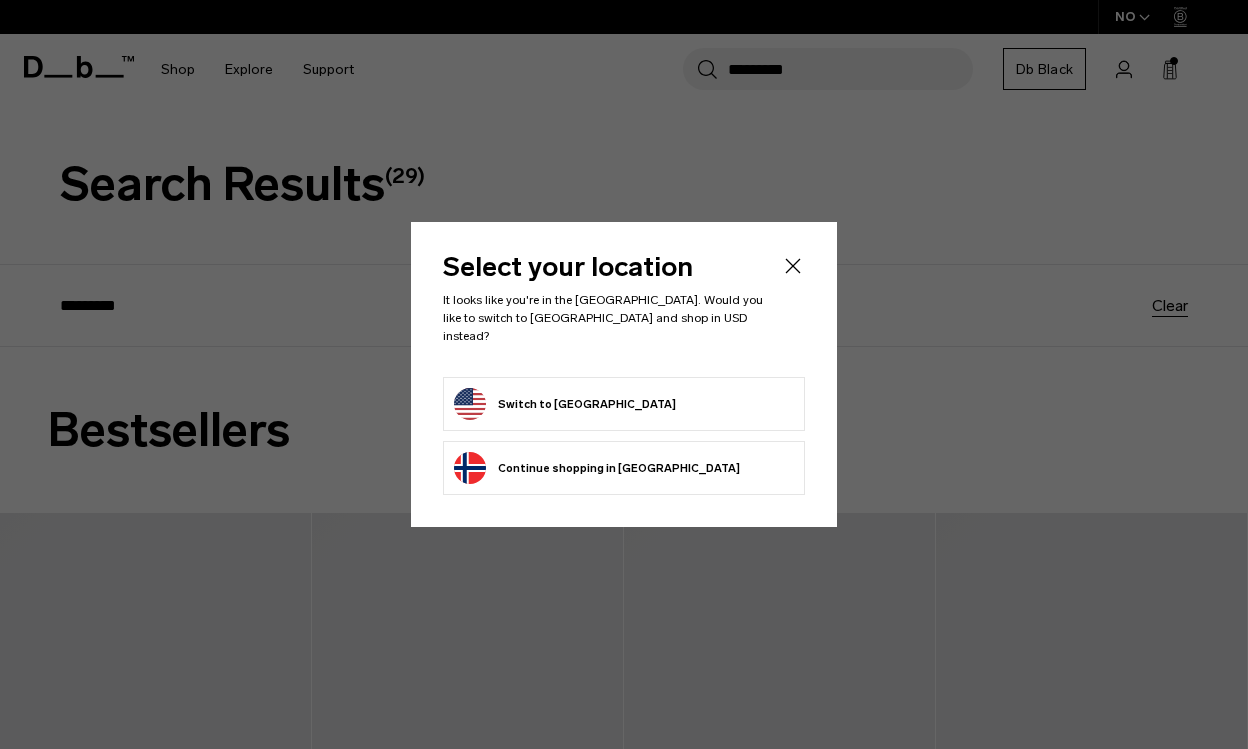 scroll, scrollTop: 0, scrollLeft: 0, axis: both 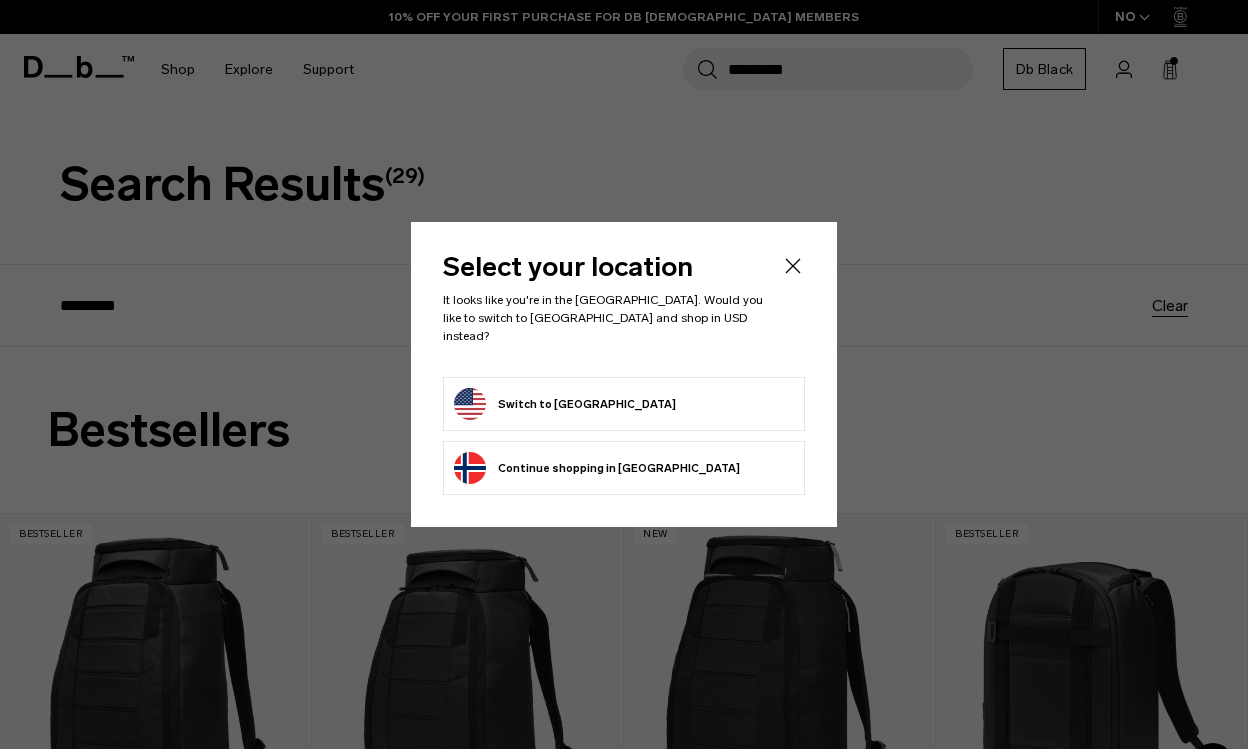 click on "Switch to [GEOGRAPHIC_DATA]" at bounding box center (565, 404) 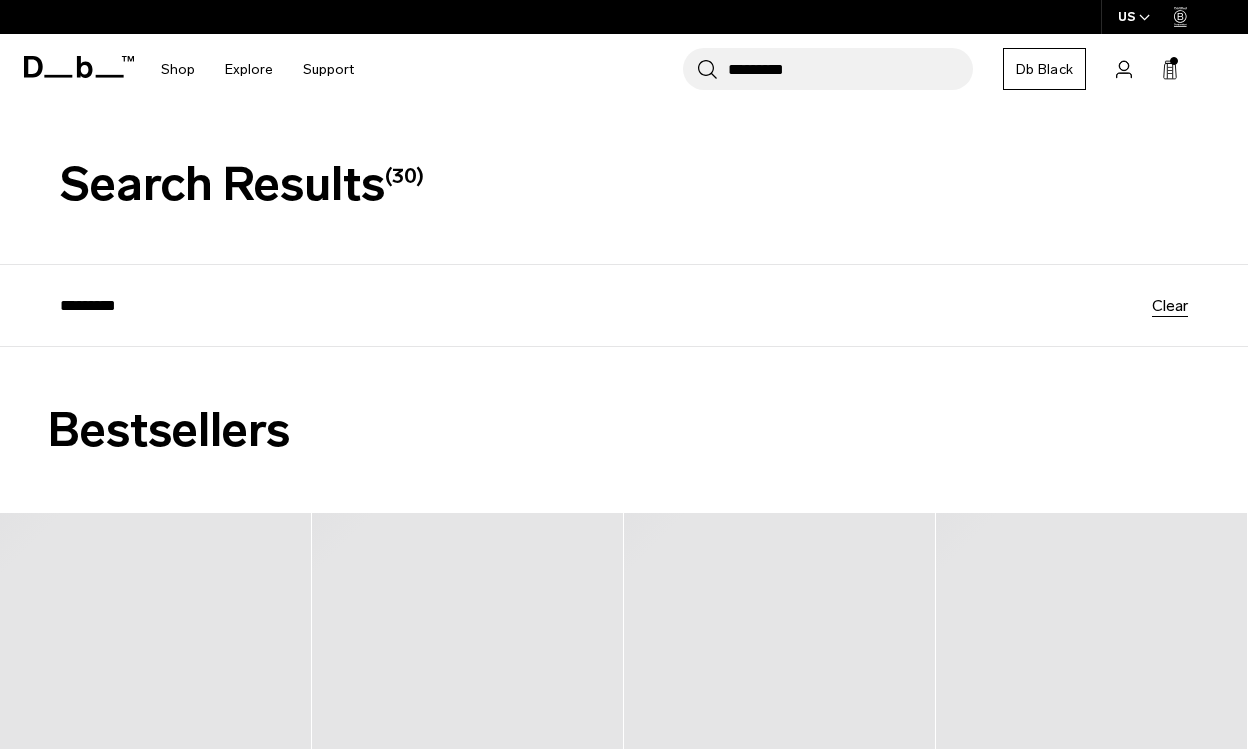 scroll, scrollTop: 0, scrollLeft: 0, axis: both 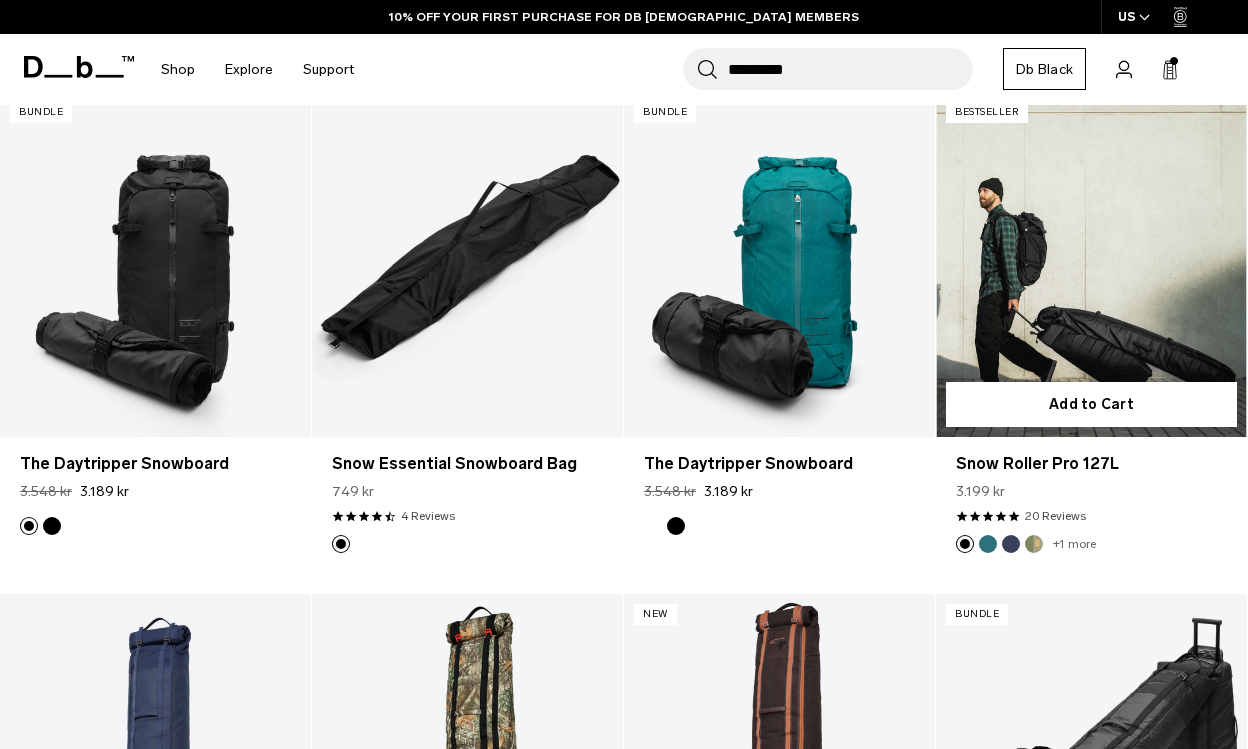 click at bounding box center (1091, 265) 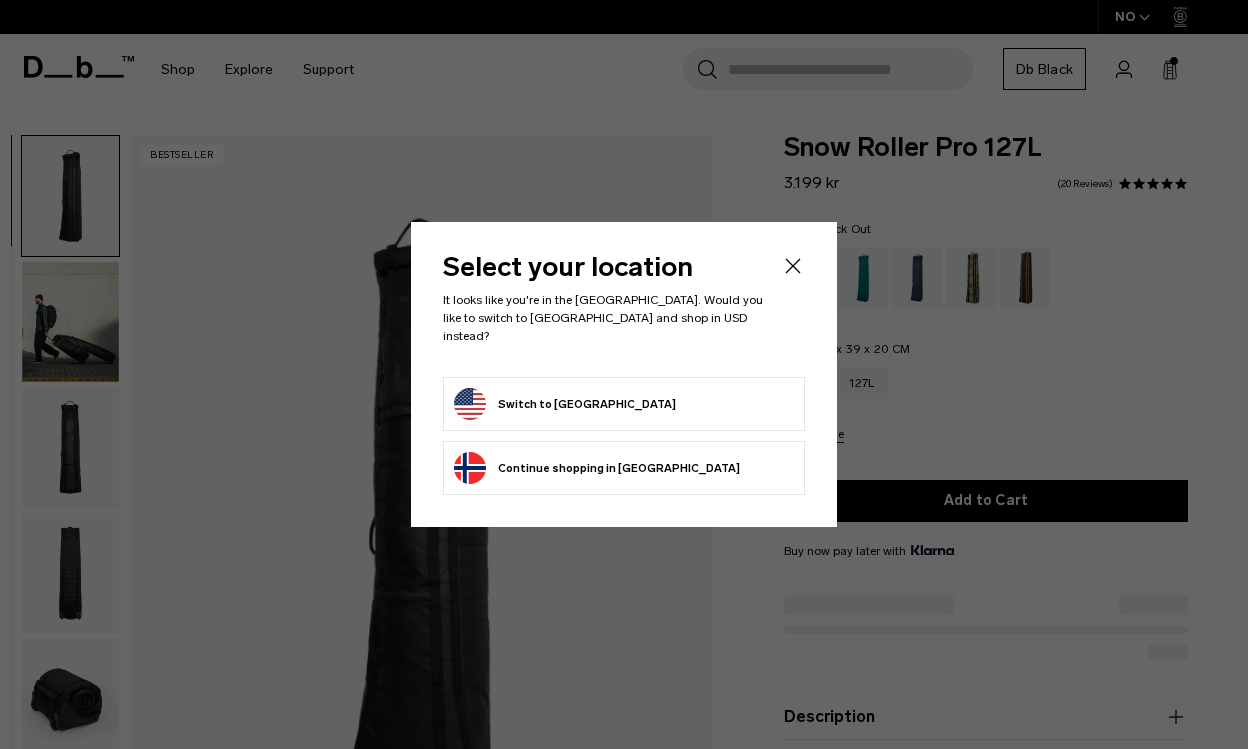 scroll, scrollTop: 0, scrollLeft: 0, axis: both 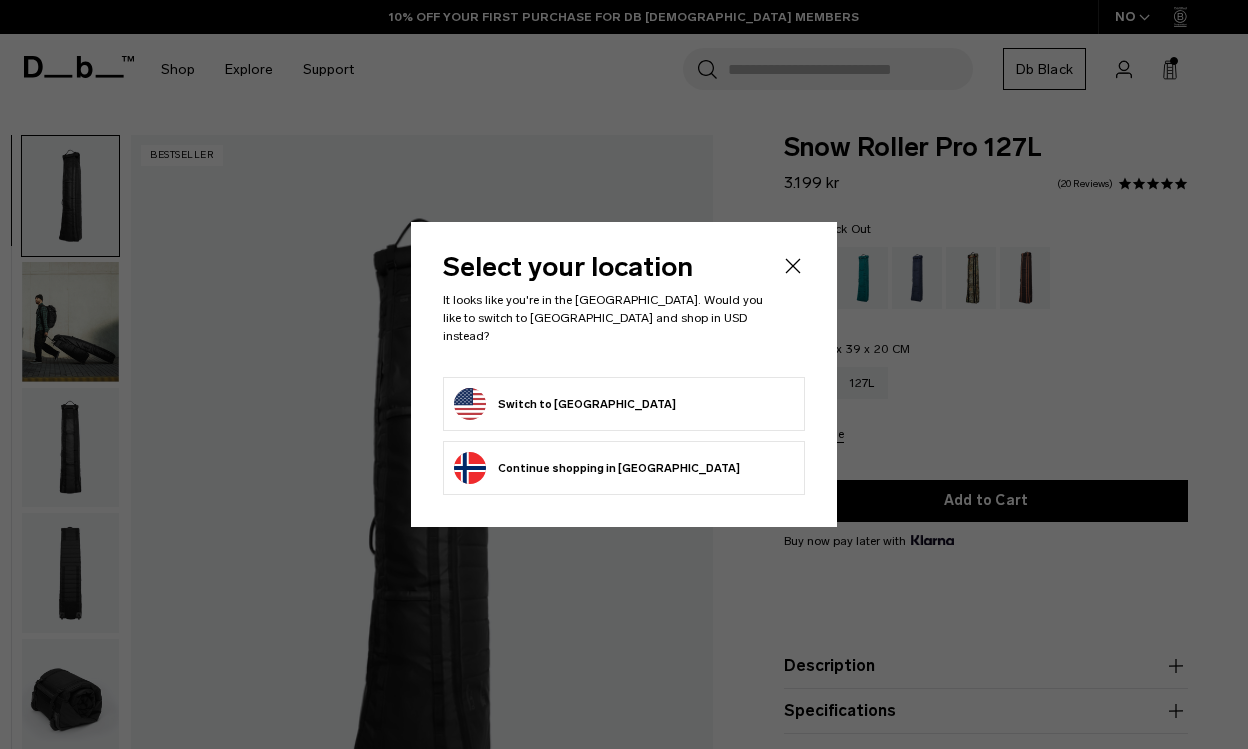 click on "Switch to United States" at bounding box center [565, 404] 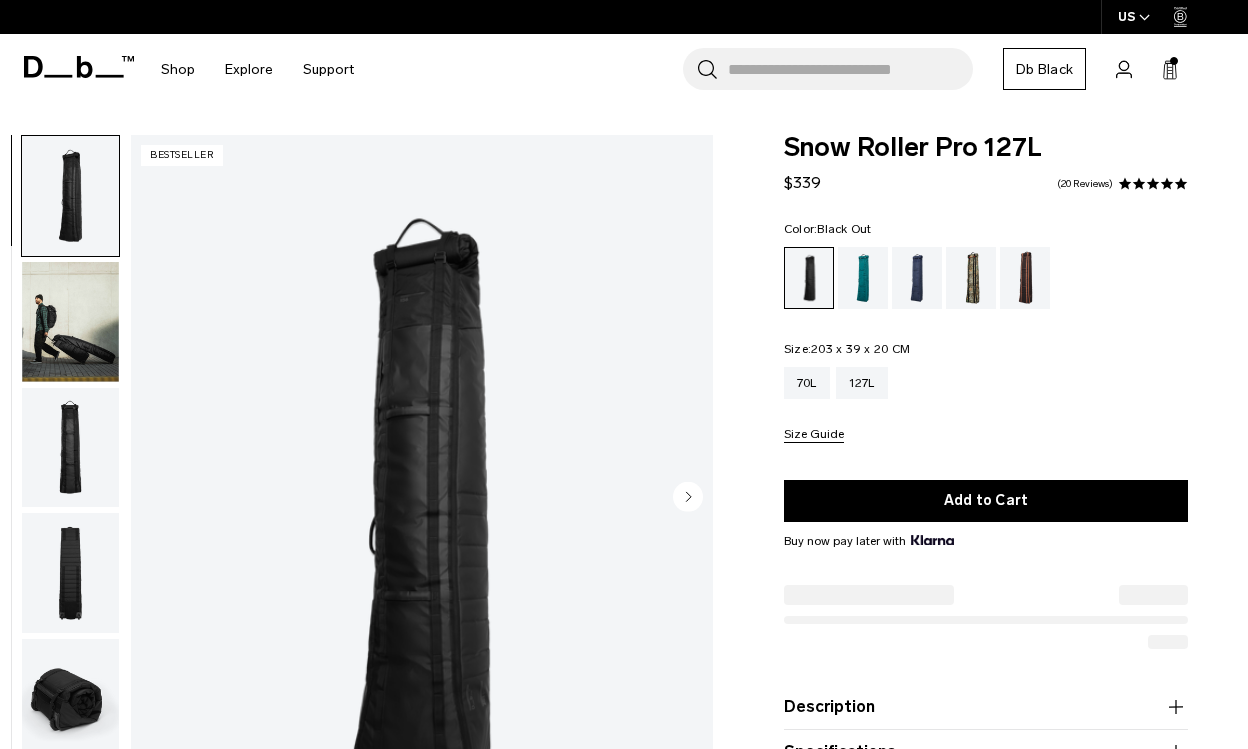 scroll, scrollTop: 0, scrollLeft: 0, axis: both 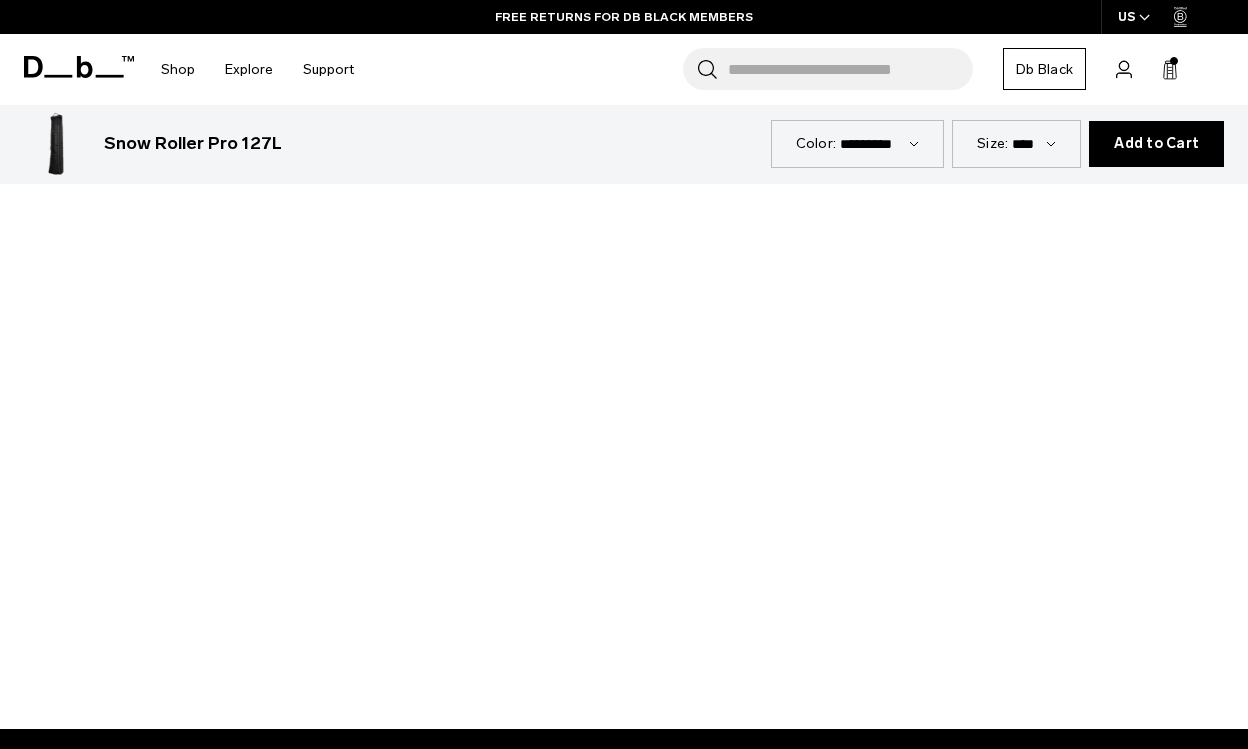 click at bounding box center (624, 379) 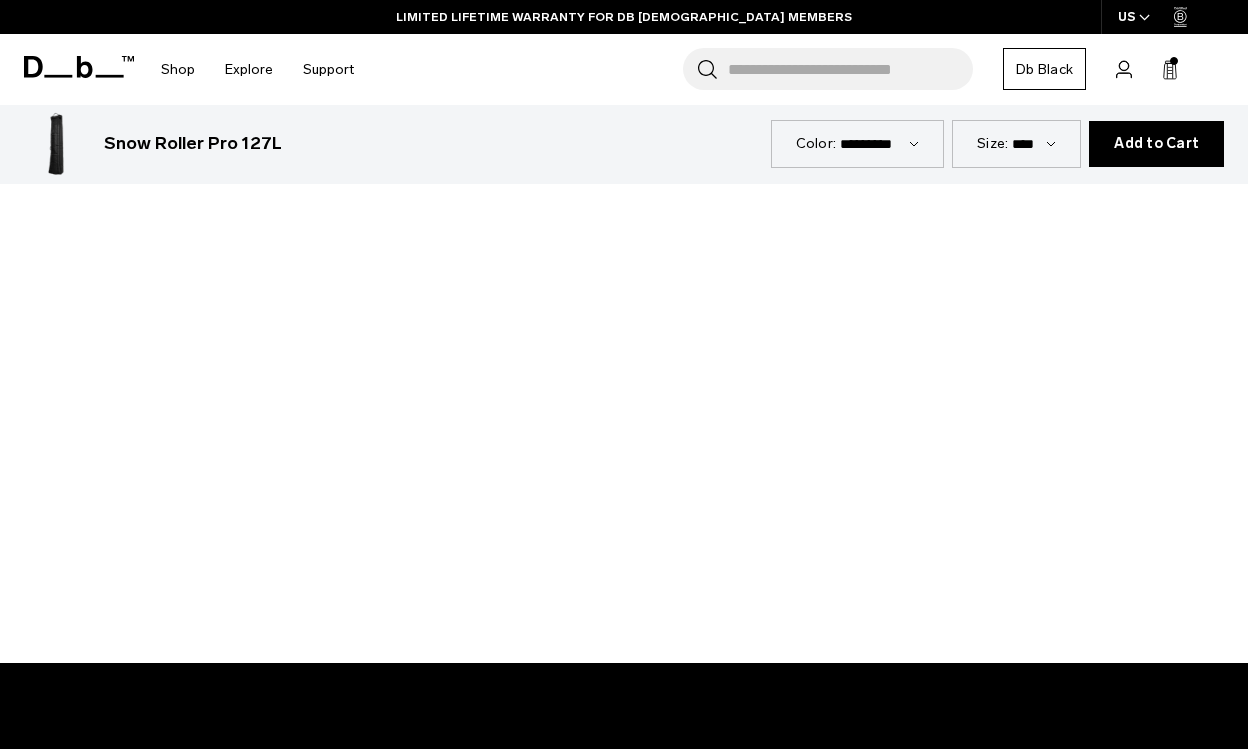 scroll, scrollTop: 1578, scrollLeft: 0, axis: vertical 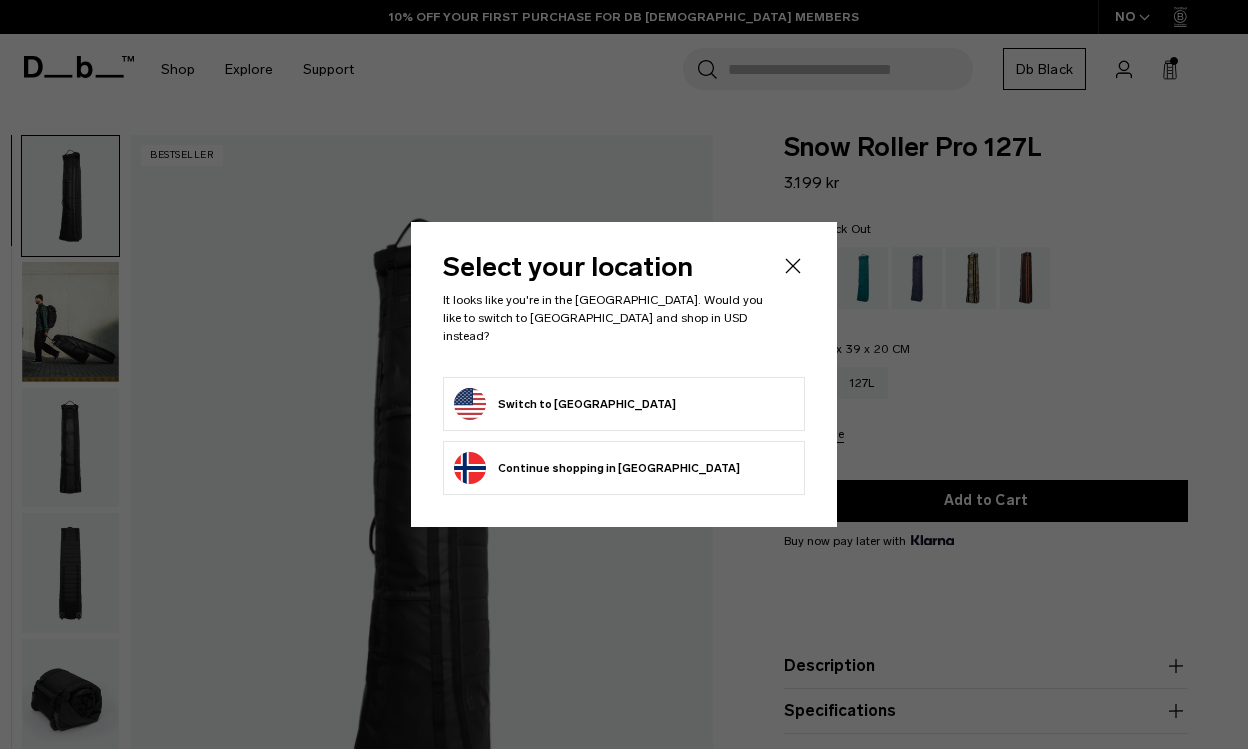 click on "Switch to [GEOGRAPHIC_DATA]" at bounding box center [565, 404] 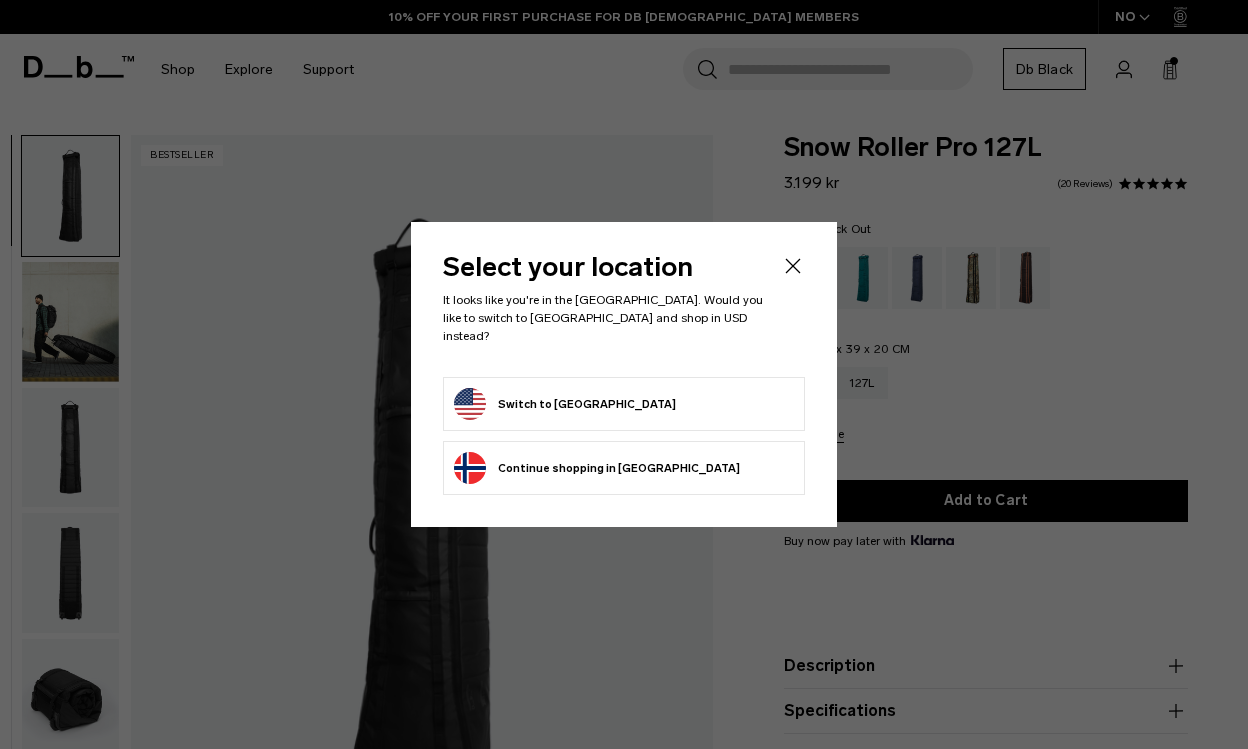 scroll, scrollTop: 0, scrollLeft: 0, axis: both 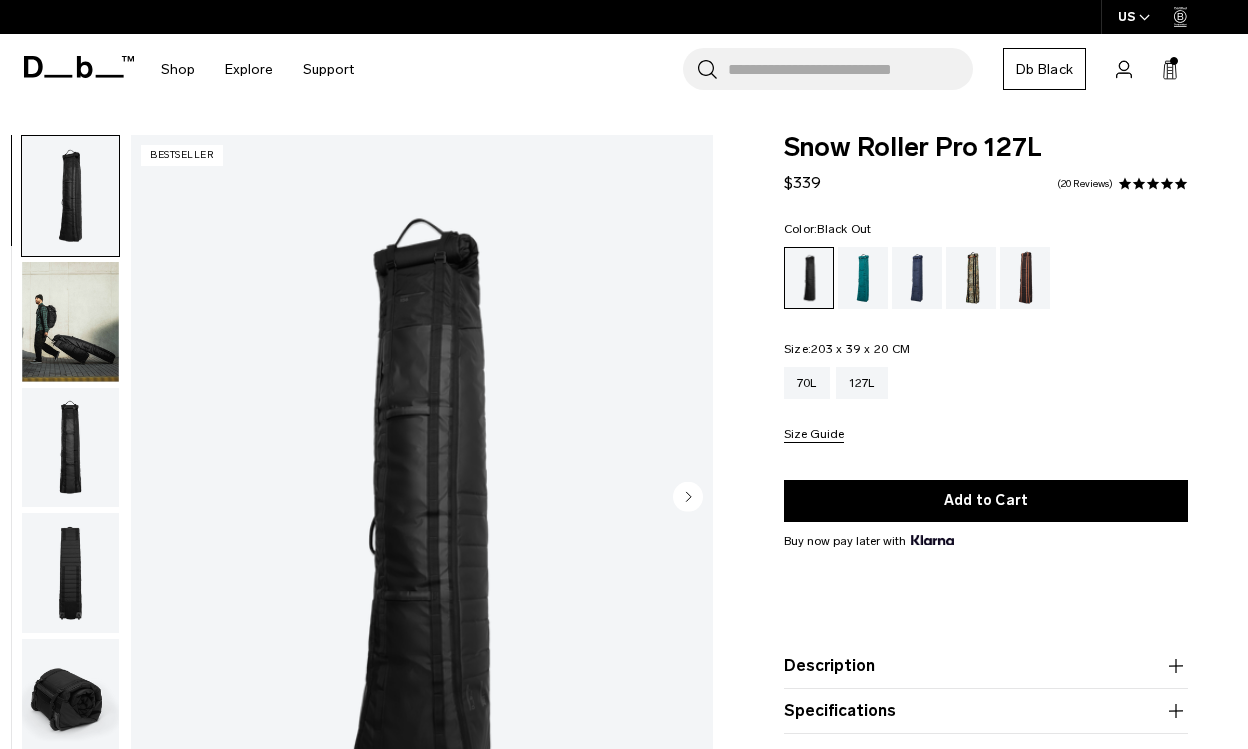 click on "Search for Bags, Luggage..." at bounding box center (850, 69) 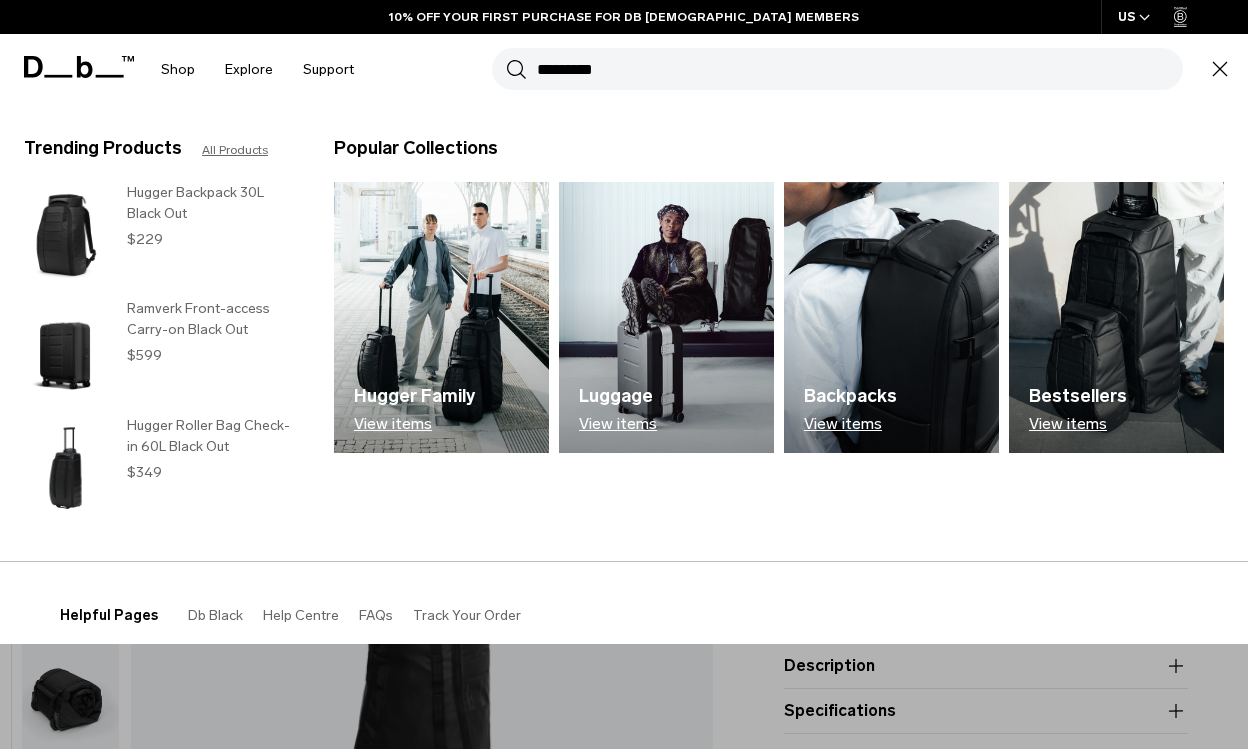 type on "*********" 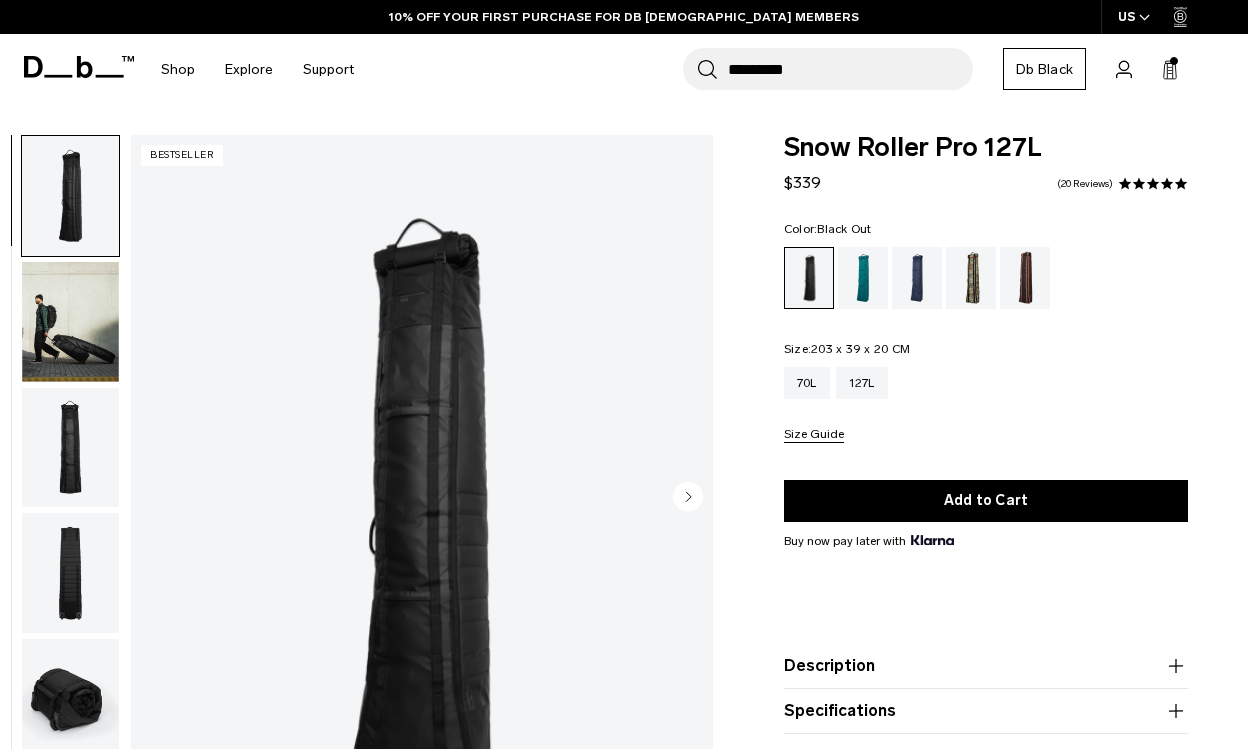 scroll, scrollTop: 63, scrollLeft: 0, axis: vertical 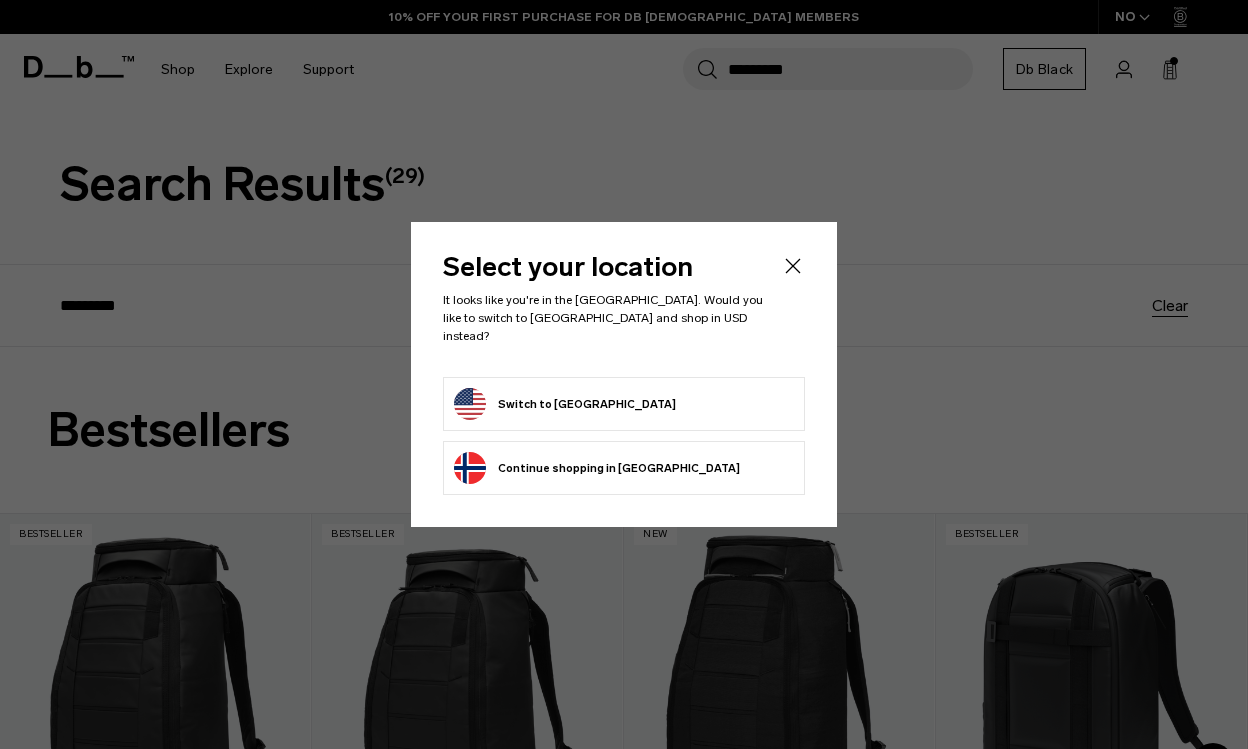 click on "Switch to [GEOGRAPHIC_DATA]" at bounding box center [565, 404] 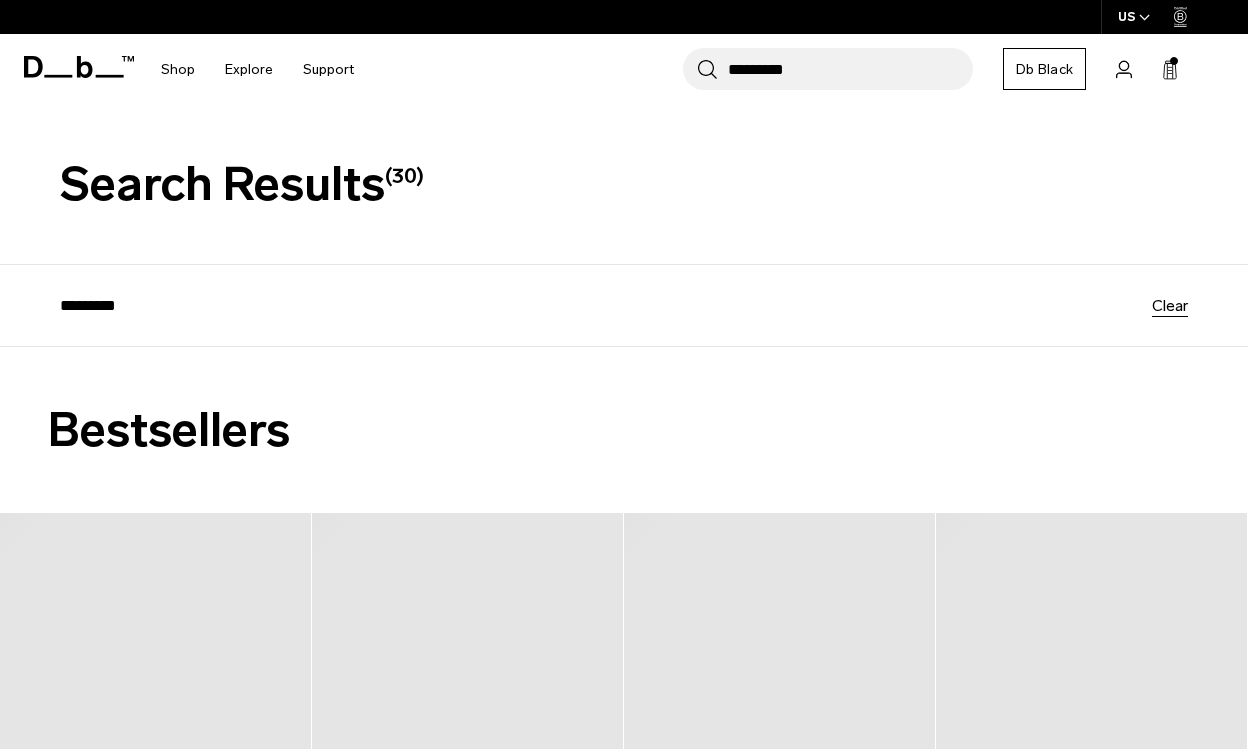 scroll, scrollTop: 0, scrollLeft: 0, axis: both 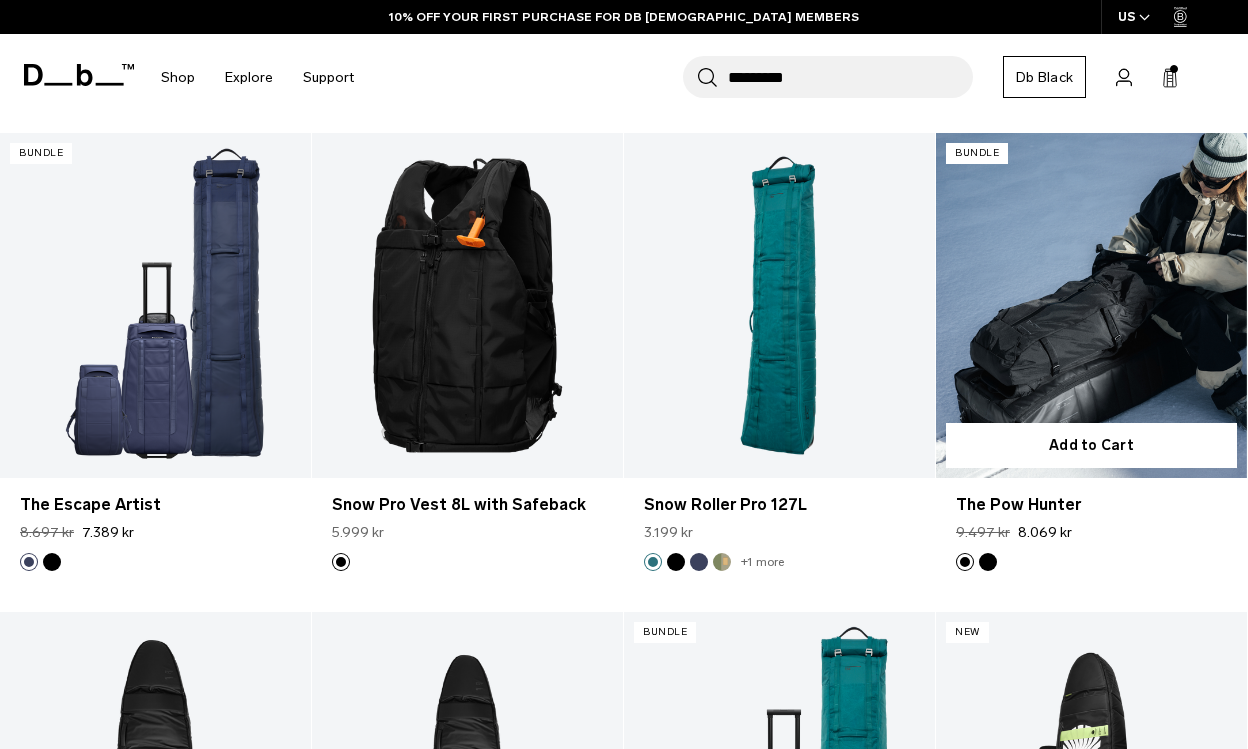 click at bounding box center [1091, 306] 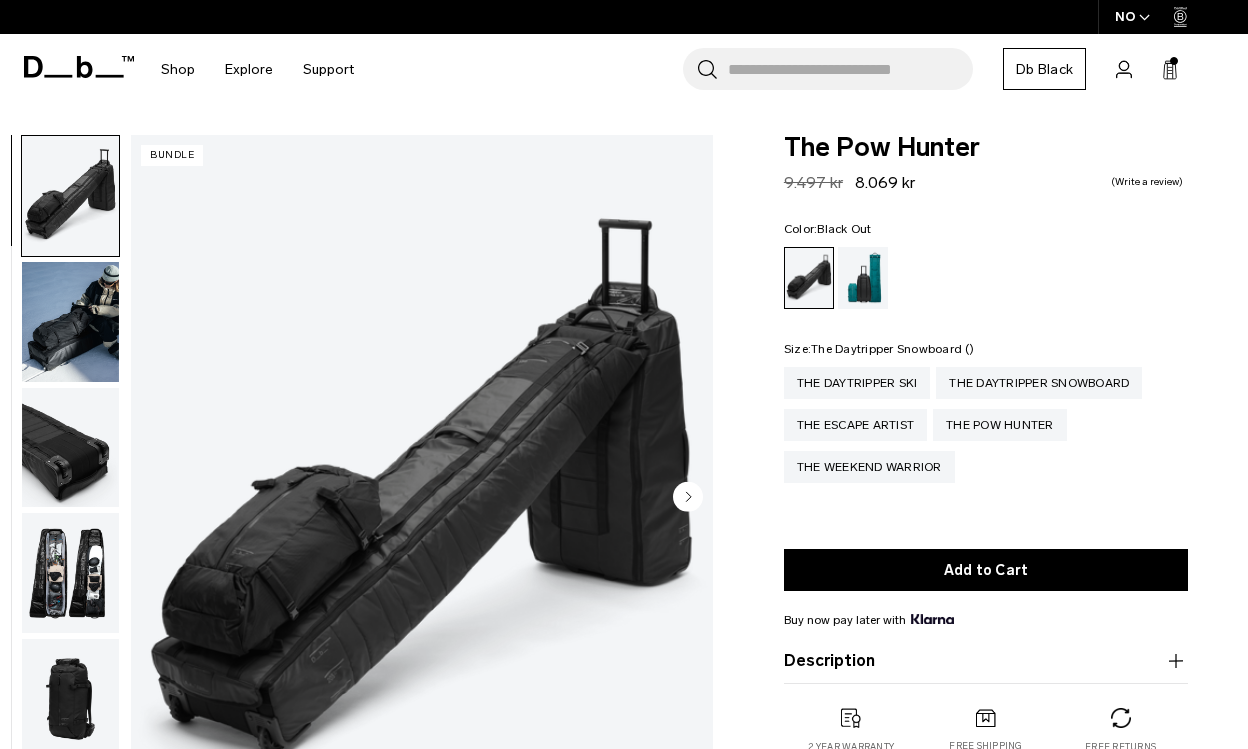 scroll, scrollTop: 0, scrollLeft: 0, axis: both 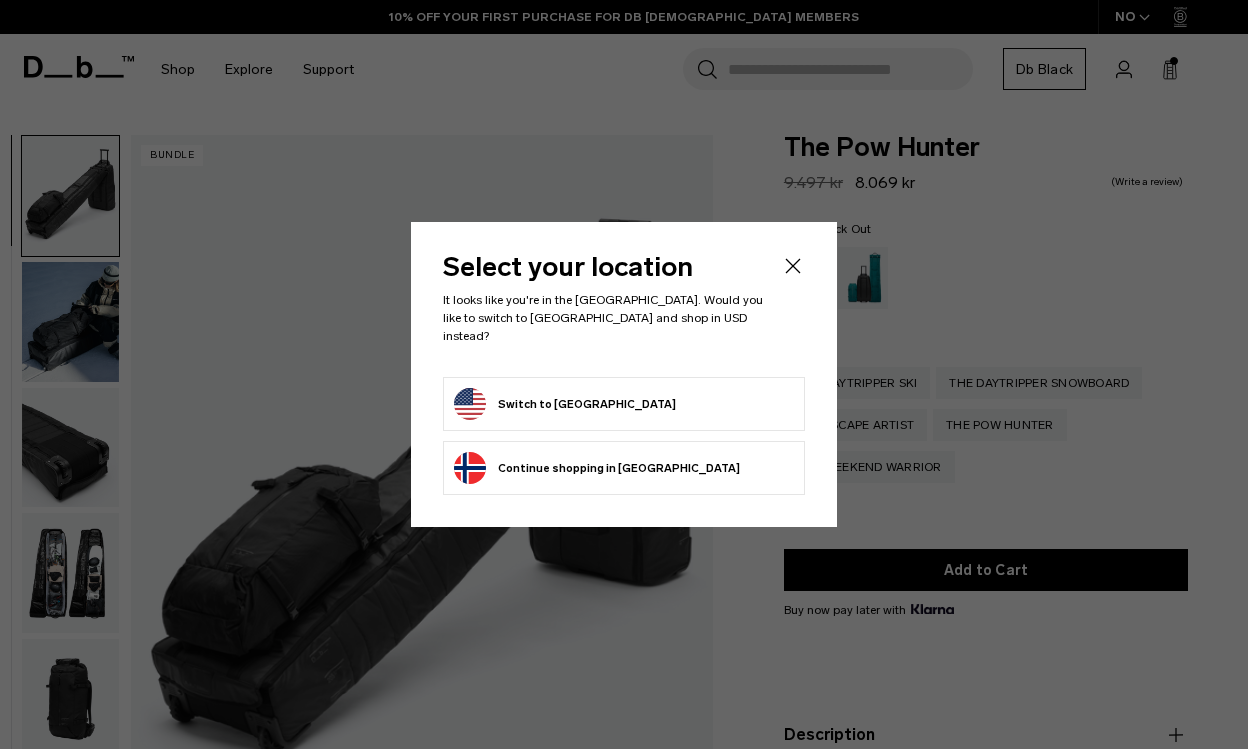 click on "Switch to United States" at bounding box center (565, 404) 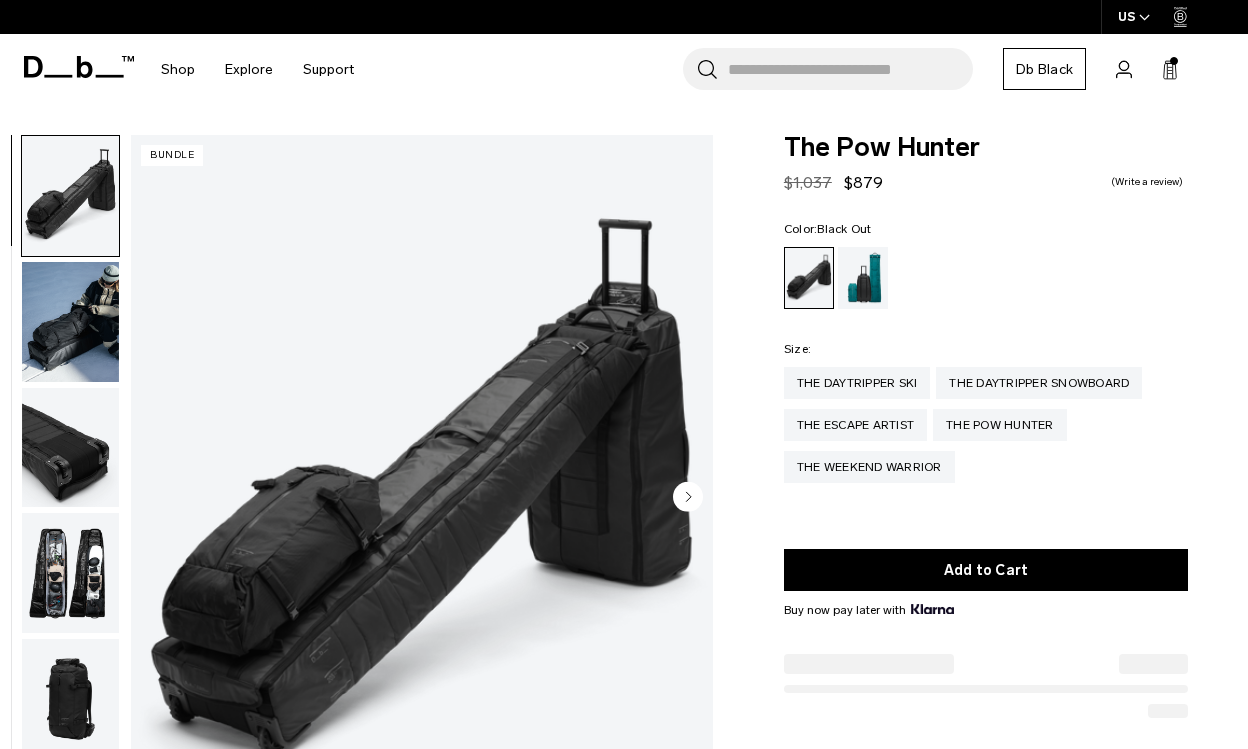 scroll, scrollTop: 0, scrollLeft: 0, axis: both 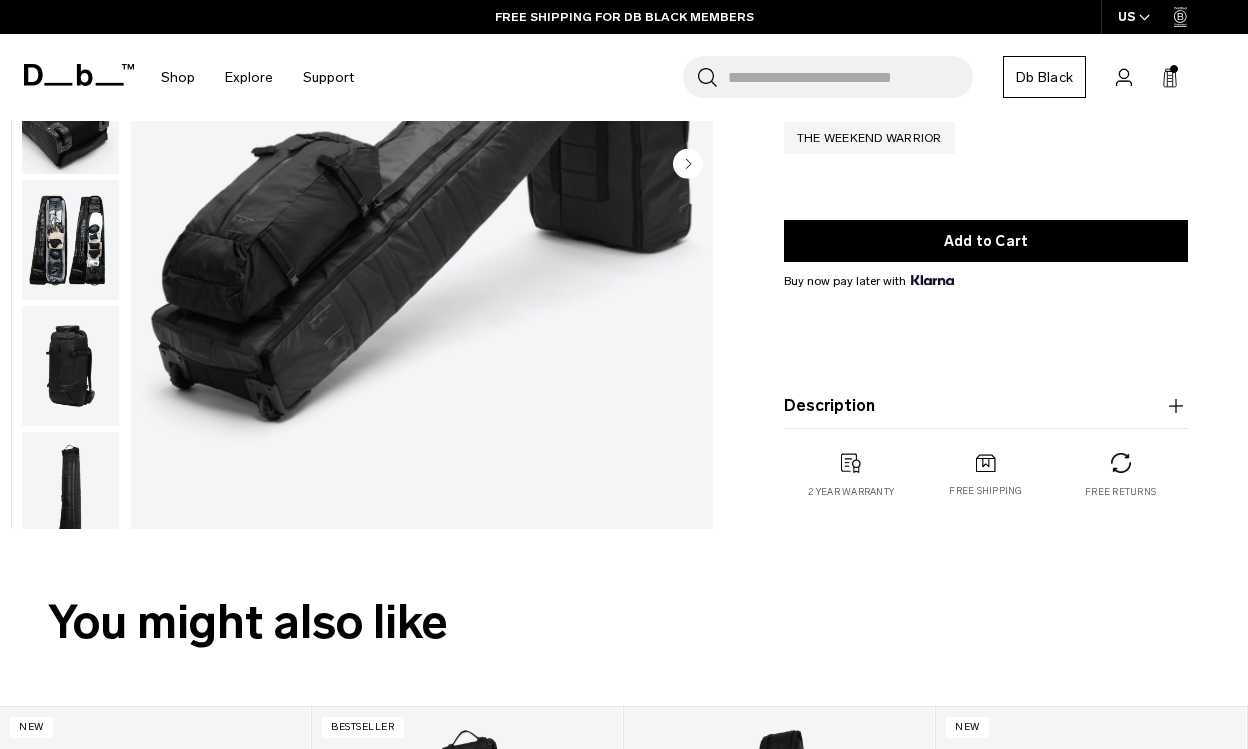 click on "Description
Think of these as the ultimate trio for serious snow adventures. The world’s first length-adjustable, compressible, rib-protected ski and snowboard bag needs no introduction. We’ve tweaked and evolved the design over the years to ensure it always stays top of the class in Snow travel, and when it’s used in conjunction with our lightweight, compact touring pack - you’re set for the slopes. In terms of the rest of your kit, look no further than the Hugger Roller 90L. Developed from our best-selling Hugger backpack, this is a high-volume bag perfect for serious snow trips.  The bundle includes:  ✓ Snow Roller Bag 127L ✓ Snow Pro Backpack 32L  ✓ Hugger Roller Bag 90L" at bounding box center [986, 406] 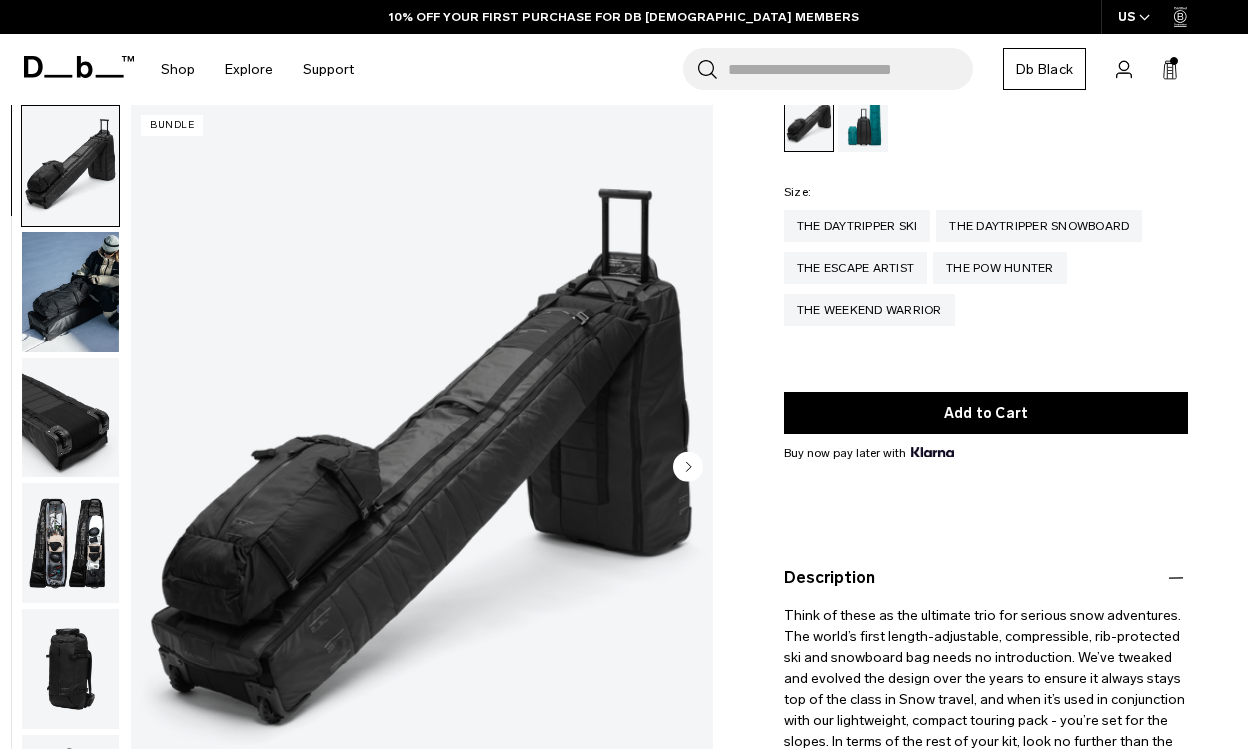 scroll, scrollTop: 105, scrollLeft: 0, axis: vertical 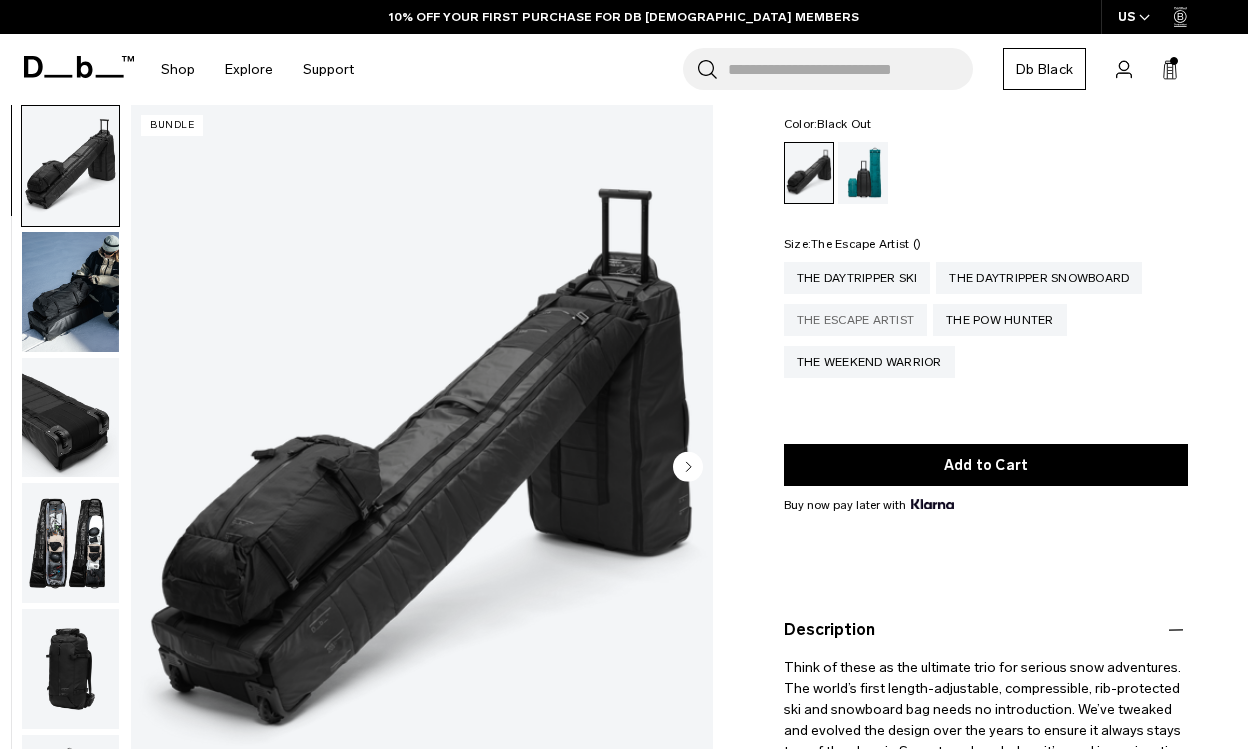 click on "The Escape Artist" at bounding box center [855, 320] 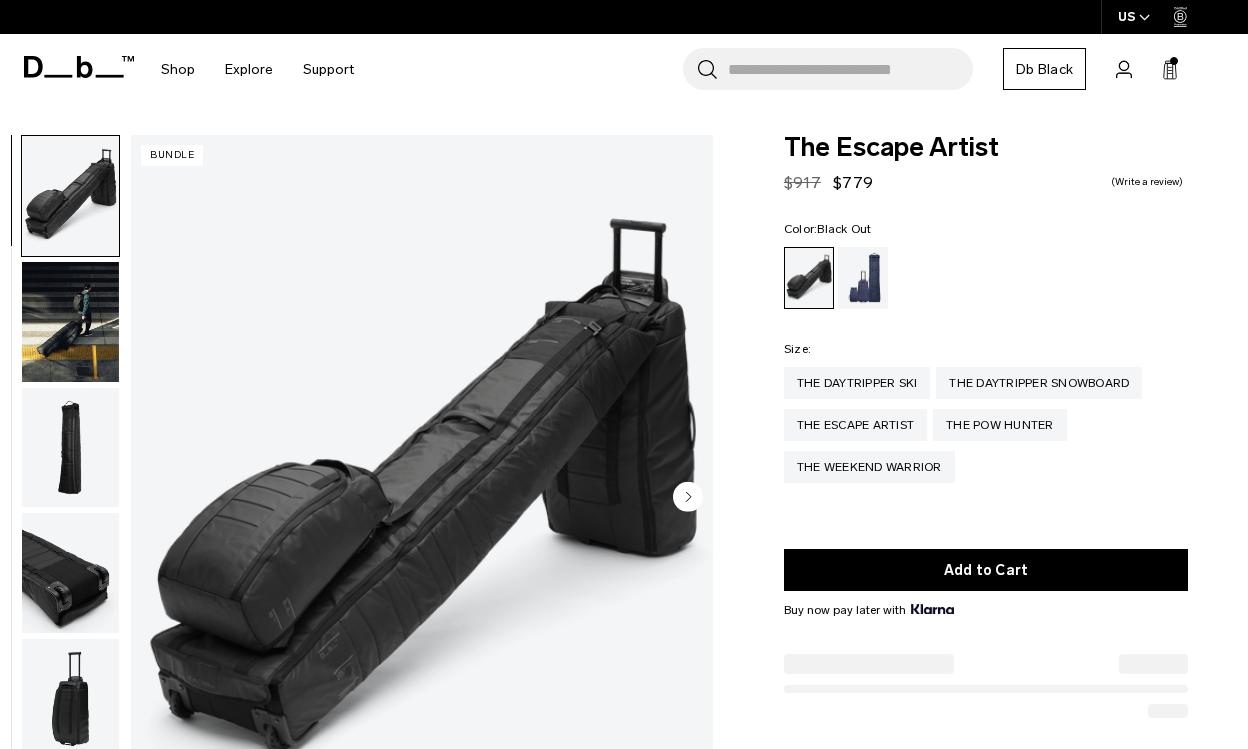 scroll, scrollTop: 0, scrollLeft: 0, axis: both 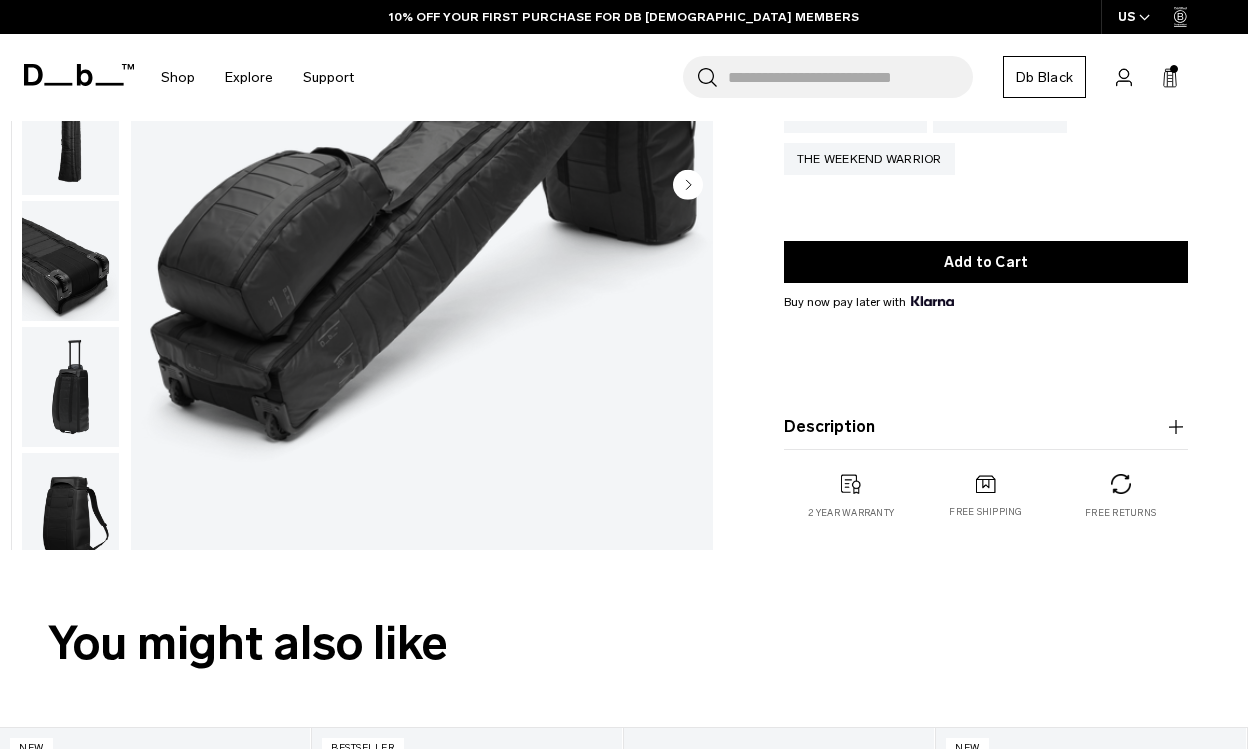 click on "Description" at bounding box center (986, 427) 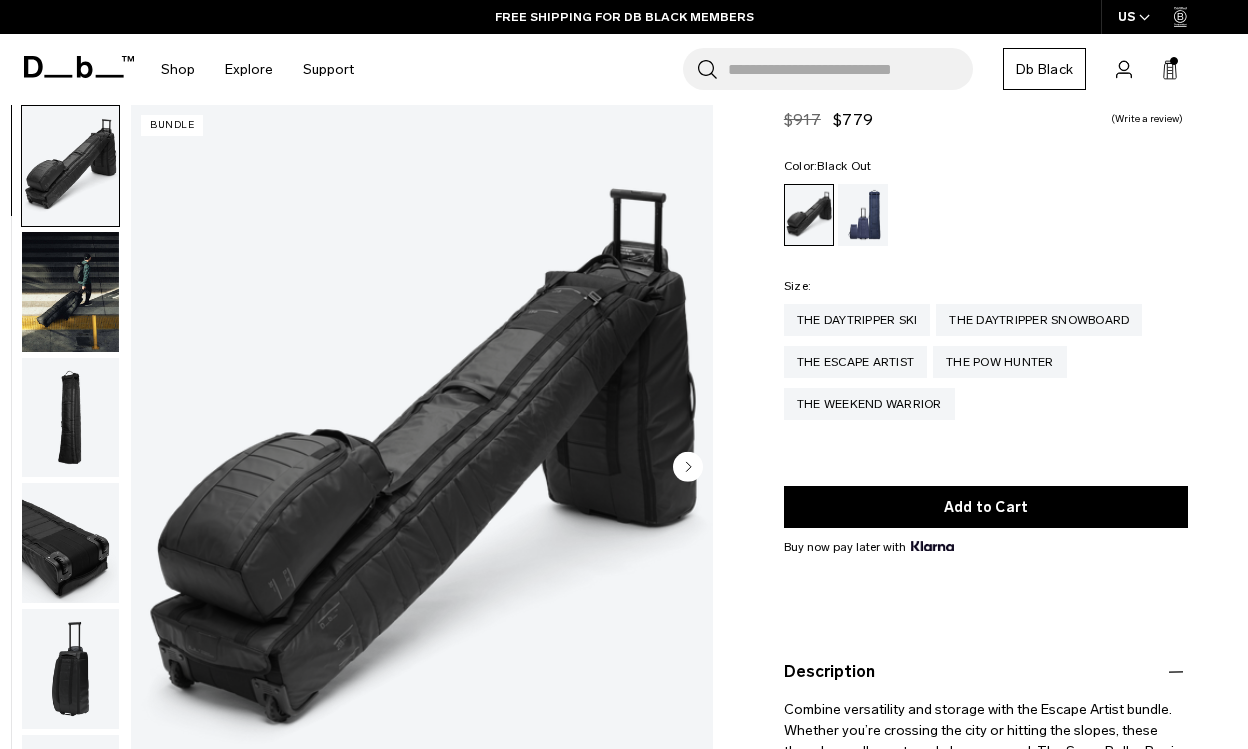 scroll, scrollTop: 45, scrollLeft: 0, axis: vertical 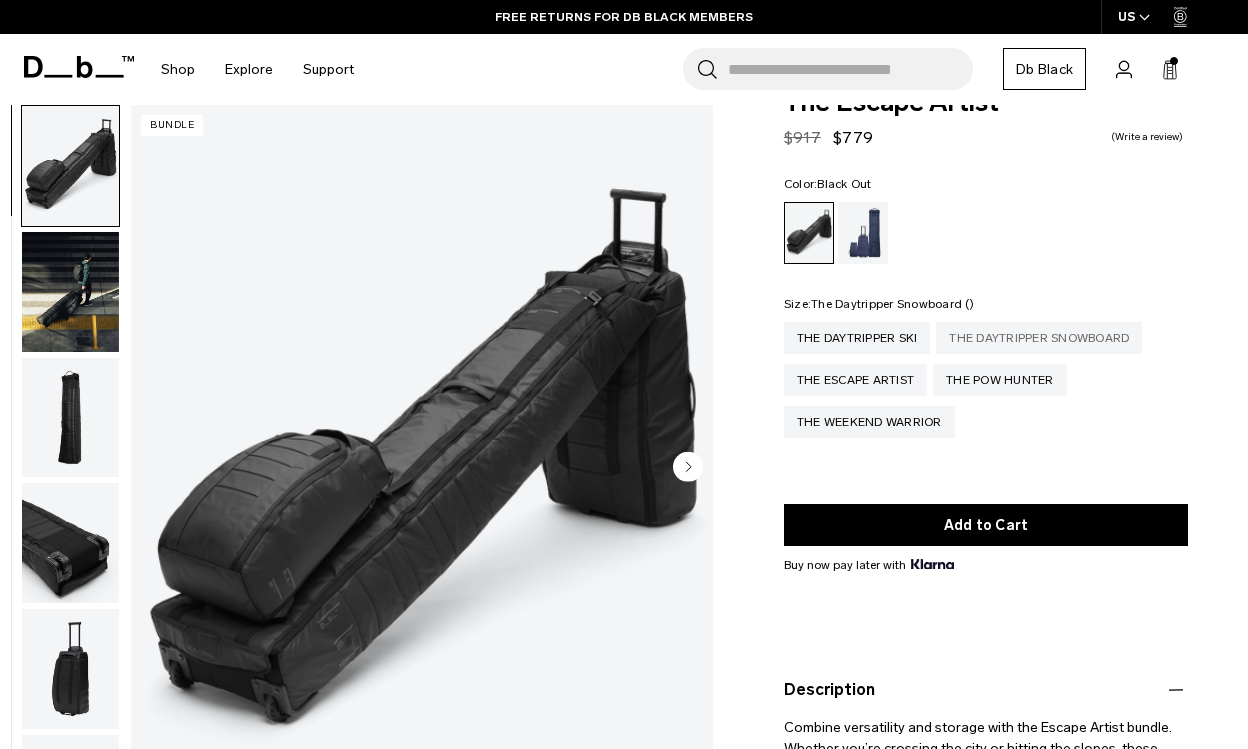 click on "The Daytripper Snowboard" at bounding box center (1039, 338) 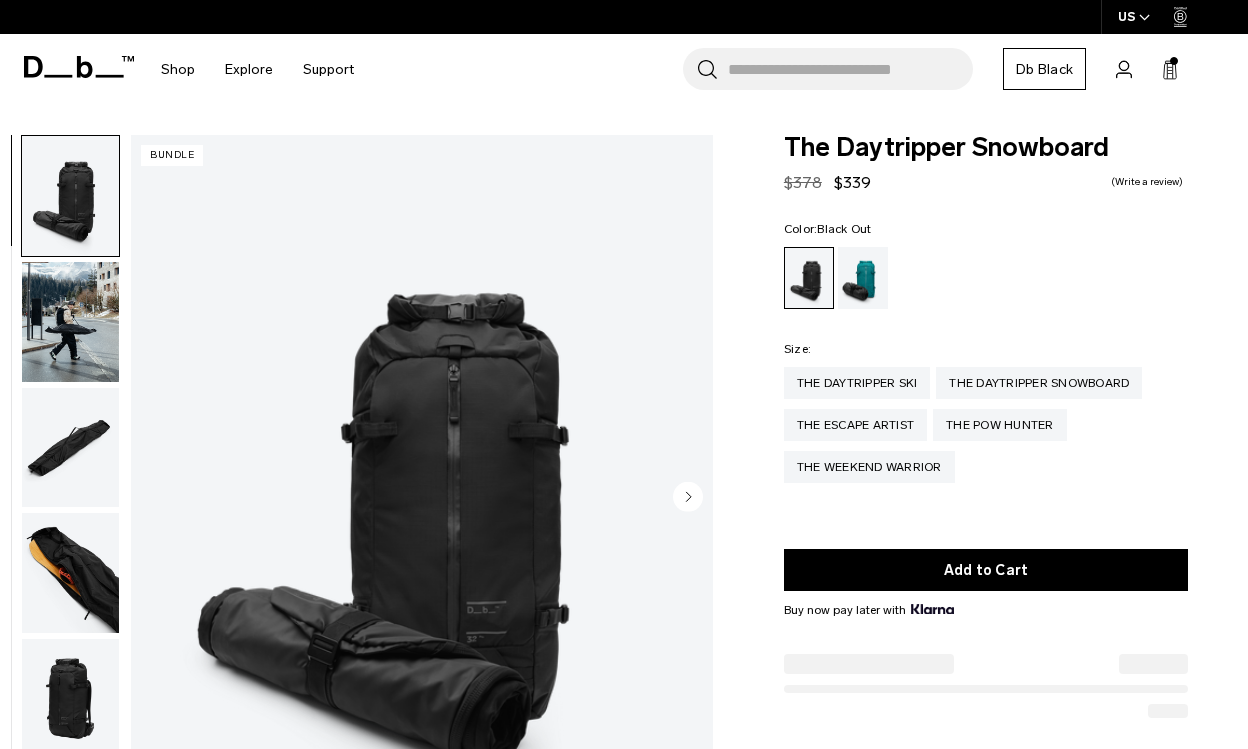 scroll, scrollTop: 0, scrollLeft: 0, axis: both 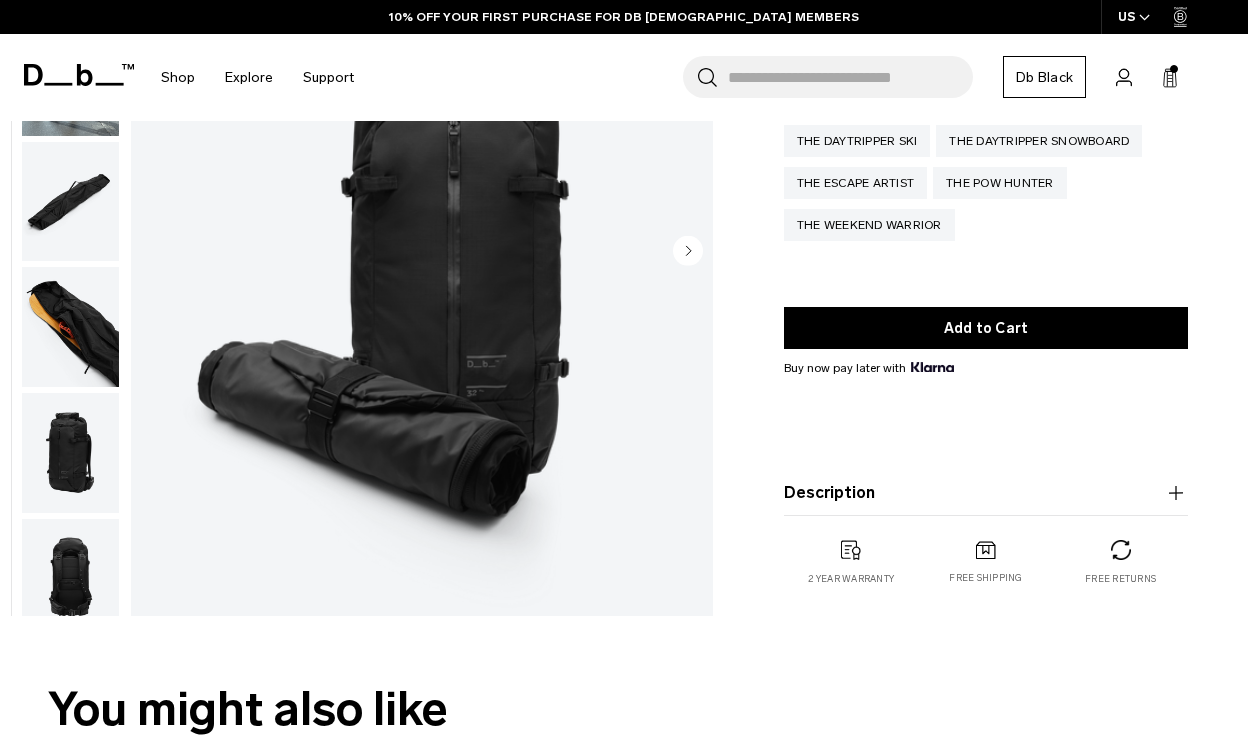 click on "Description" at bounding box center [986, 493] 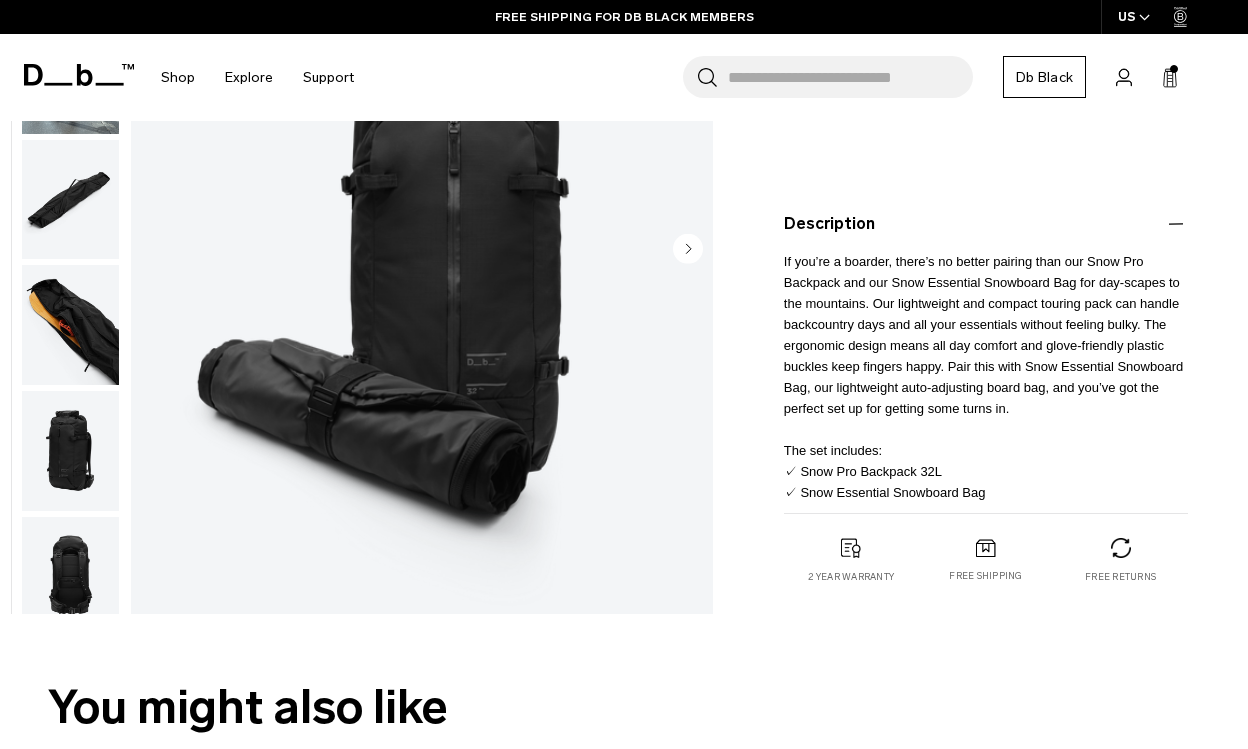 scroll, scrollTop: 524, scrollLeft: 0, axis: vertical 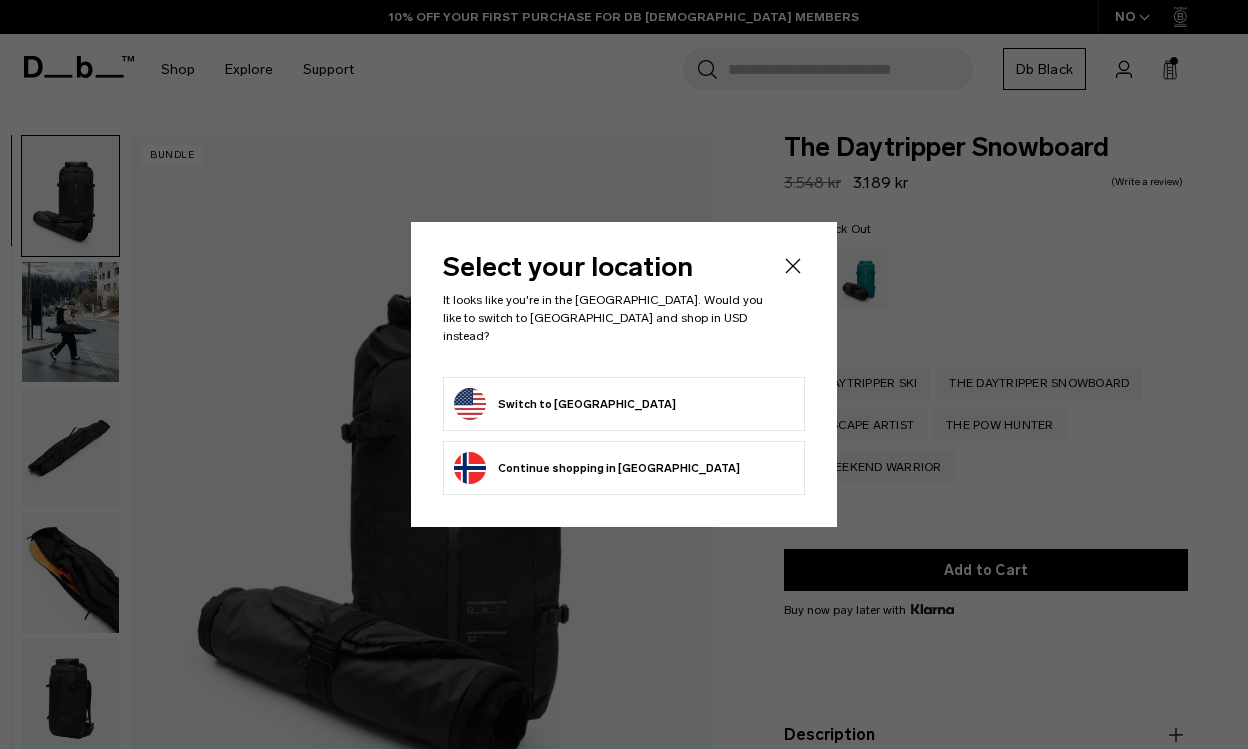 click on "Switch to United States" at bounding box center [624, 404] 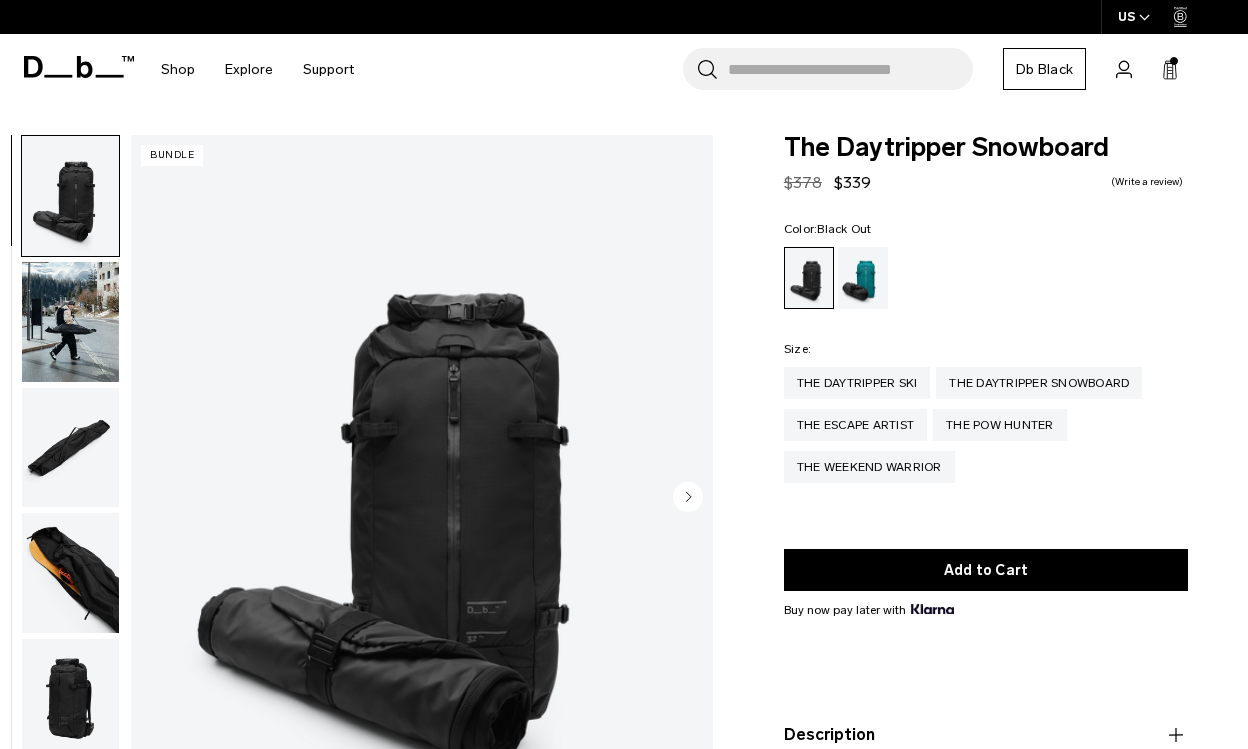 scroll, scrollTop: 0, scrollLeft: 0, axis: both 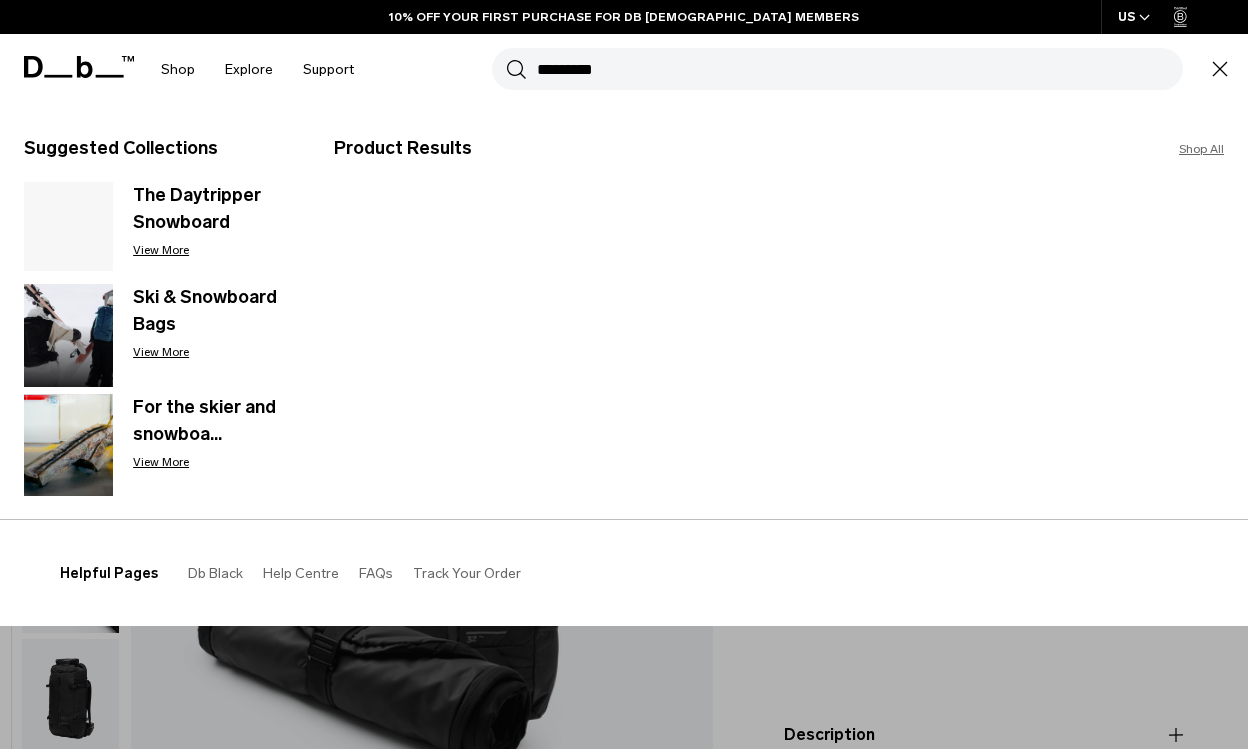 type on "*********" 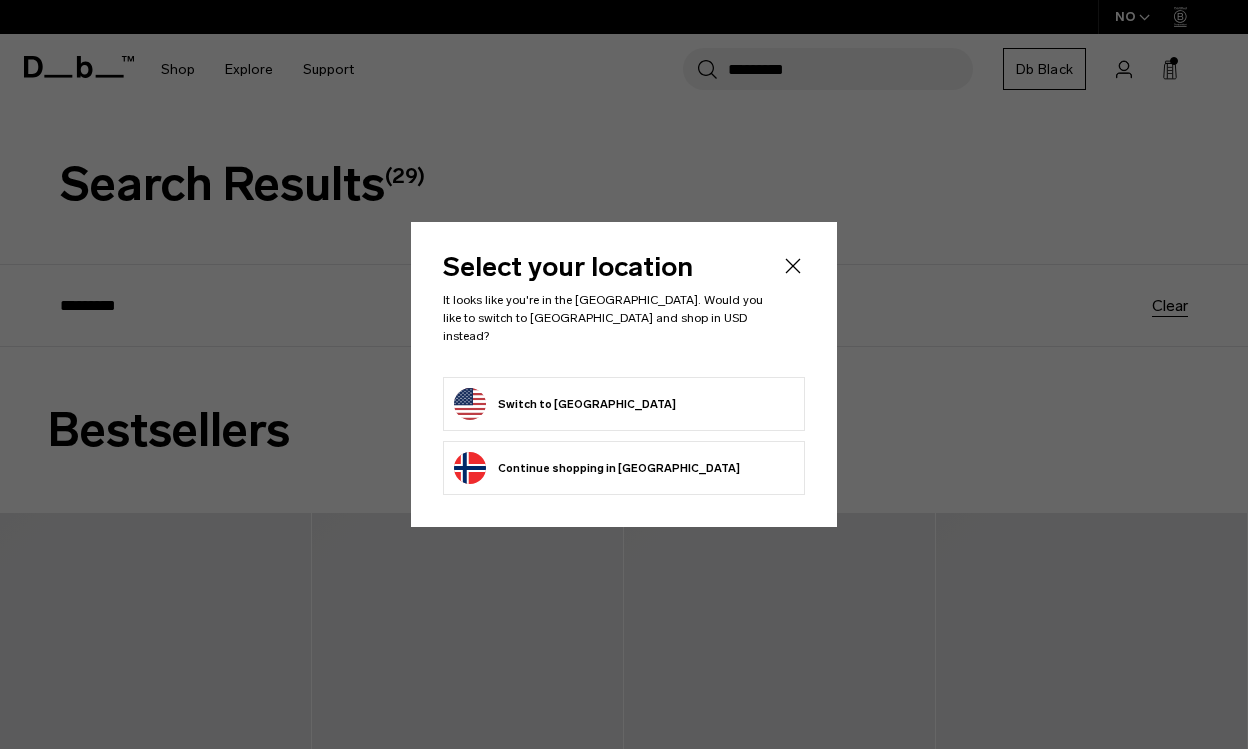 scroll, scrollTop: 0, scrollLeft: 0, axis: both 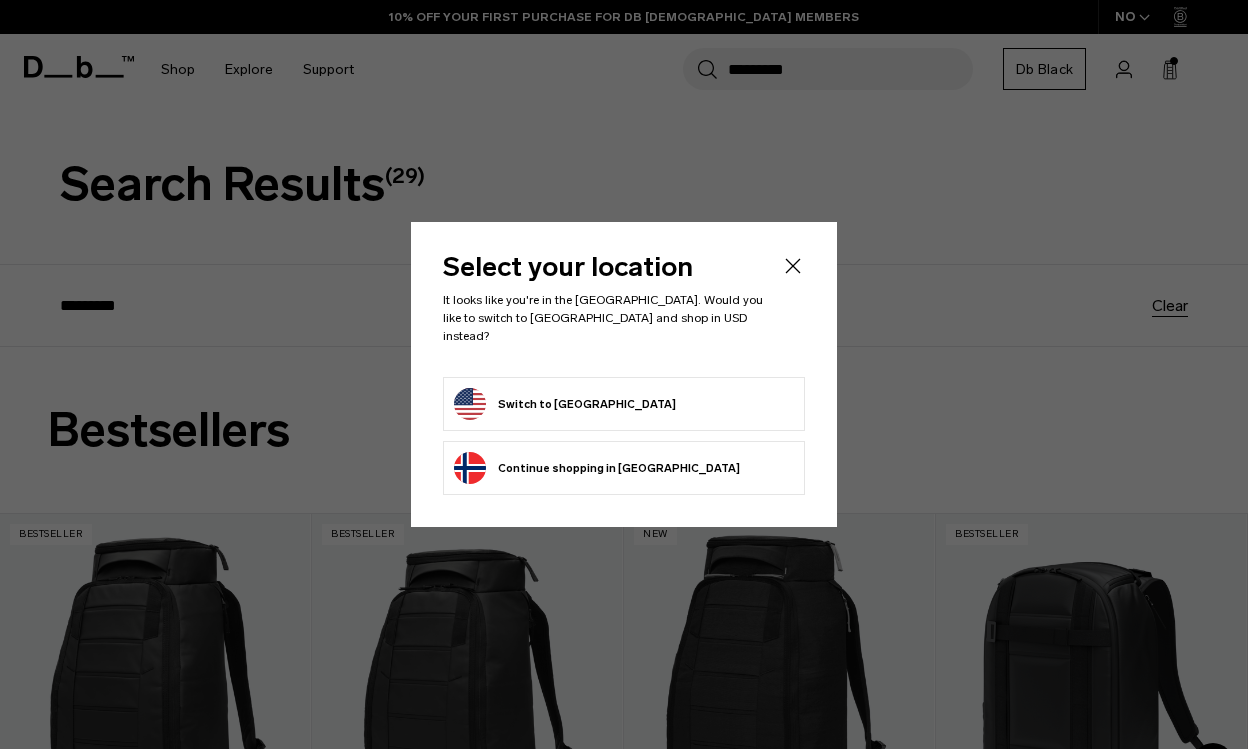 click on "Switch to [GEOGRAPHIC_DATA]" at bounding box center [565, 404] 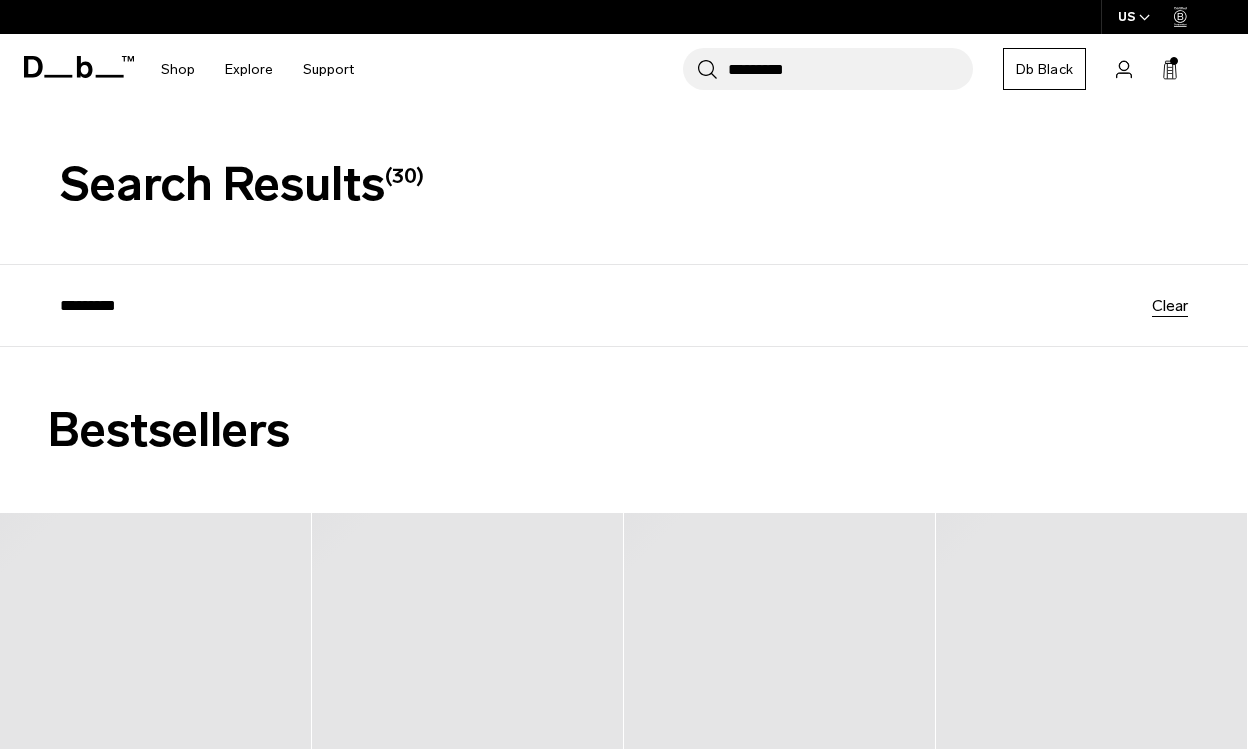 scroll, scrollTop: 0, scrollLeft: 0, axis: both 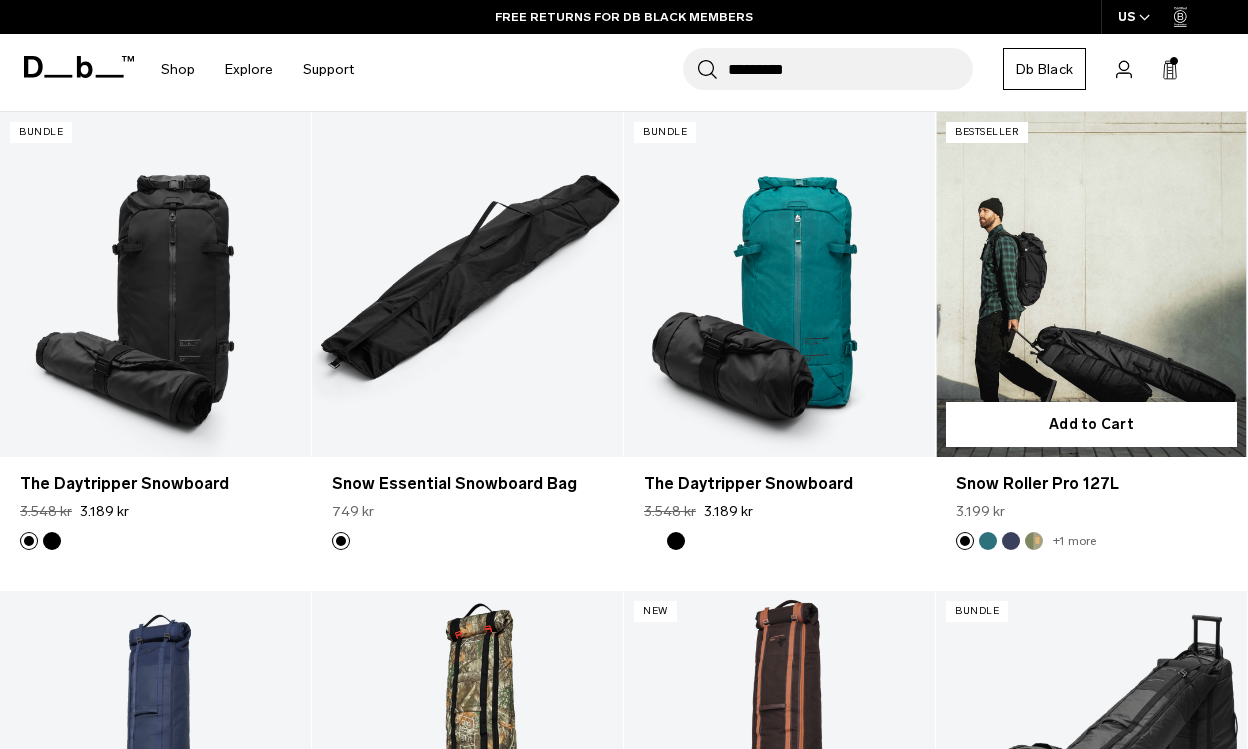 click at bounding box center [1091, 285] 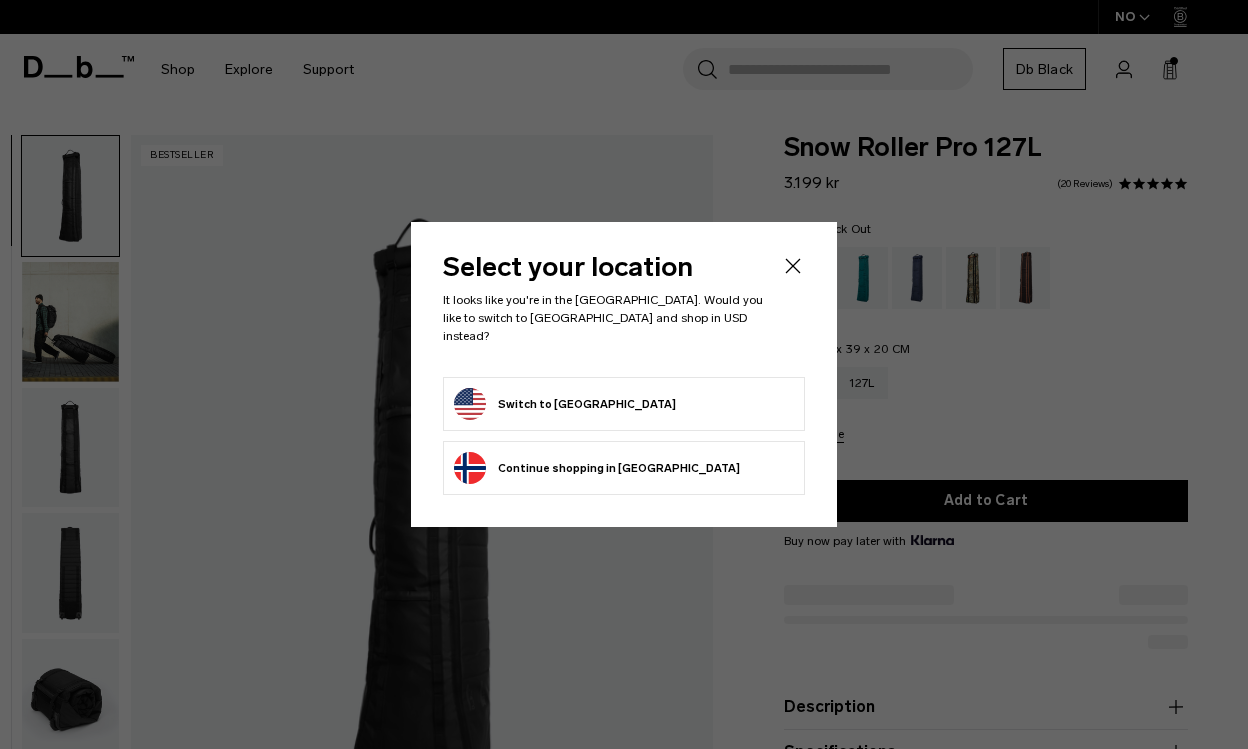 scroll, scrollTop: 0, scrollLeft: 0, axis: both 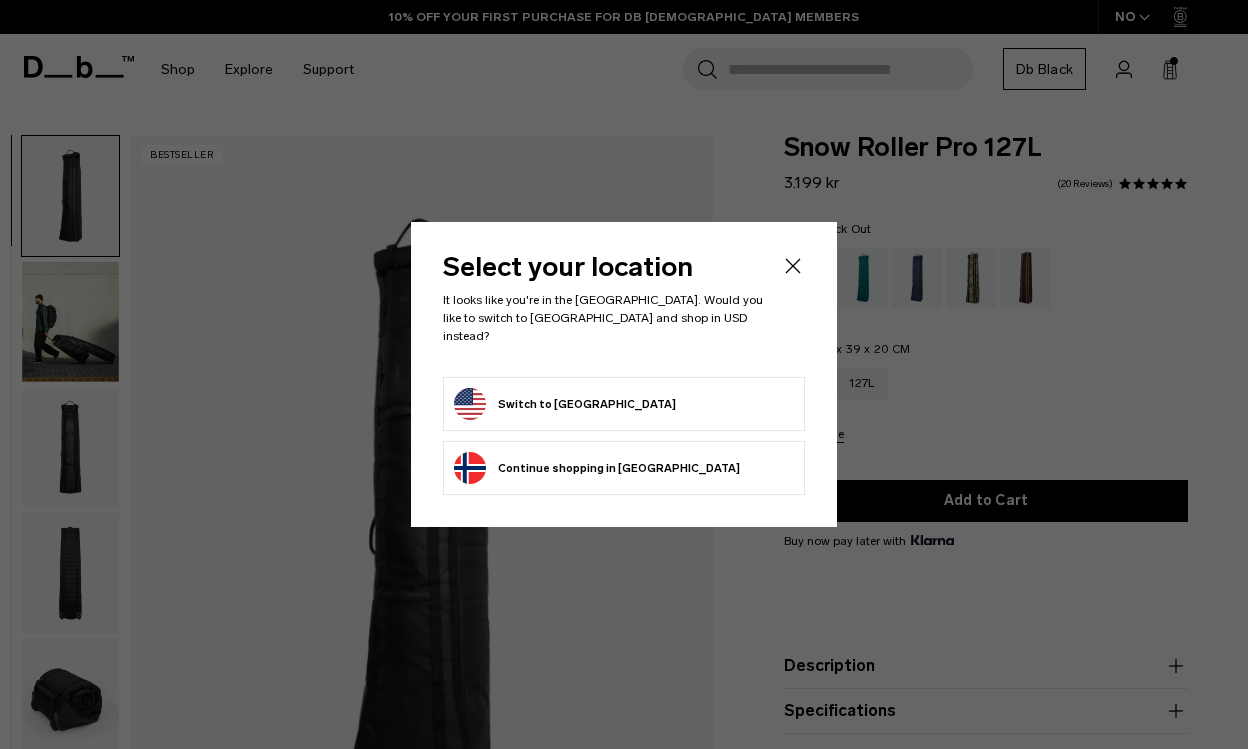 click on "Switch to [GEOGRAPHIC_DATA]" at bounding box center (565, 404) 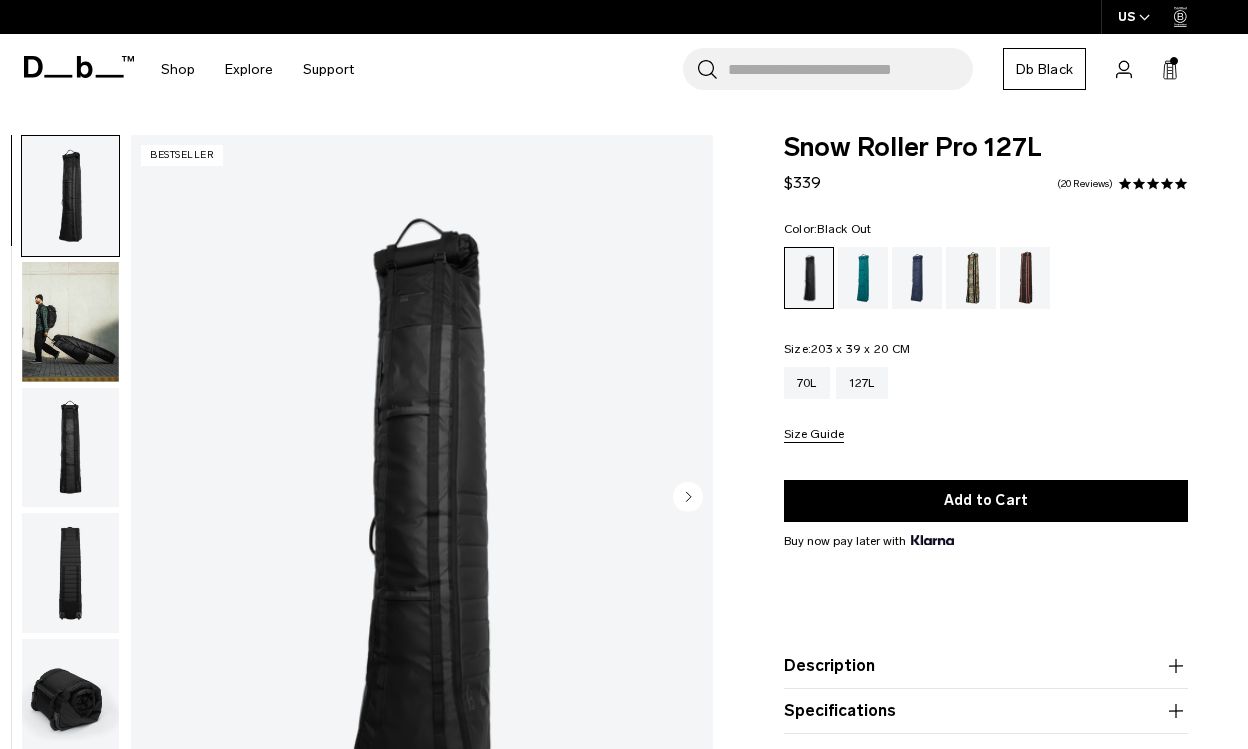 scroll, scrollTop: 0, scrollLeft: 0, axis: both 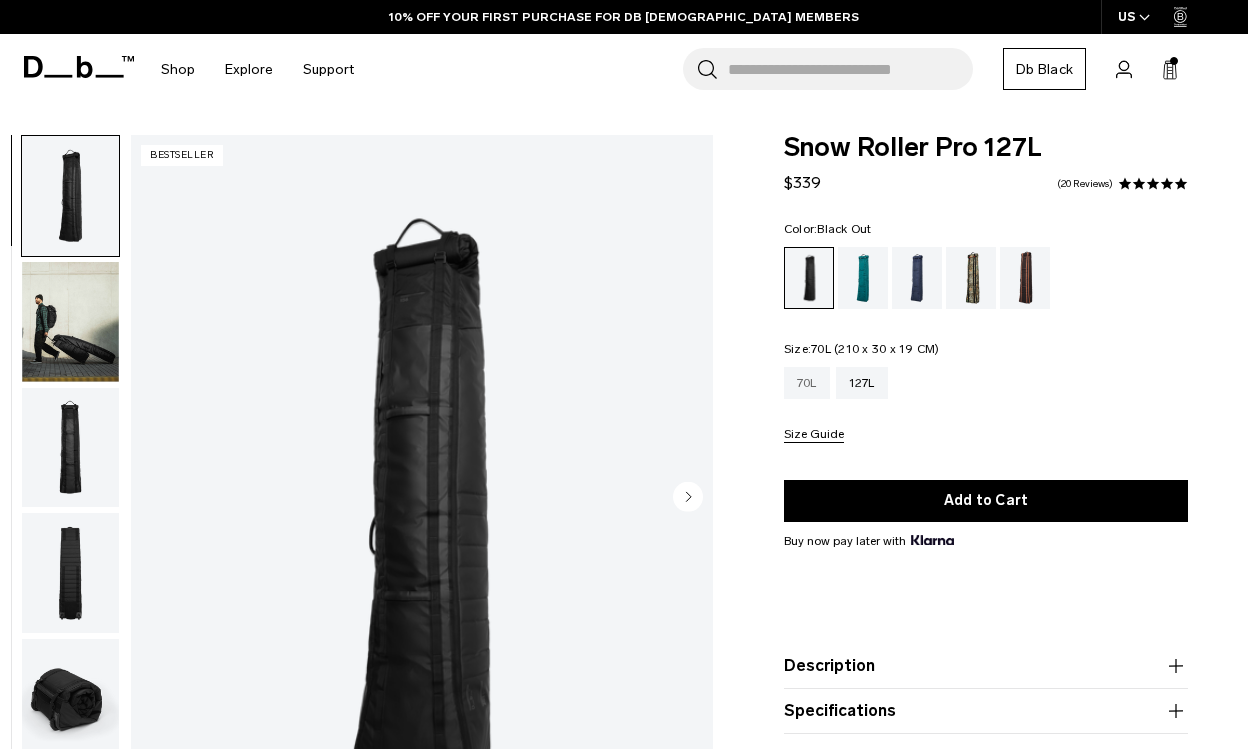 click on "70L" at bounding box center [807, 383] 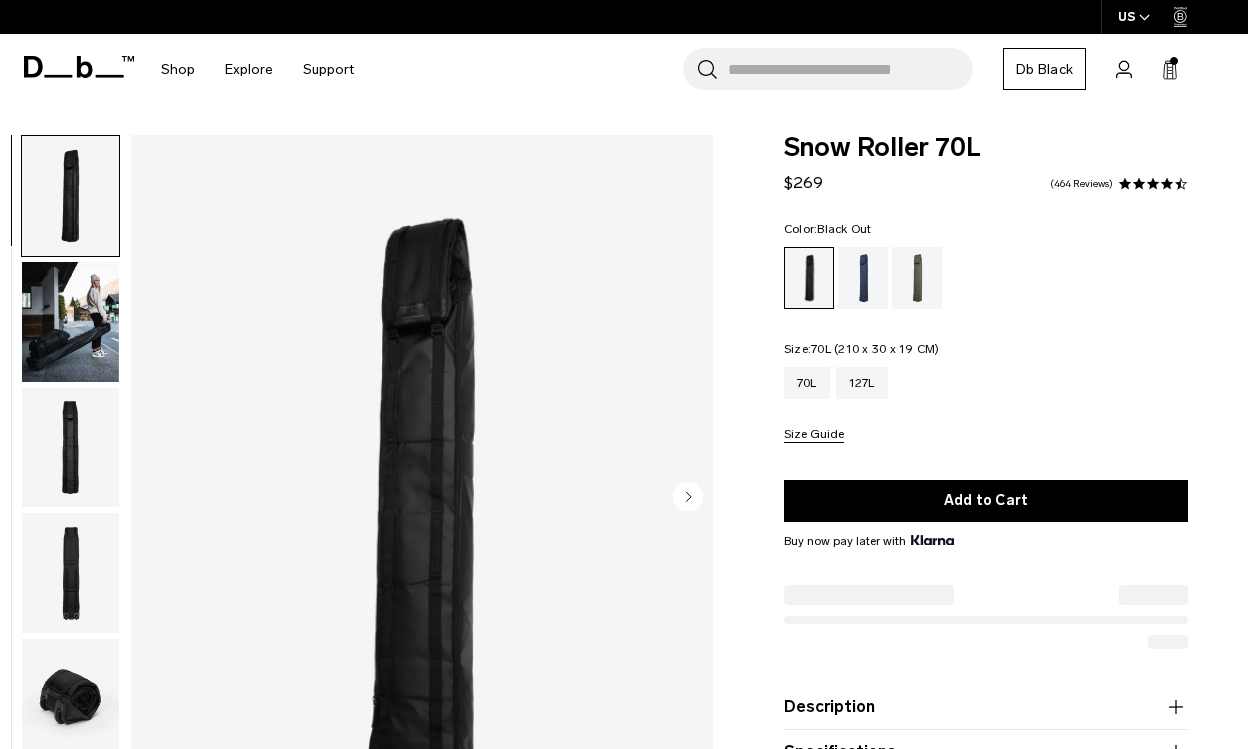 scroll, scrollTop: 0, scrollLeft: 0, axis: both 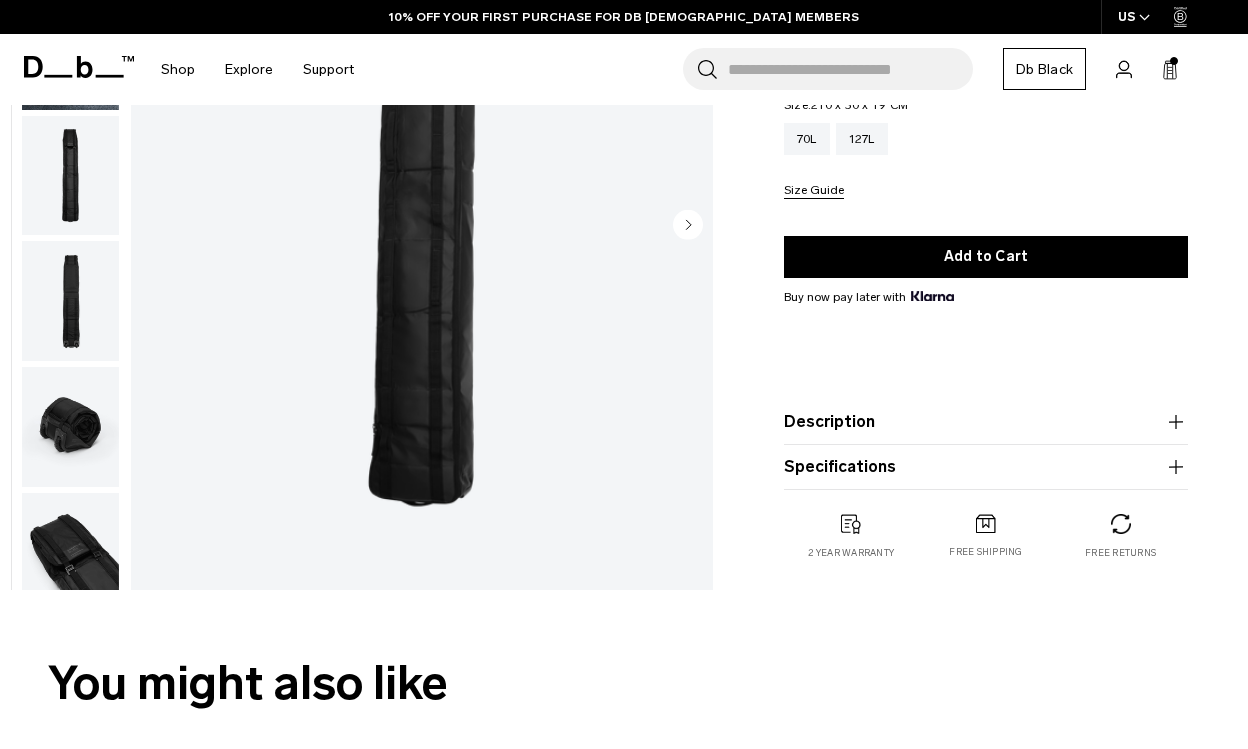 click on "Description" at bounding box center (986, 422) 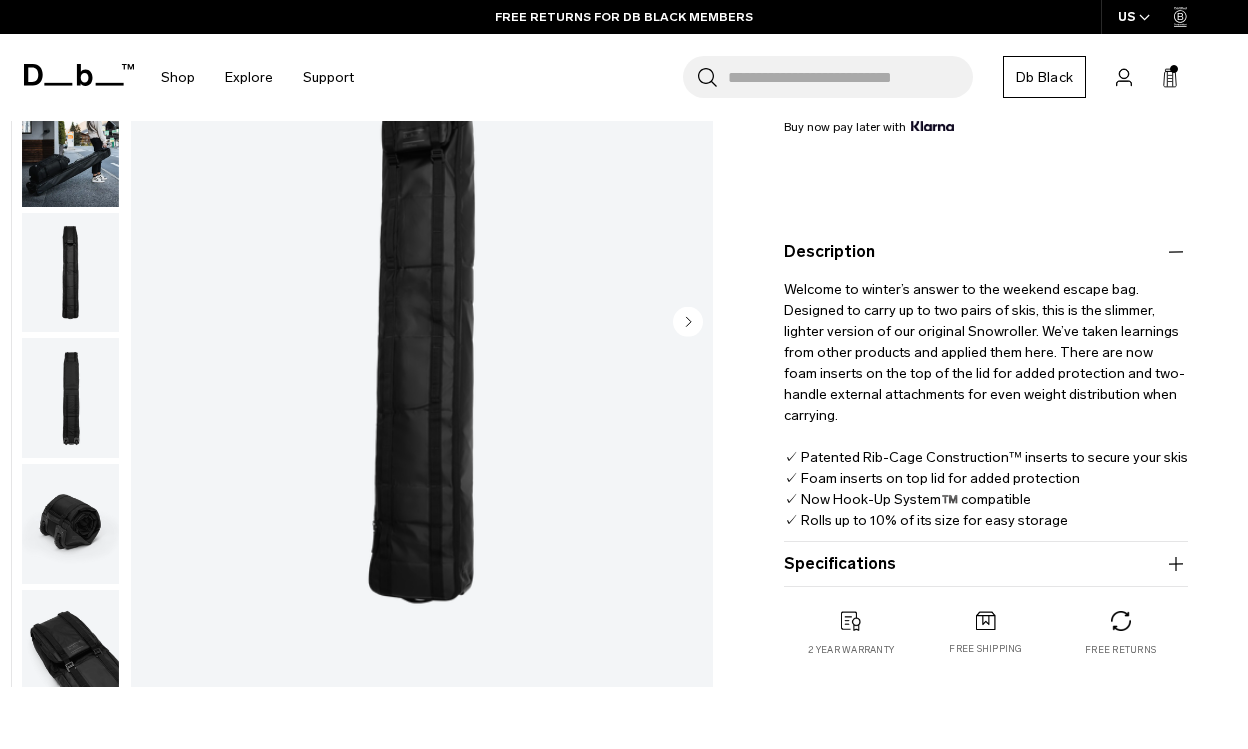 scroll, scrollTop: 447, scrollLeft: 0, axis: vertical 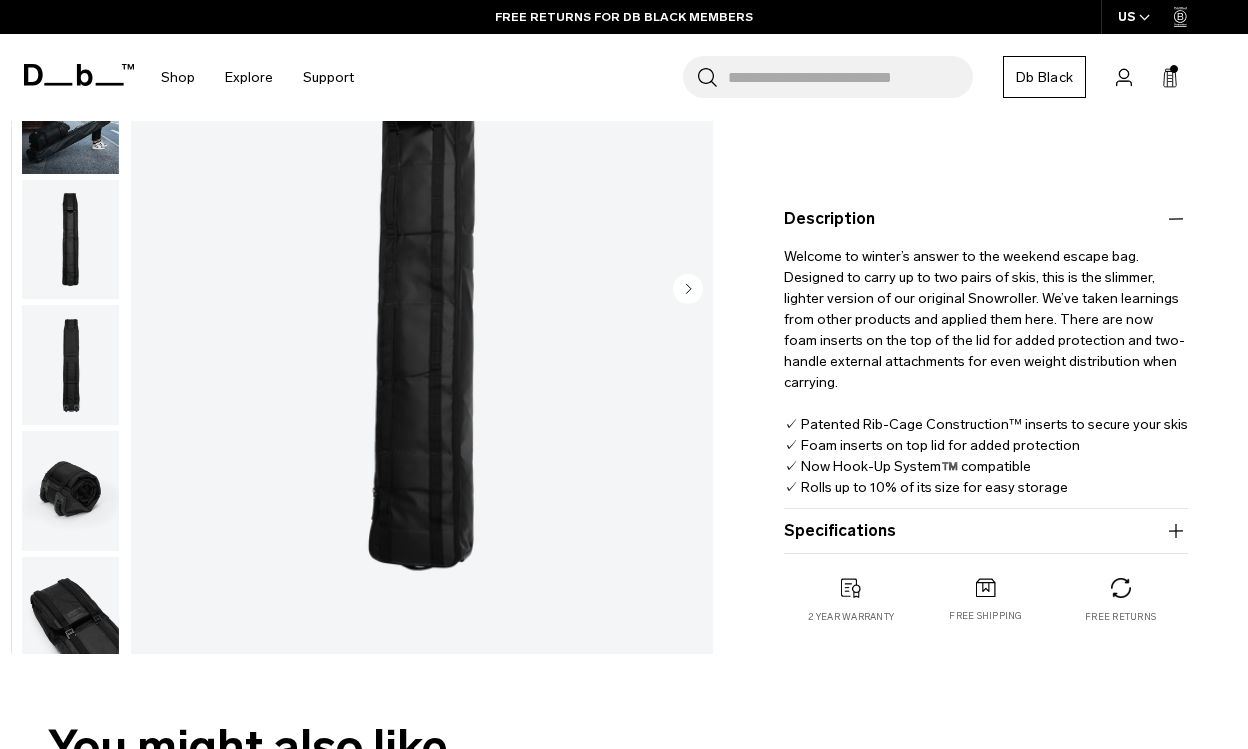 click on "Specifications" at bounding box center (986, 531) 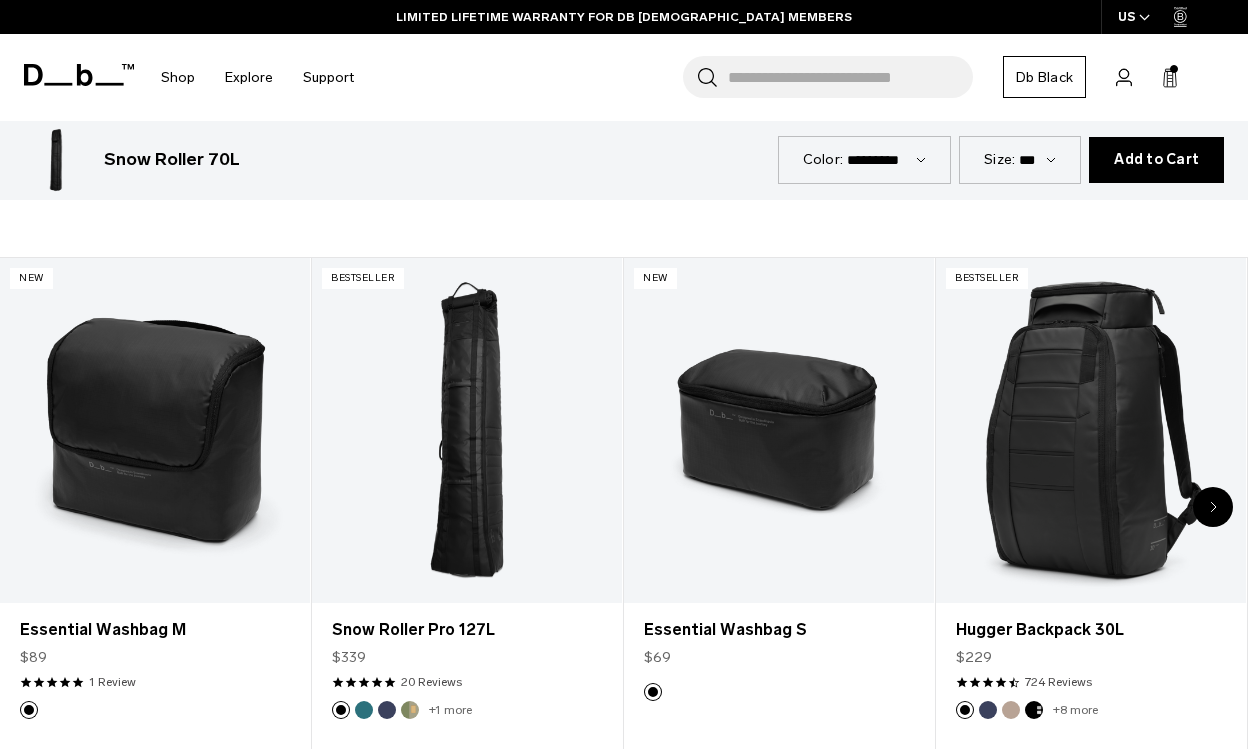 scroll, scrollTop: 1144, scrollLeft: 0, axis: vertical 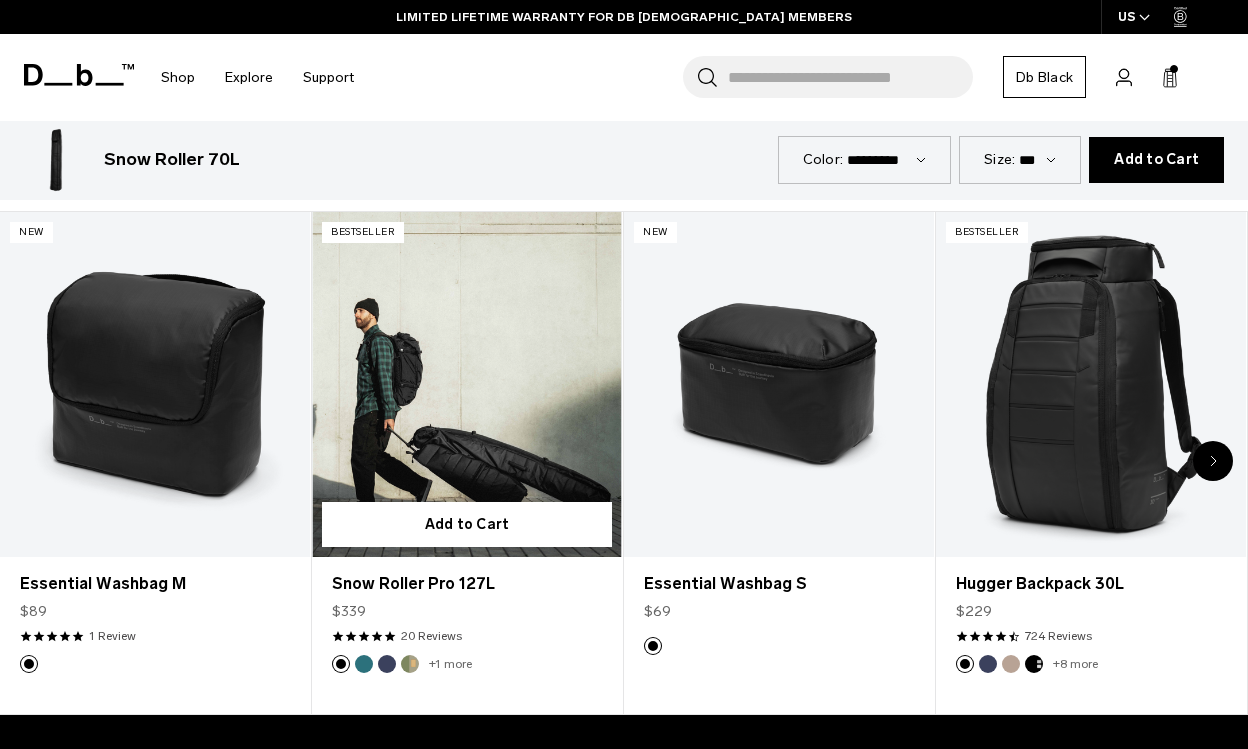 click at bounding box center [467, 384] 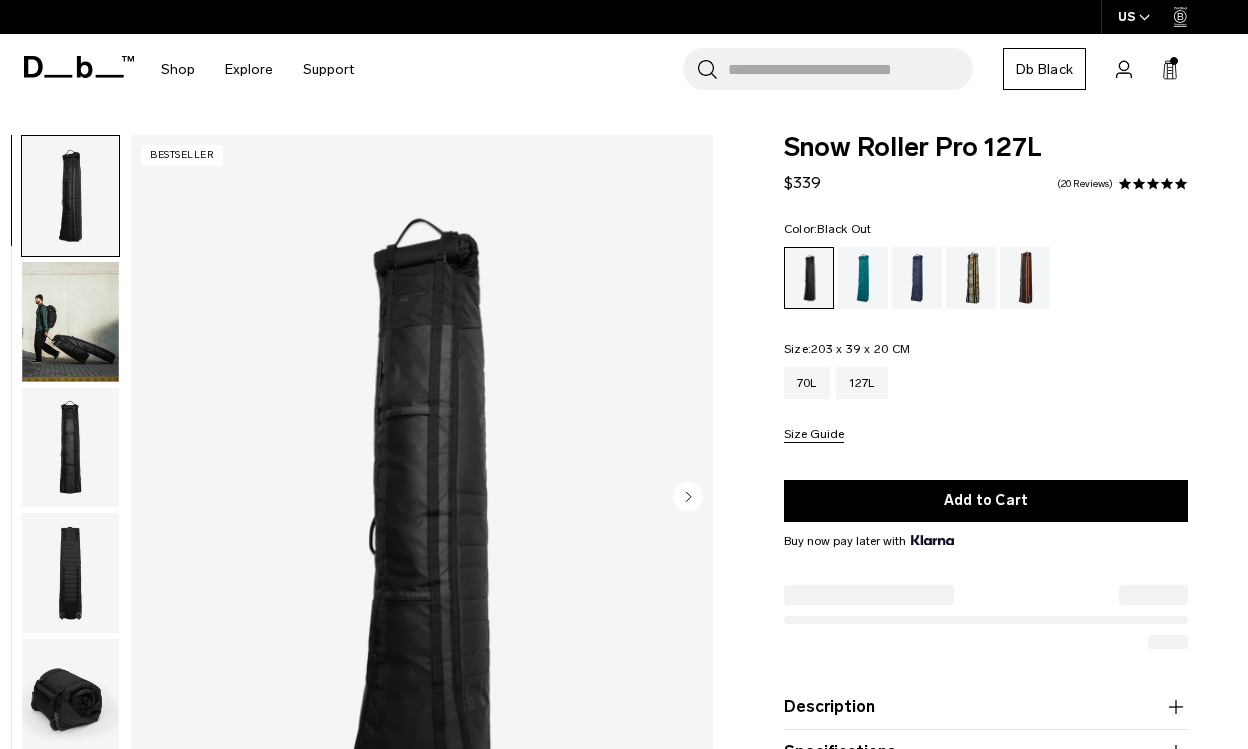 scroll, scrollTop: 0, scrollLeft: 0, axis: both 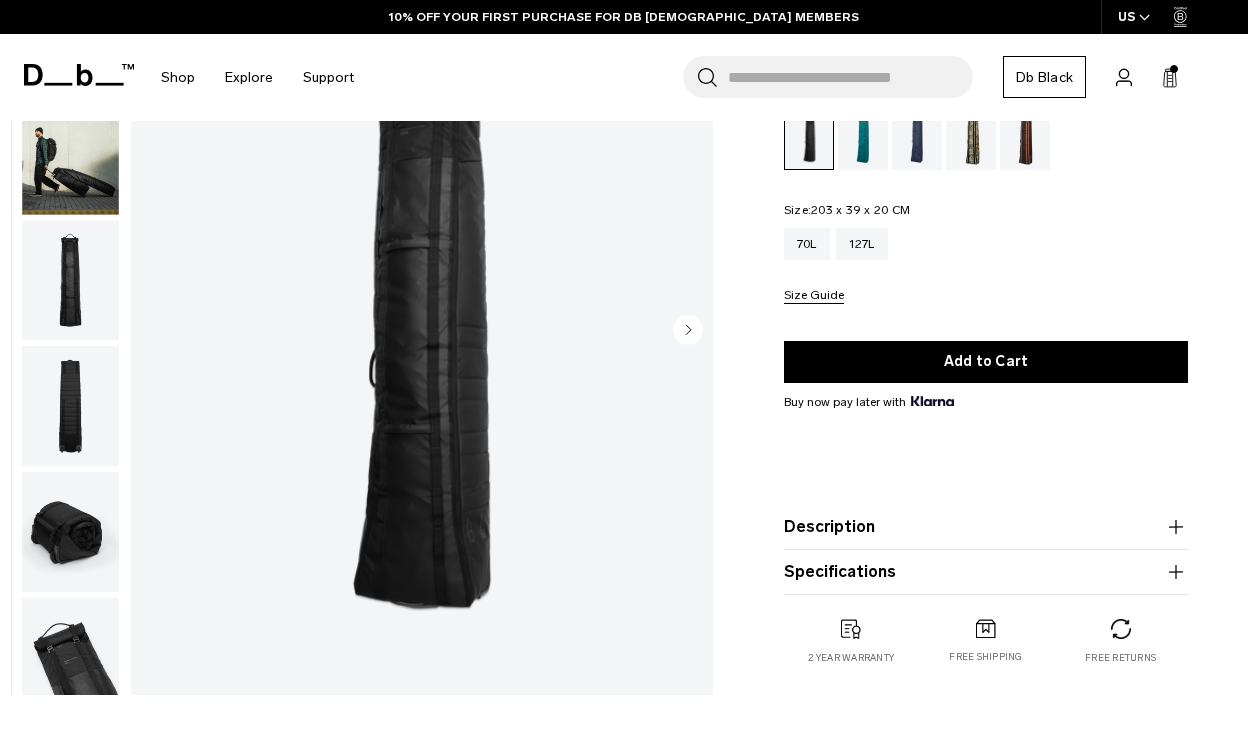 click on "Description" at bounding box center (986, 527) 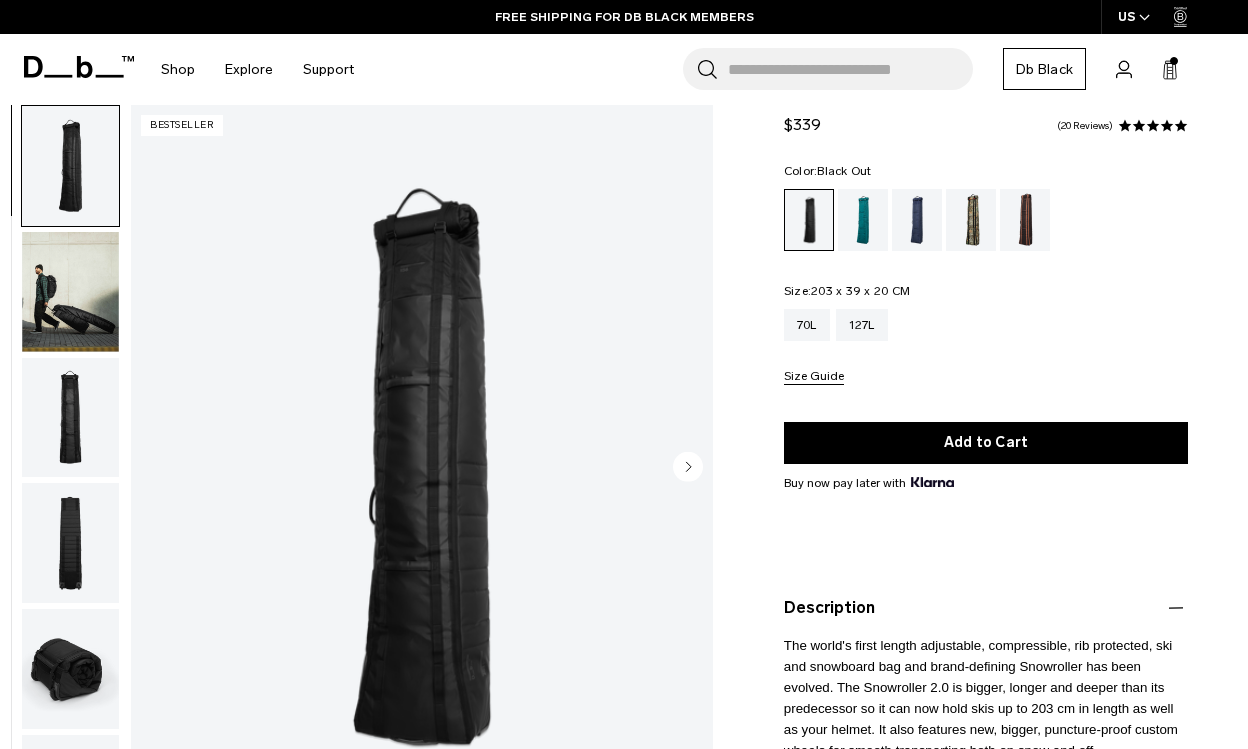 scroll, scrollTop: 32, scrollLeft: 0, axis: vertical 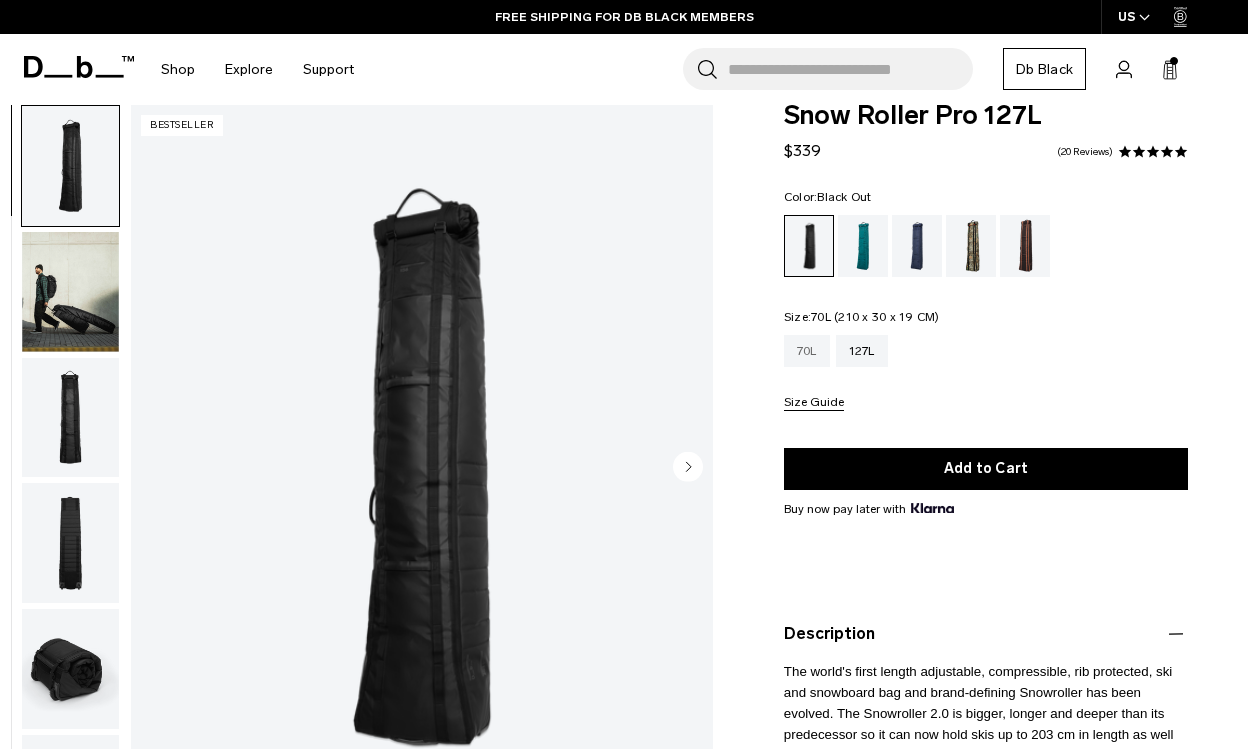 click on "70L" at bounding box center (807, 351) 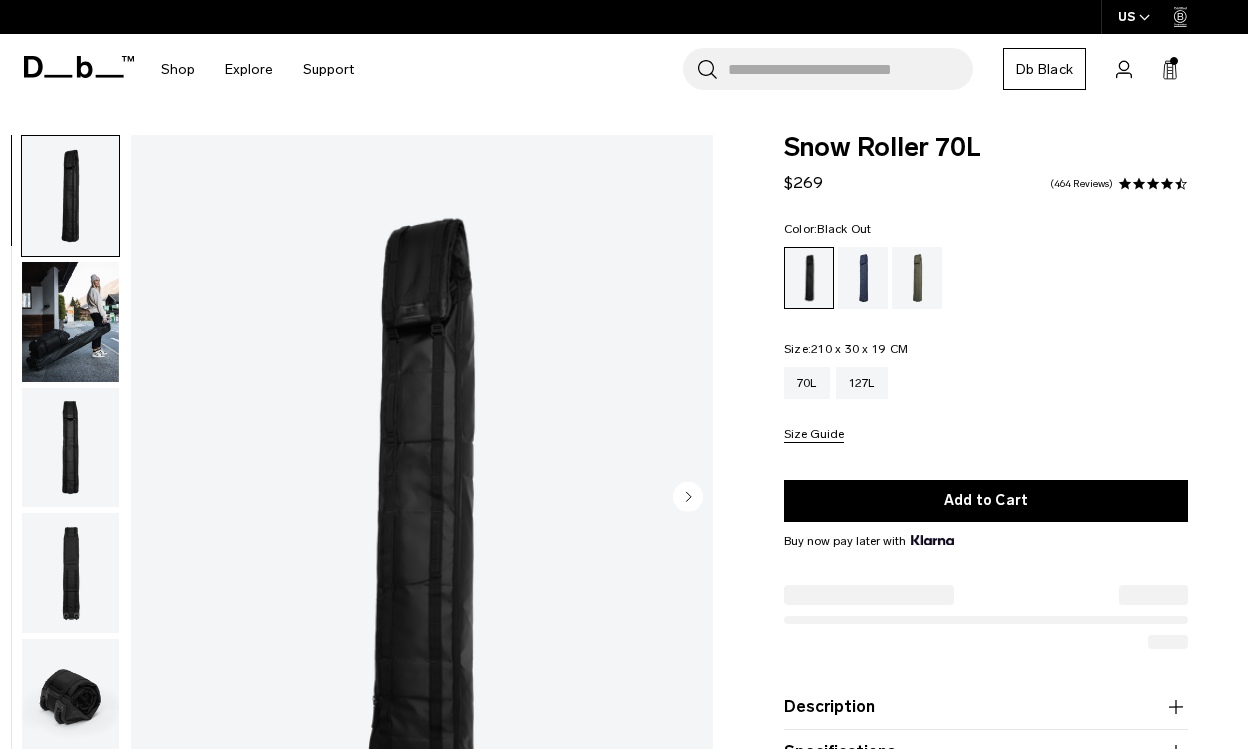 scroll, scrollTop: 0, scrollLeft: 0, axis: both 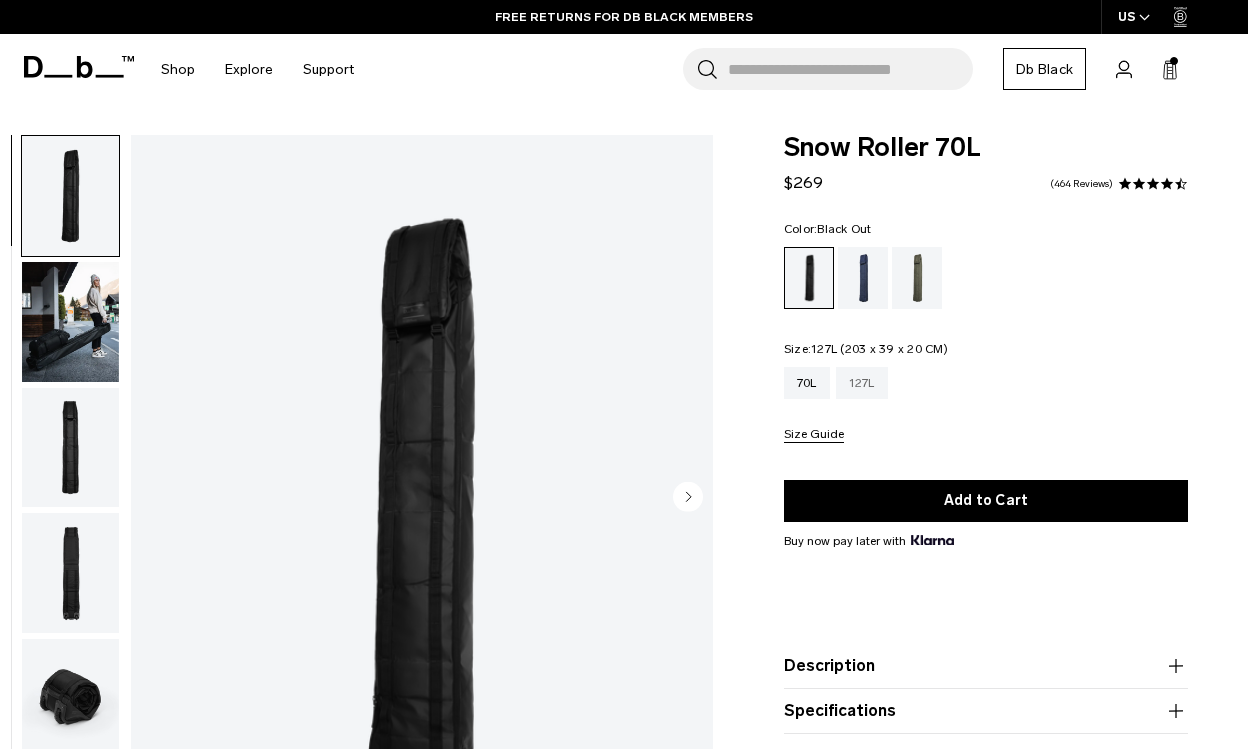click on "127L" at bounding box center [862, 383] 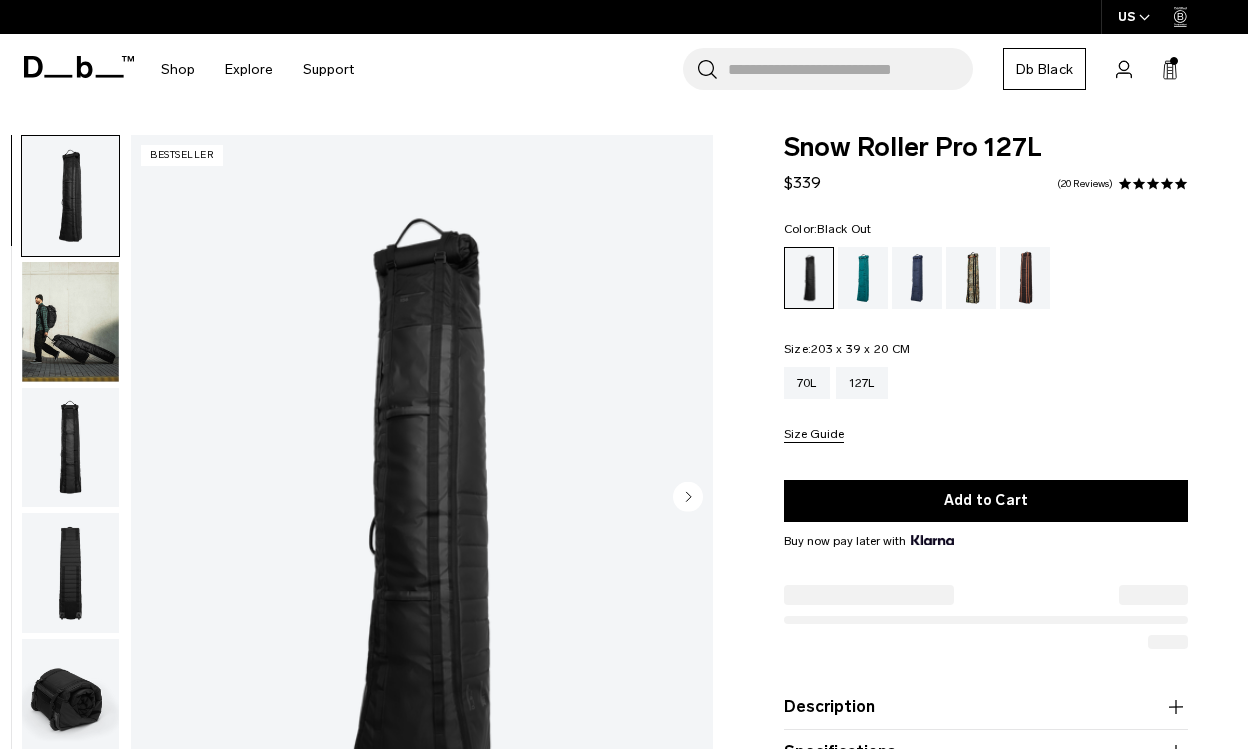 scroll, scrollTop: 0, scrollLeft: 0, axis: both 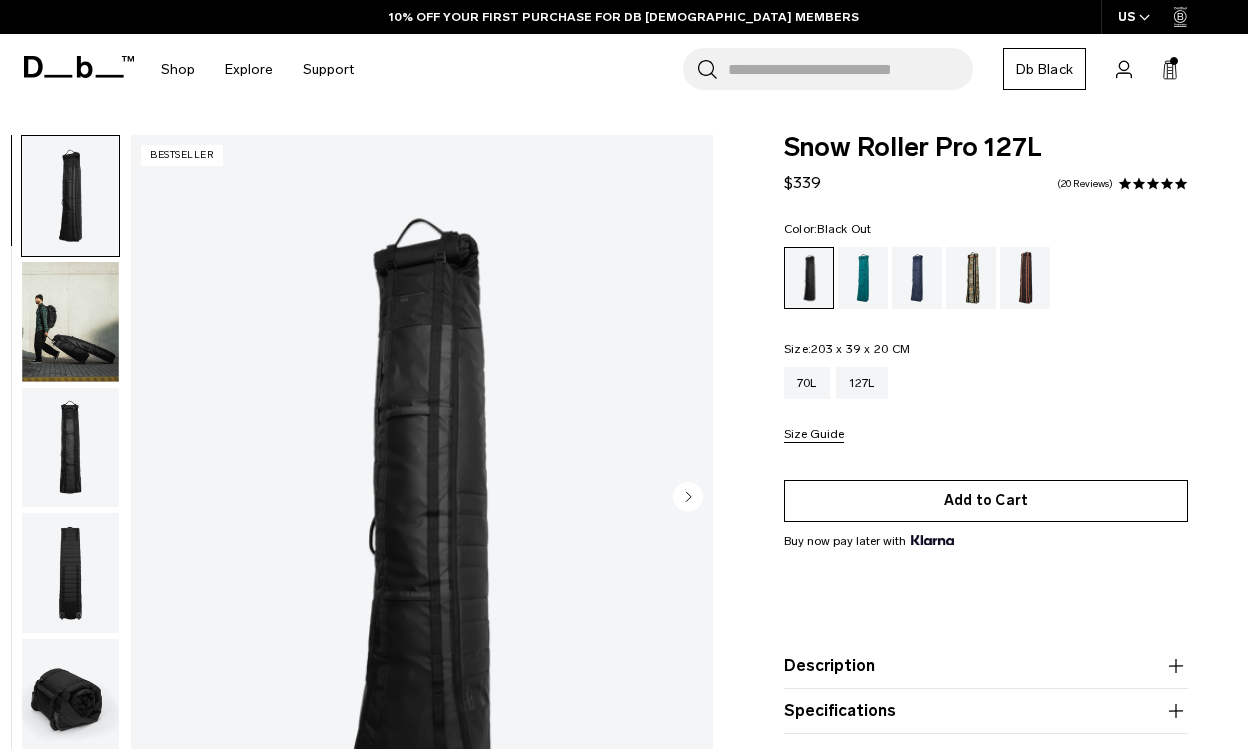 click on "Add to Cart" at bounding box center (986, 501) 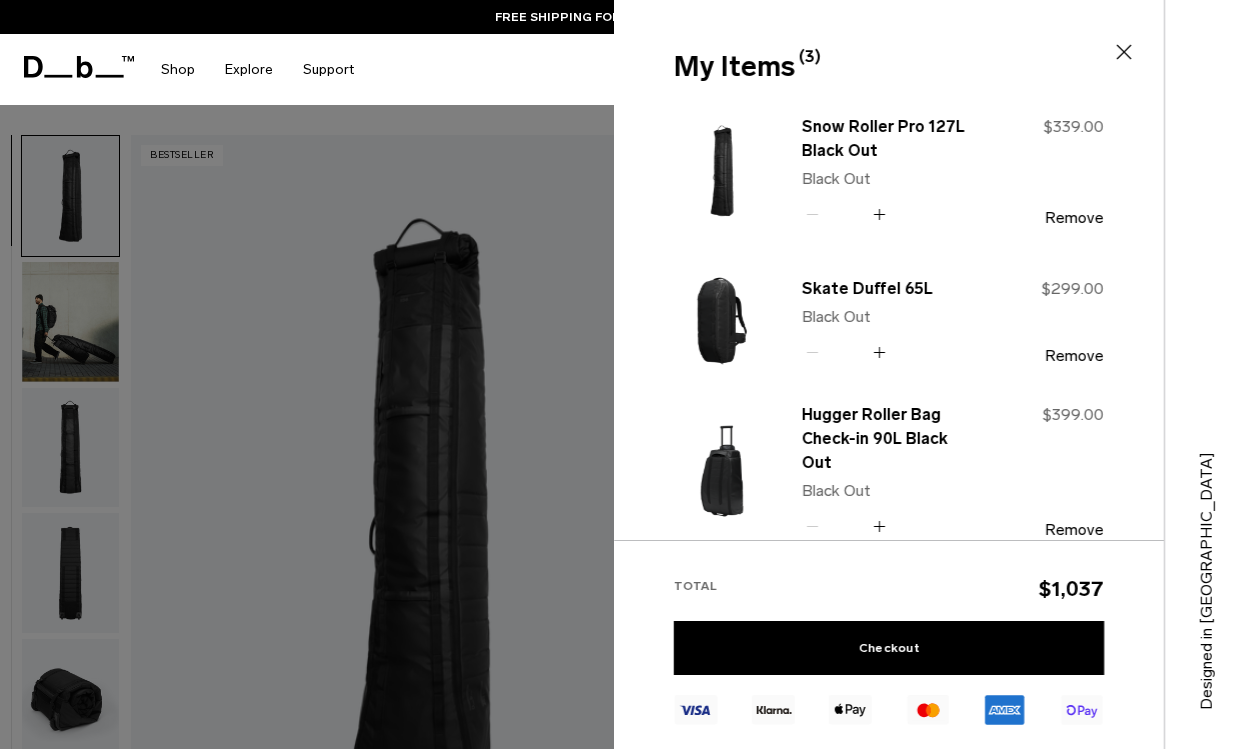 click 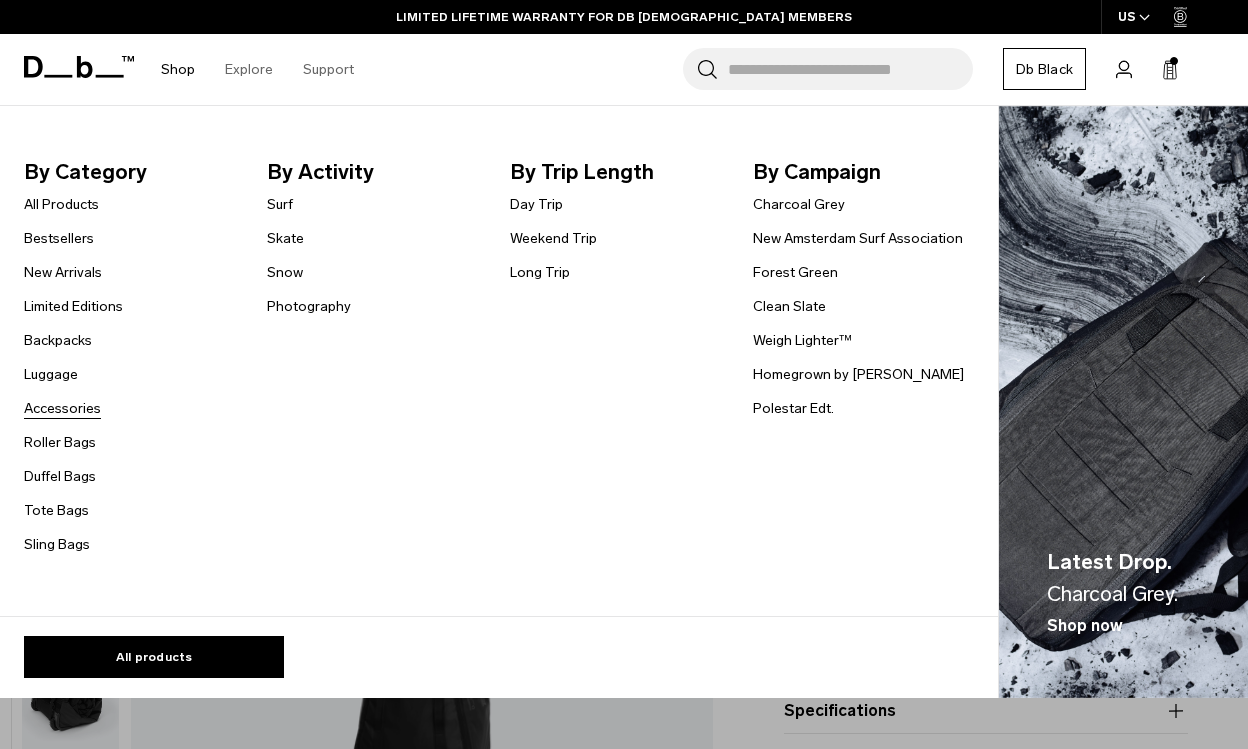 click on "Accessories" at bounding box center [62, 408] 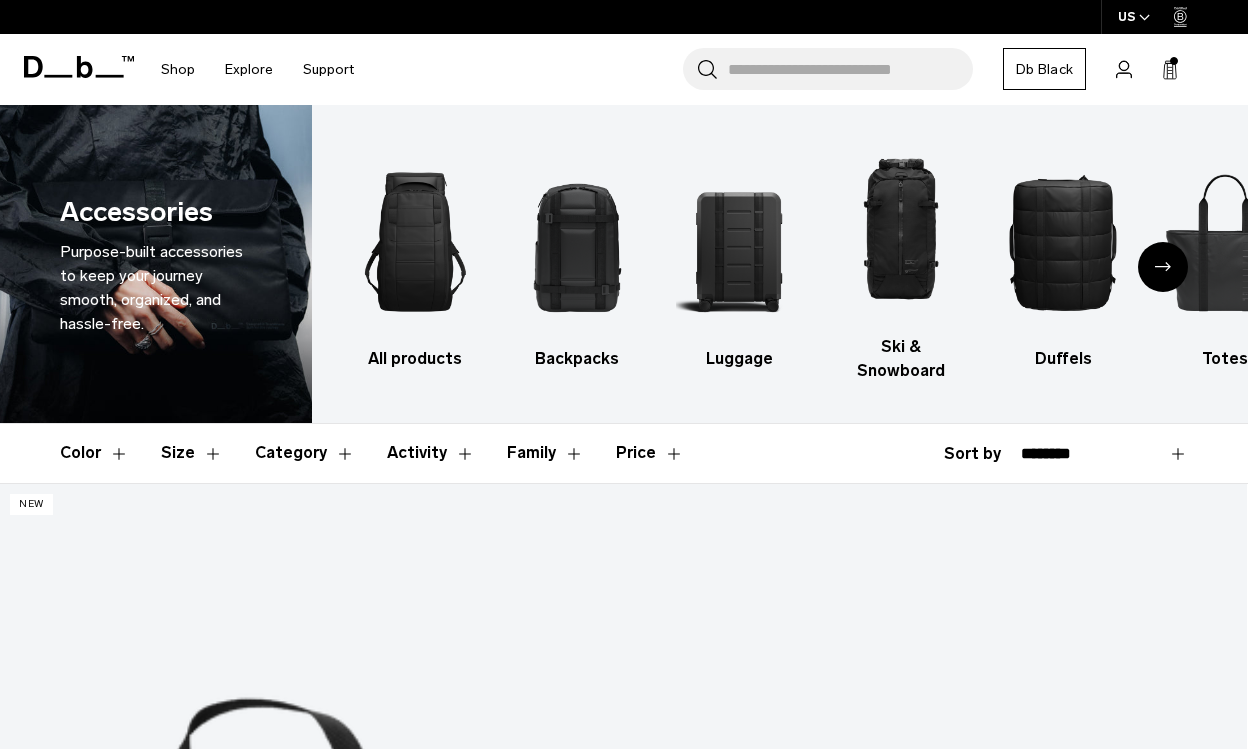 scroll, scrollTop: 0, scrollLeft: 0, axis: both 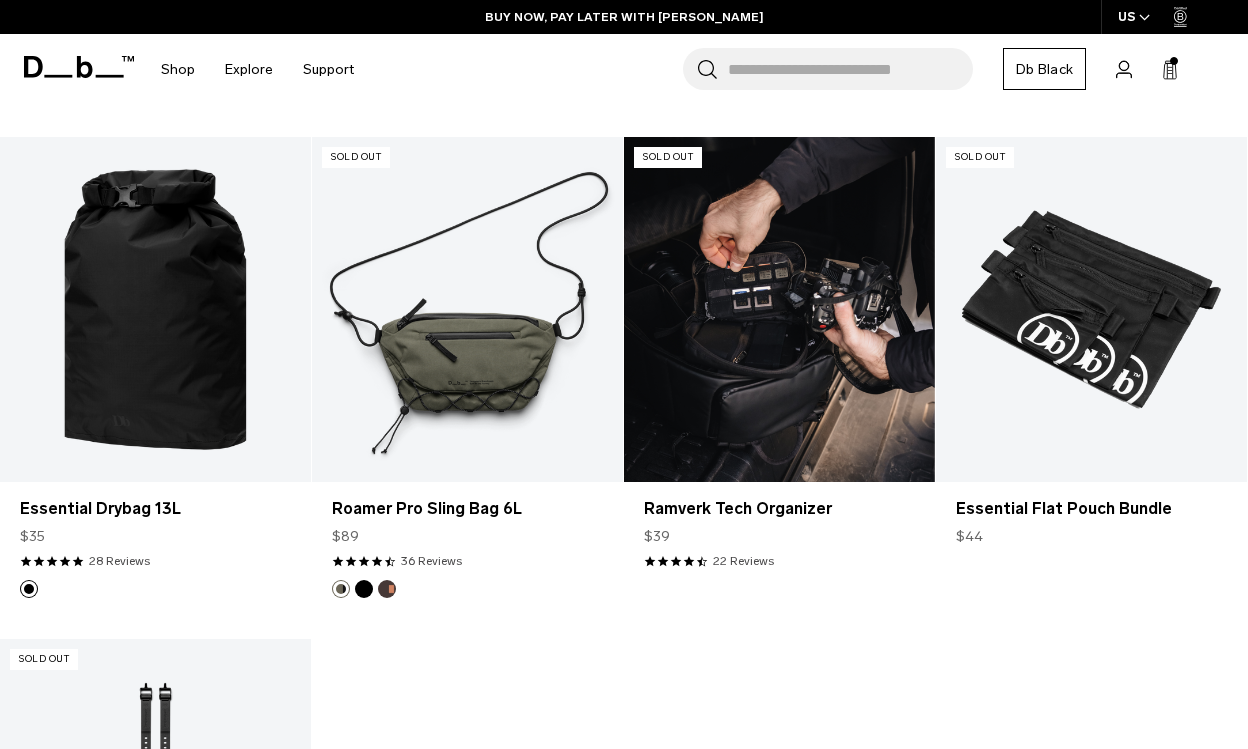 click at bounding box center [779, 310] 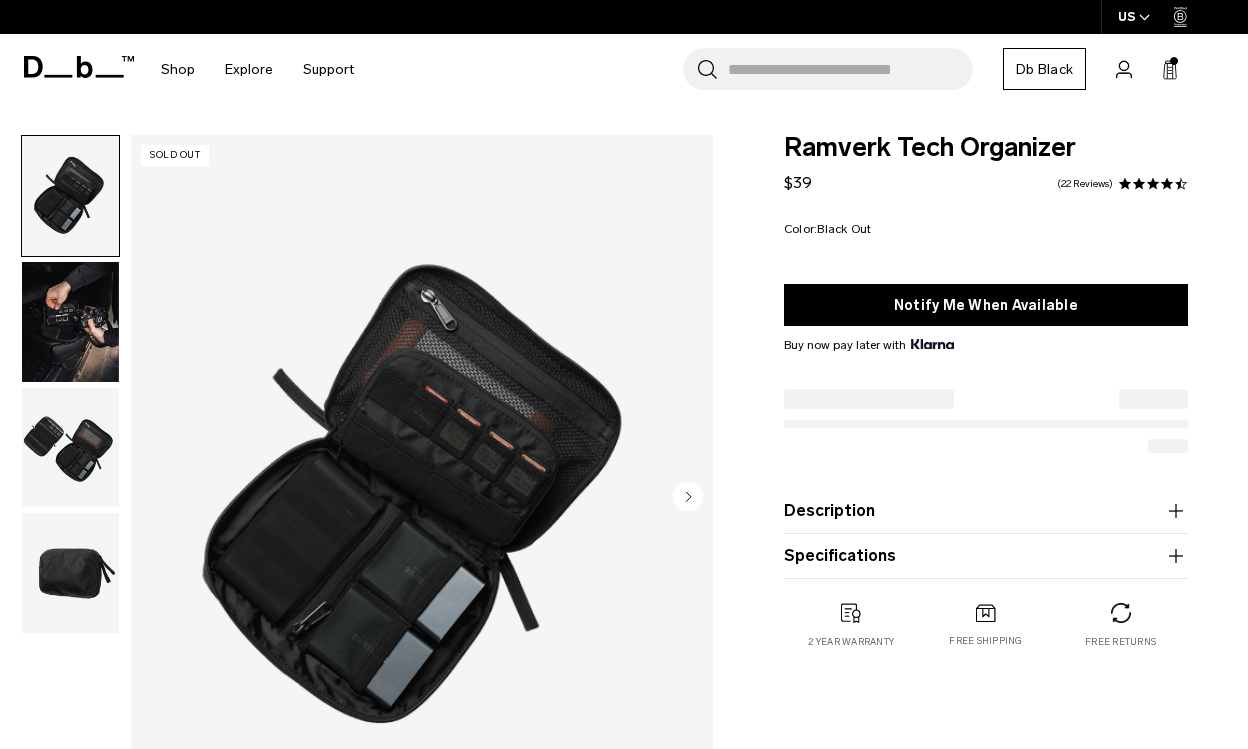 scroll, scrollTop: 0, scrollLeft: 0, axis: both 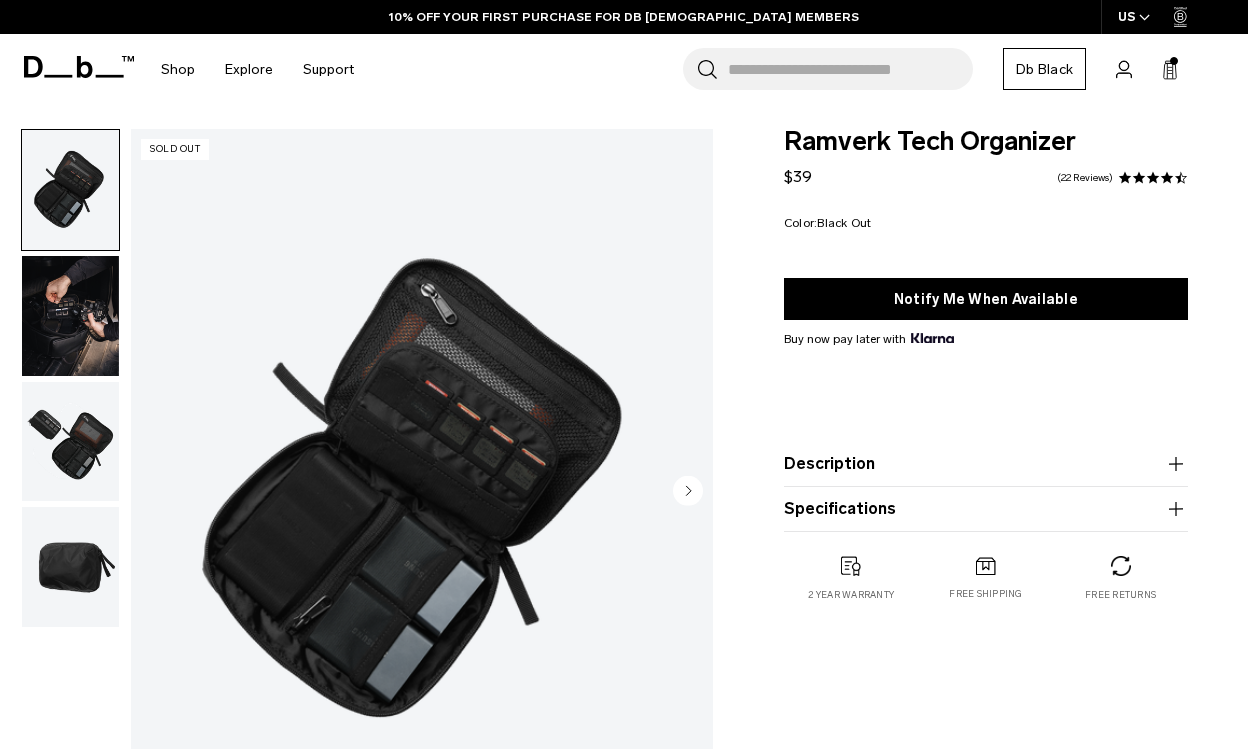 click at bounding box center (70, 442) 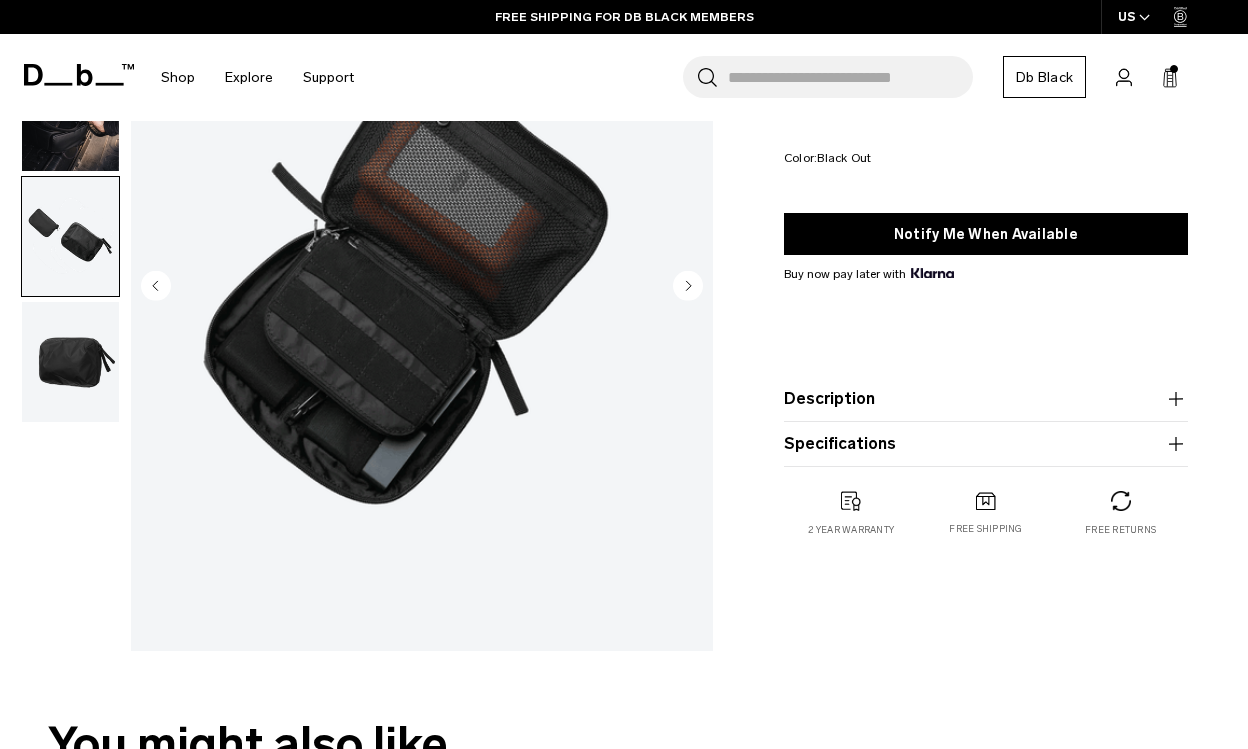 scroll, scrollTop: 206, scrollLeft: 0, axis: vertical 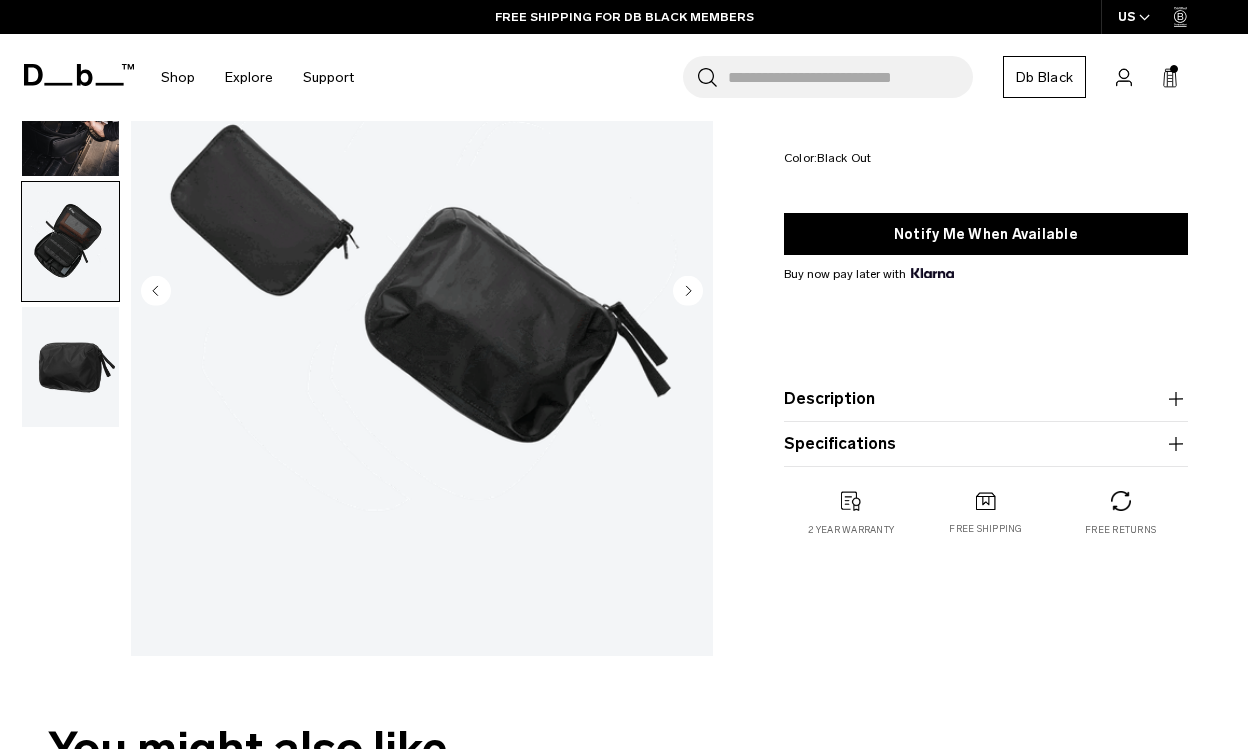 click at bounding box center [70, 367] 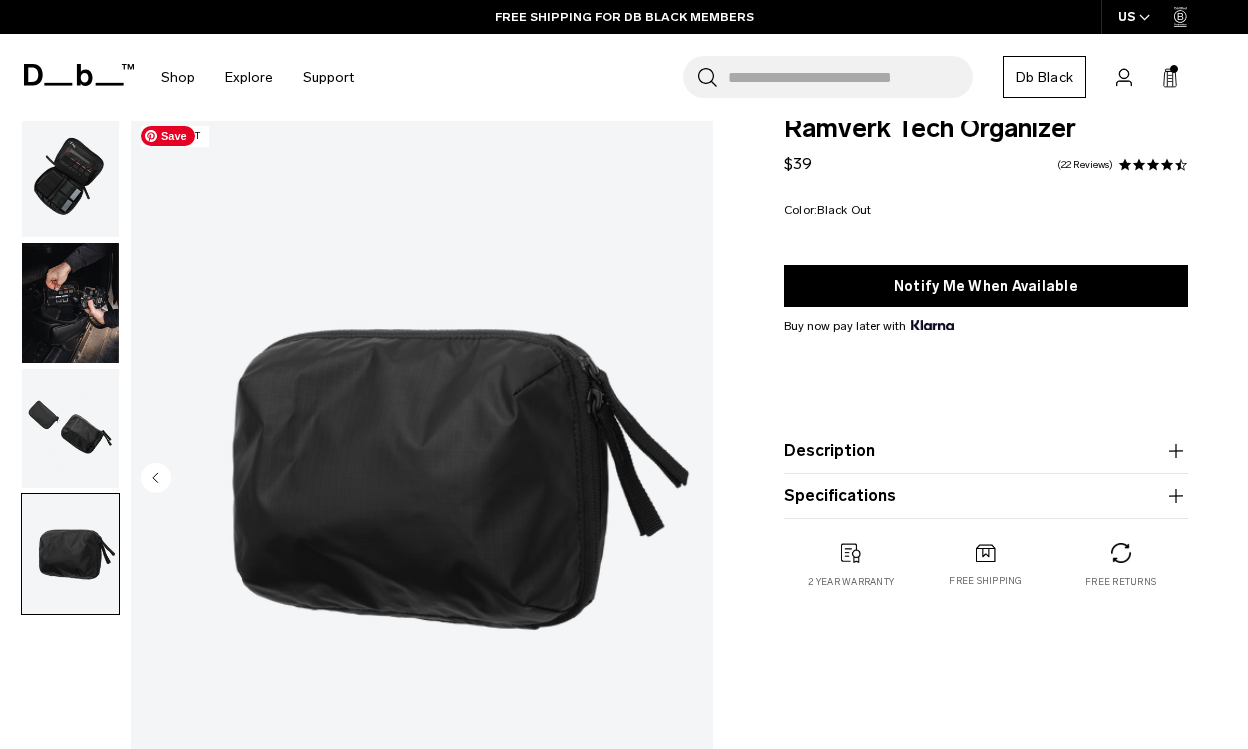 scroll, scrollTop: 0, scrollLeft: 0, axis: both 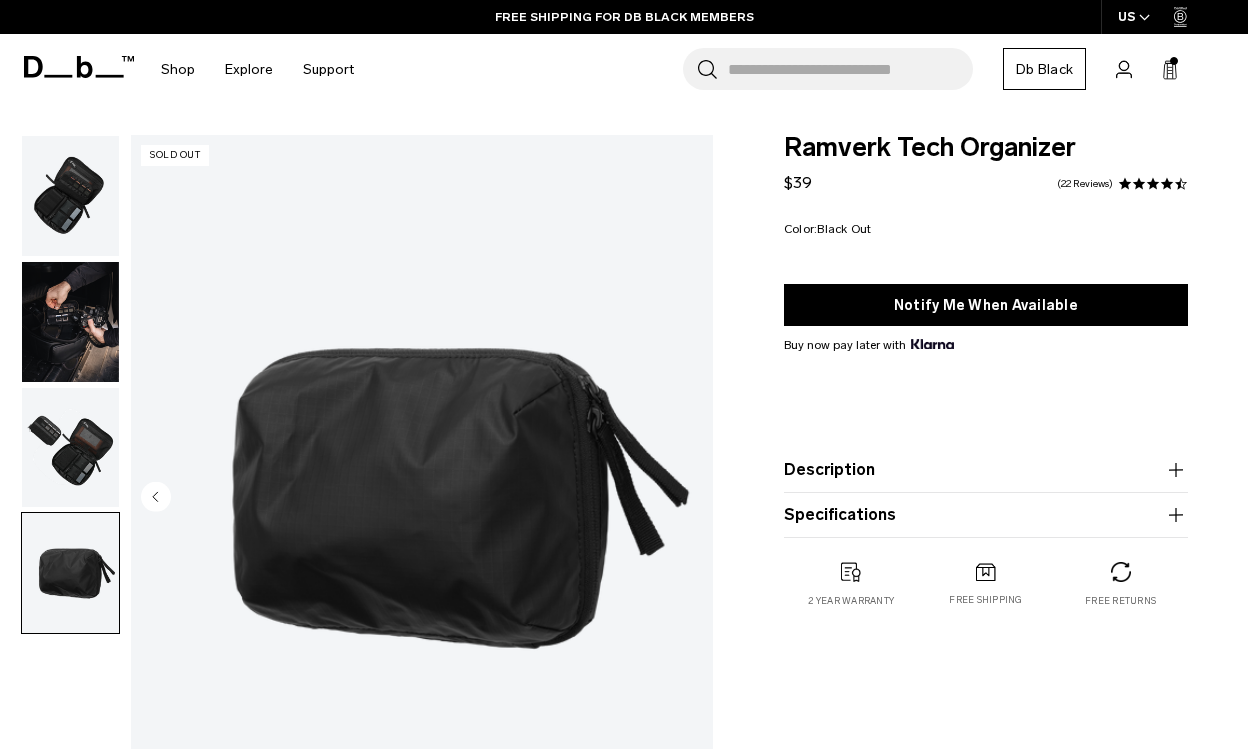 click at bounding box center (70, 322) 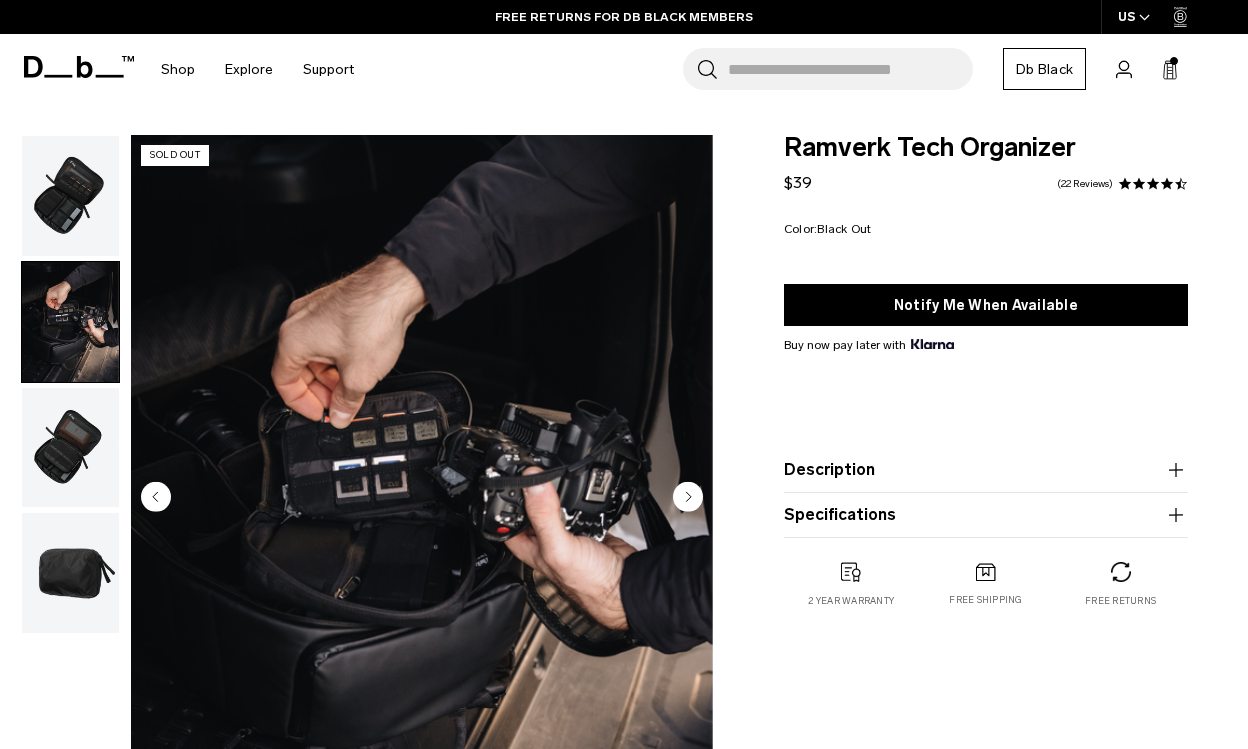 click at bounding box center (70, 196) 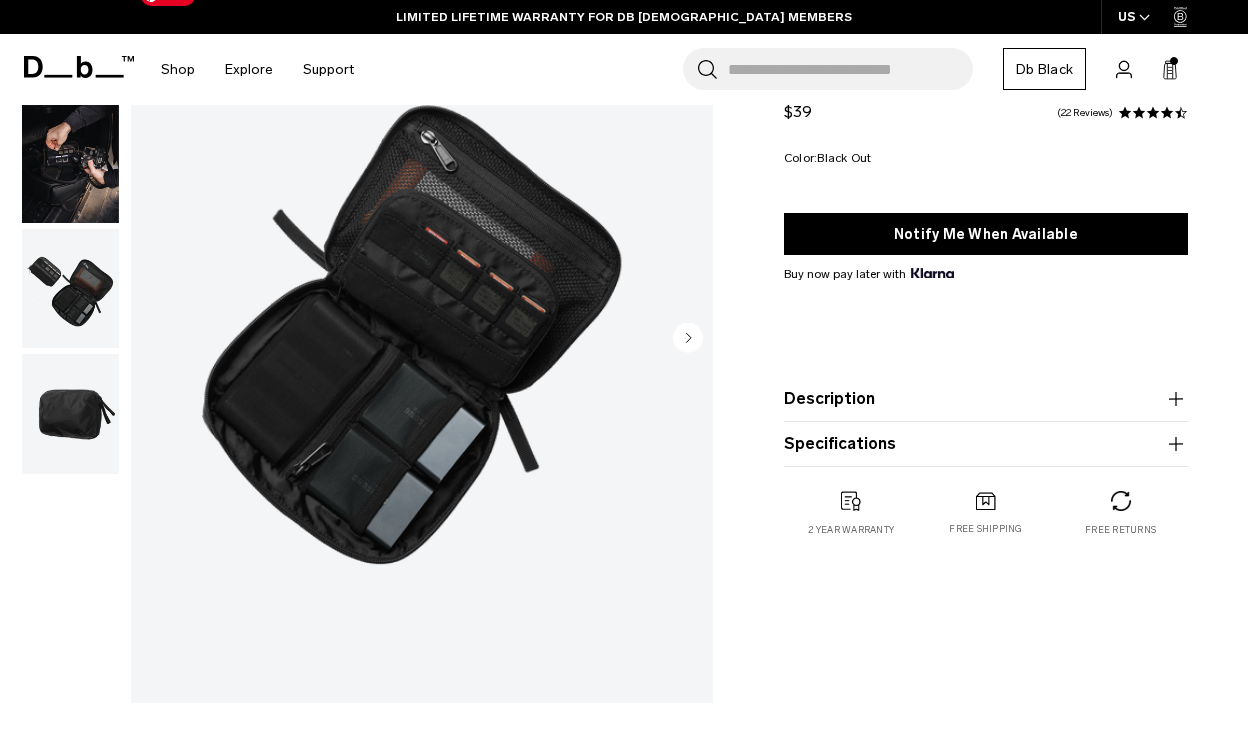 scroll, scrollTop: 180, scrollLeft: 0, axis: vertical 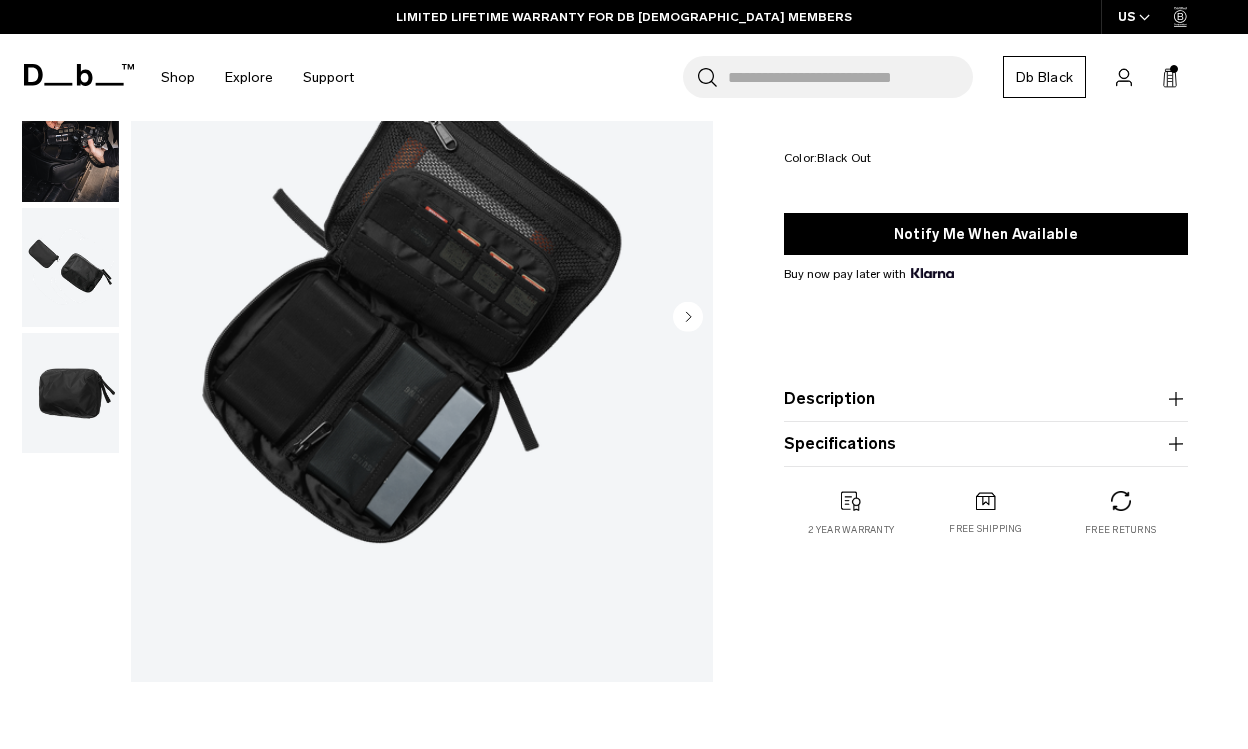 click 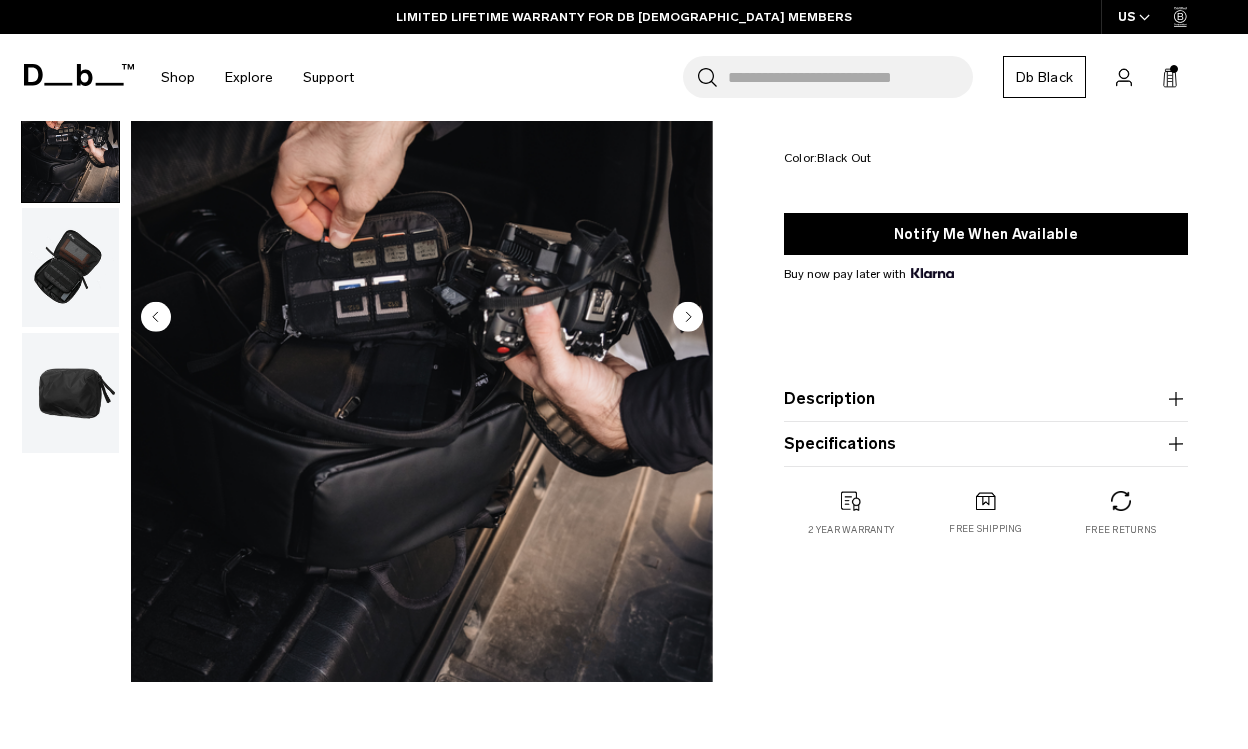 click 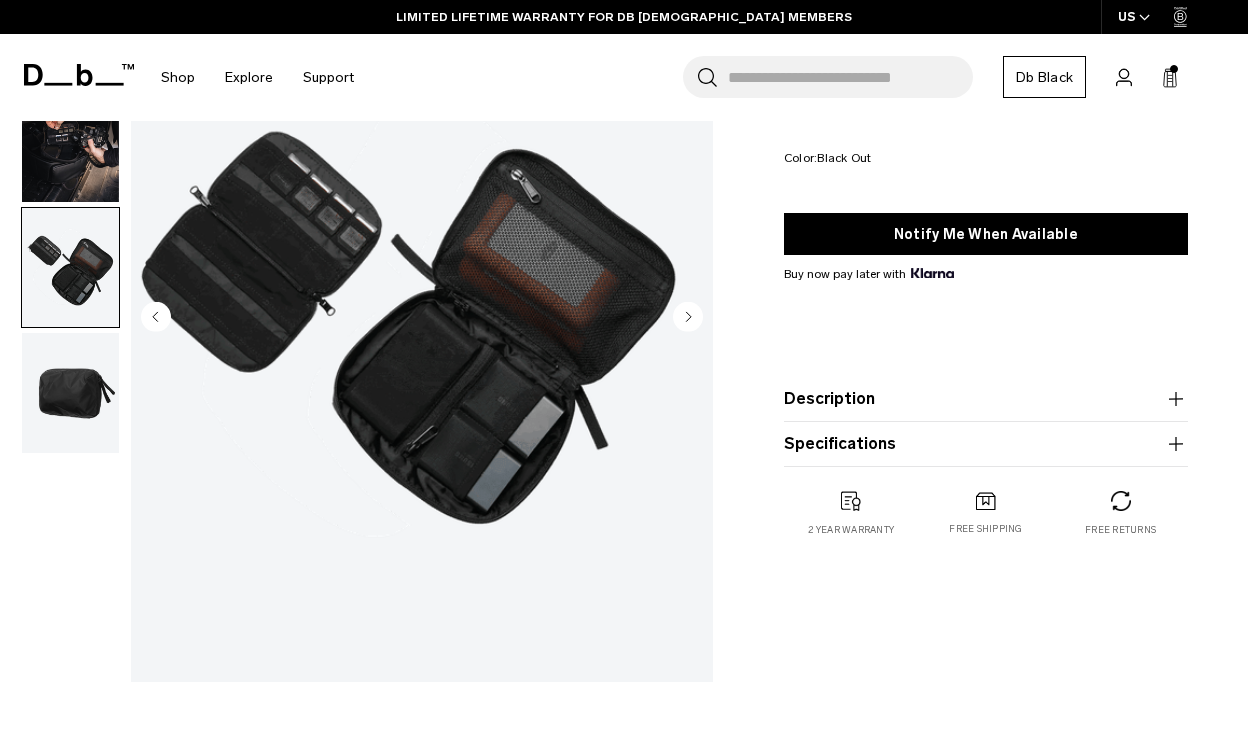 click 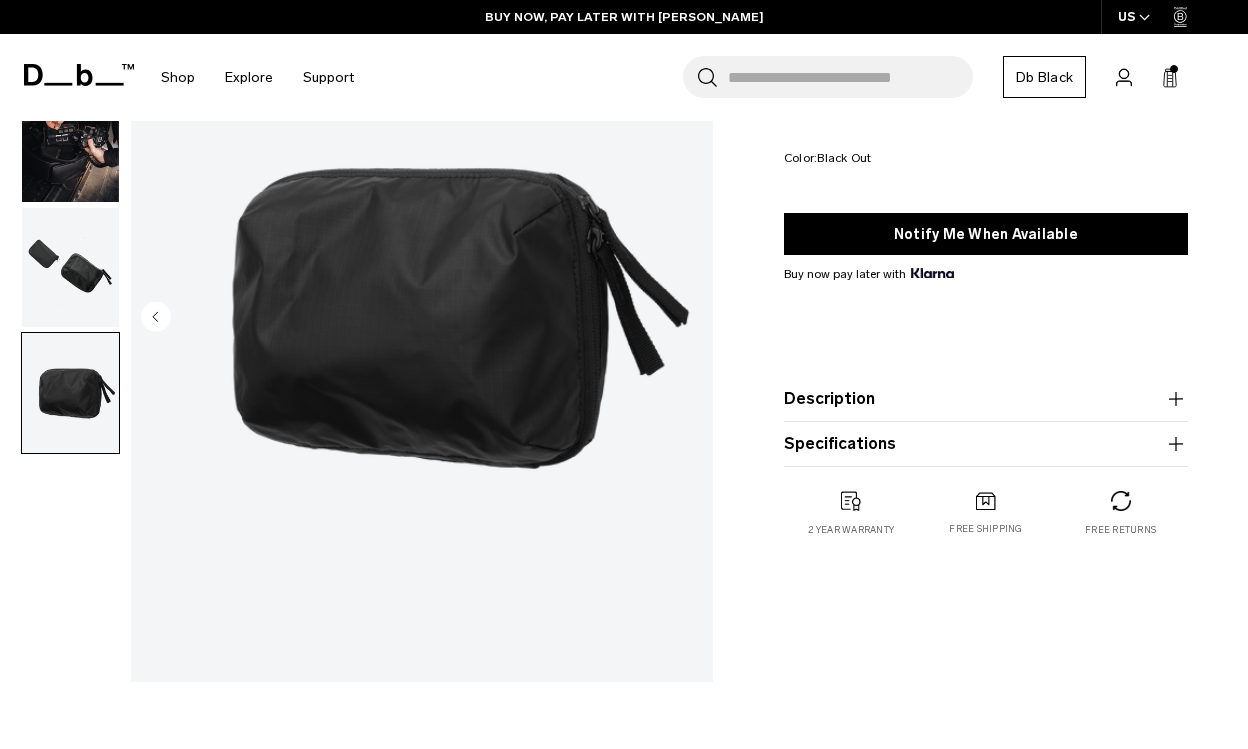 click on "Description" at bounding box center (986, 399) 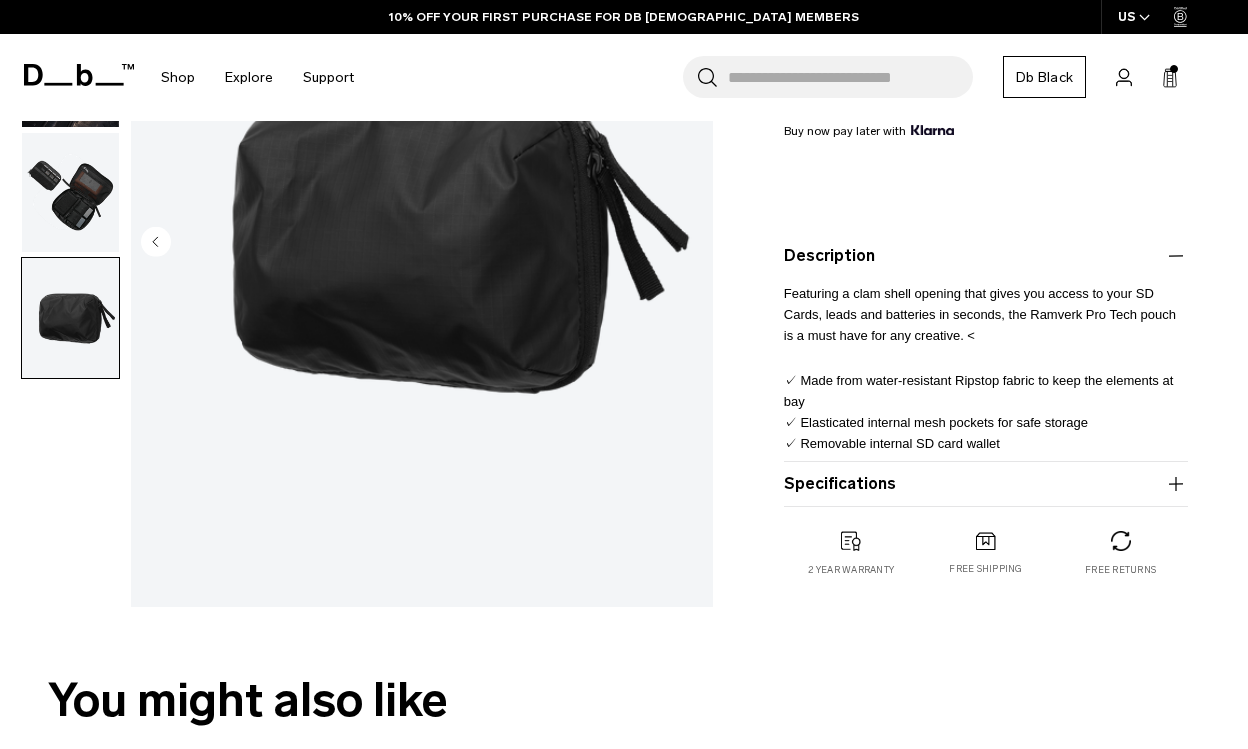 scroll, scrollTop: 330, scrollLeft: 0, axis: vertical 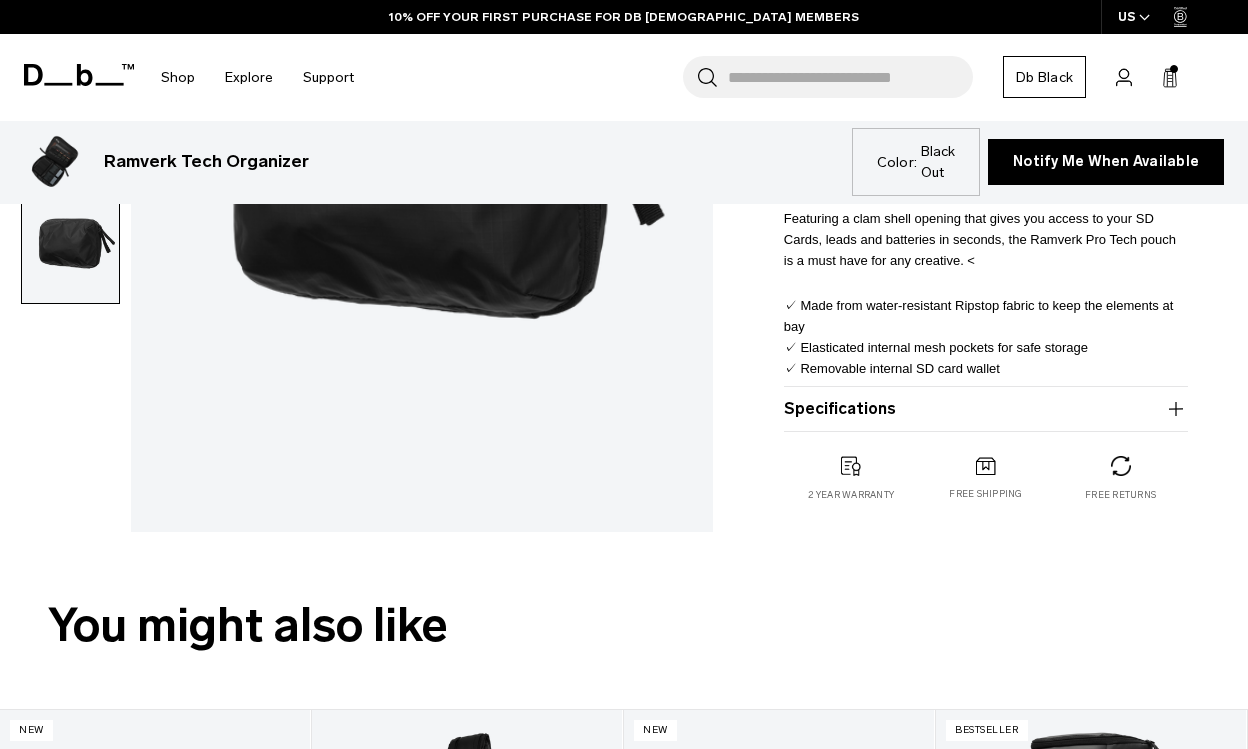 click on "Specifications" at bounding box center [986, 409] 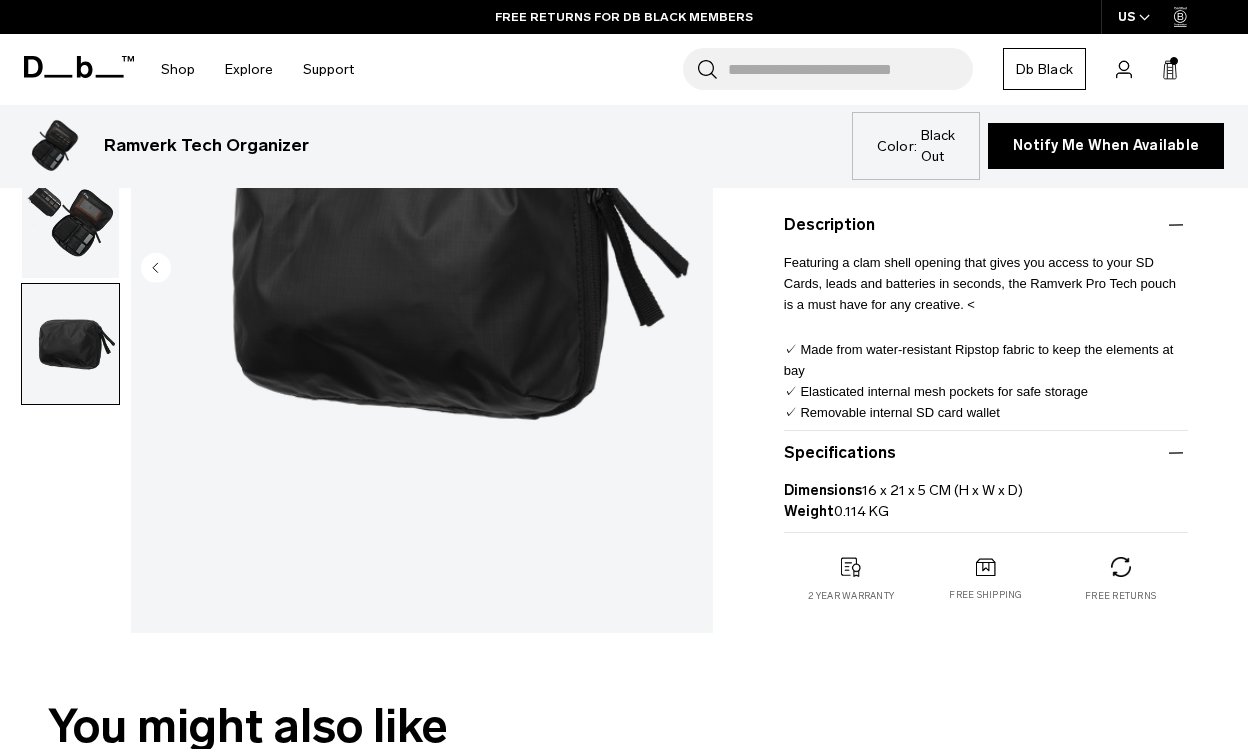 scroll, scrollTop: 0, scrollLeft: 0, axis: both 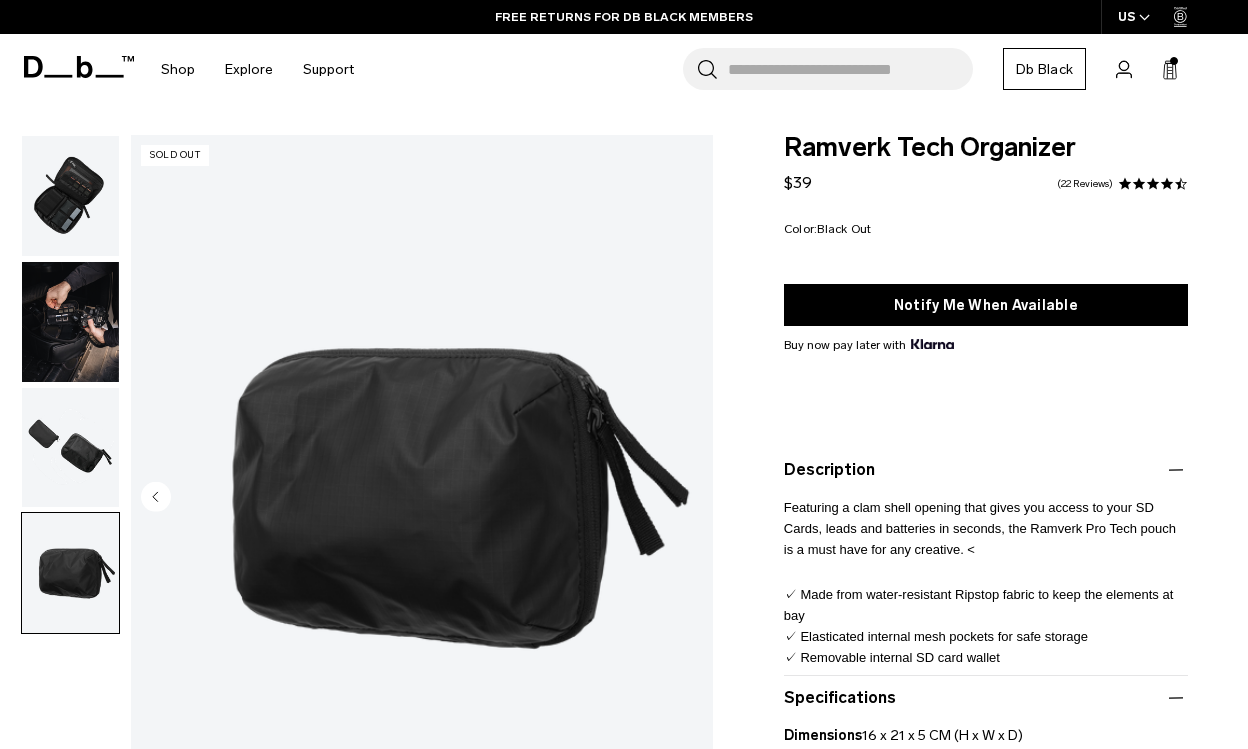 click at bounding box center (1167, 184) 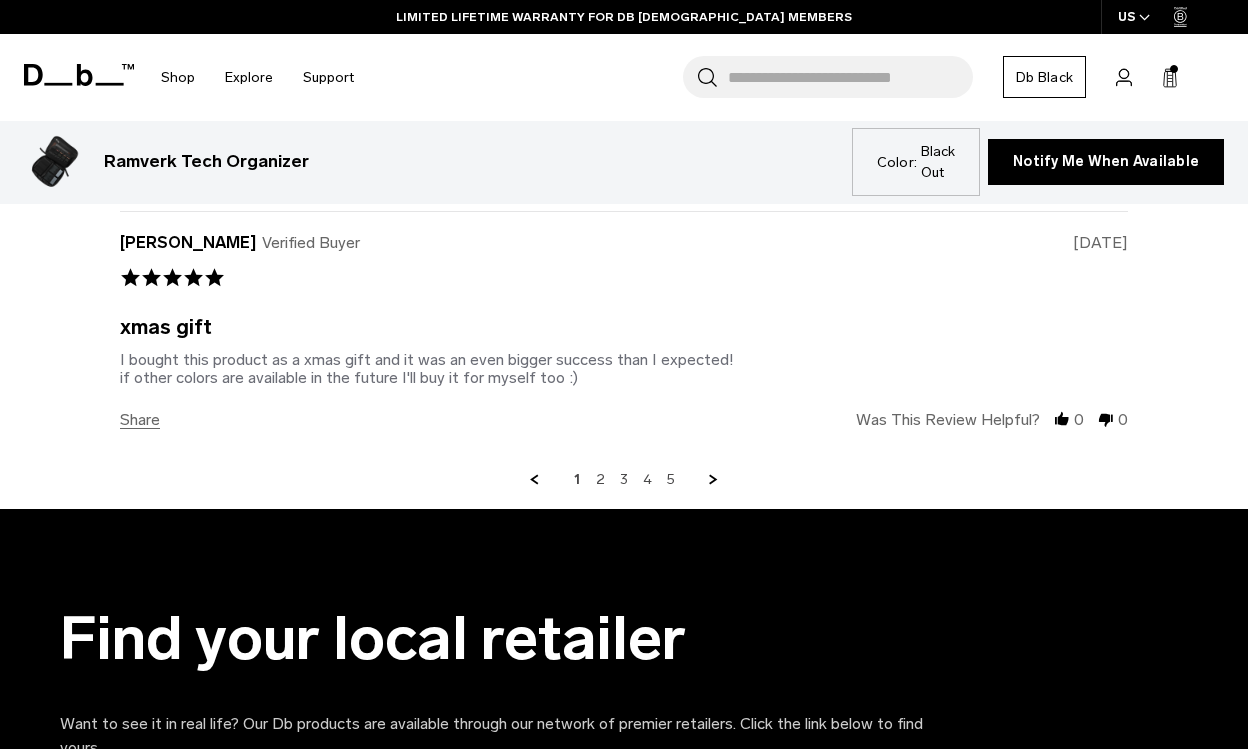 scroll, scrollTop: 4595, scrollLeft: 0, axis: vertical 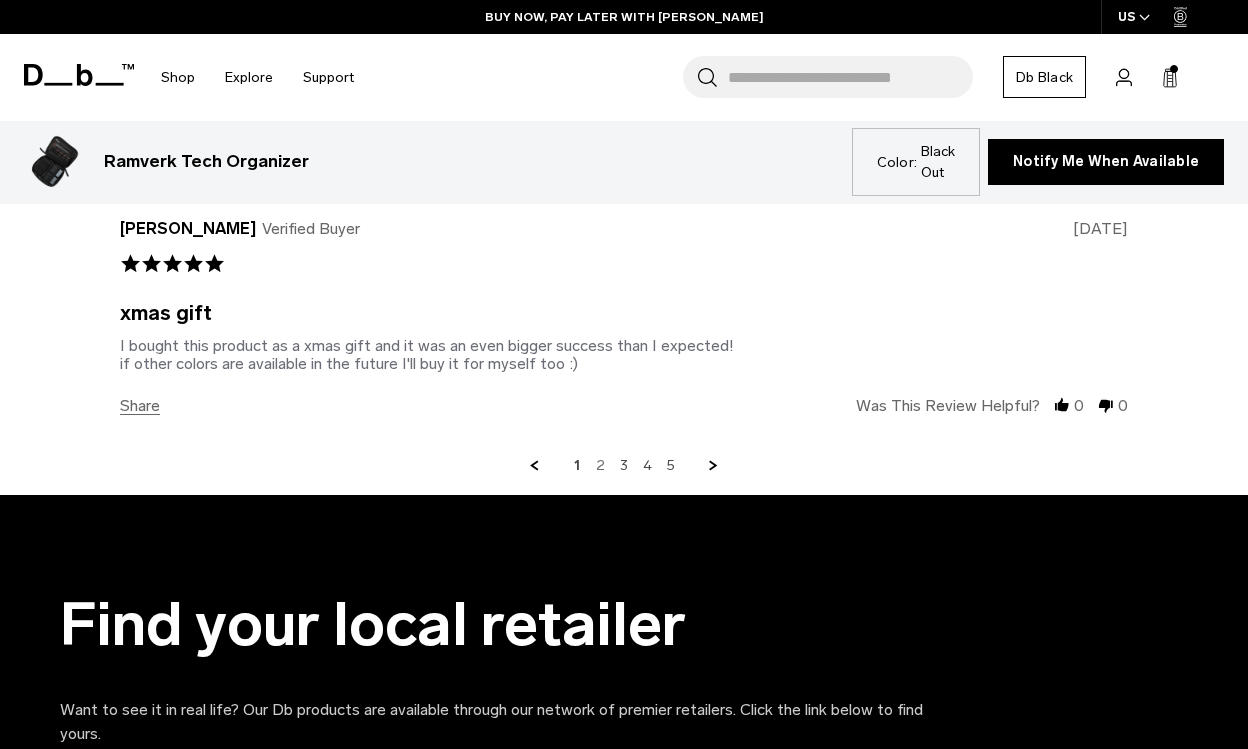 click on "2" at bounding box center [600, 466] 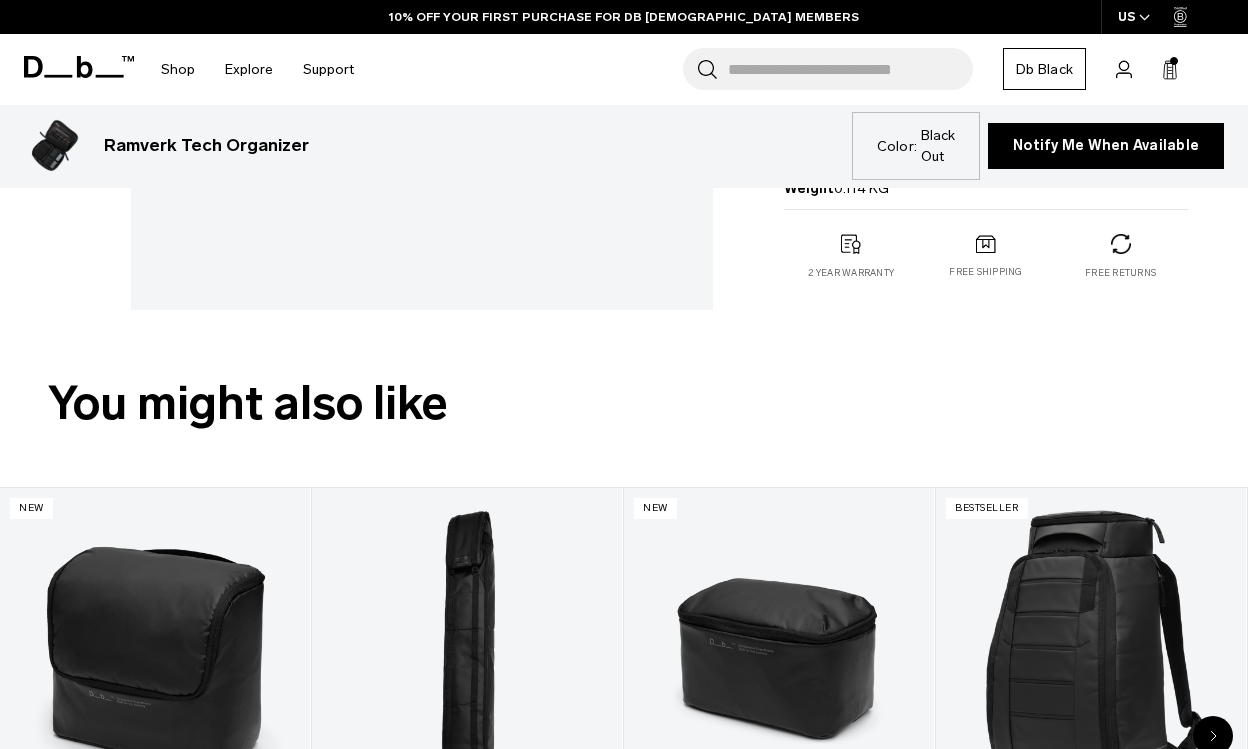 scroll, scrollTop: 31, scrollLeft: 0, axis: vertical 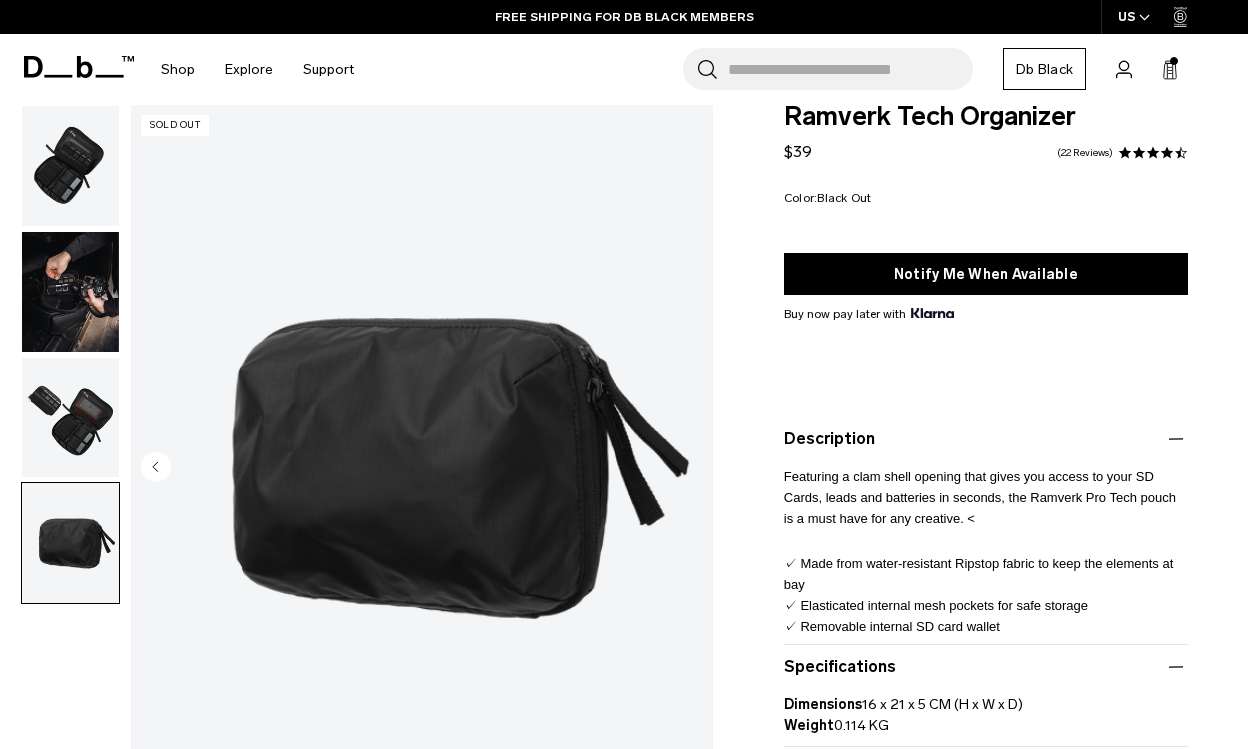 click 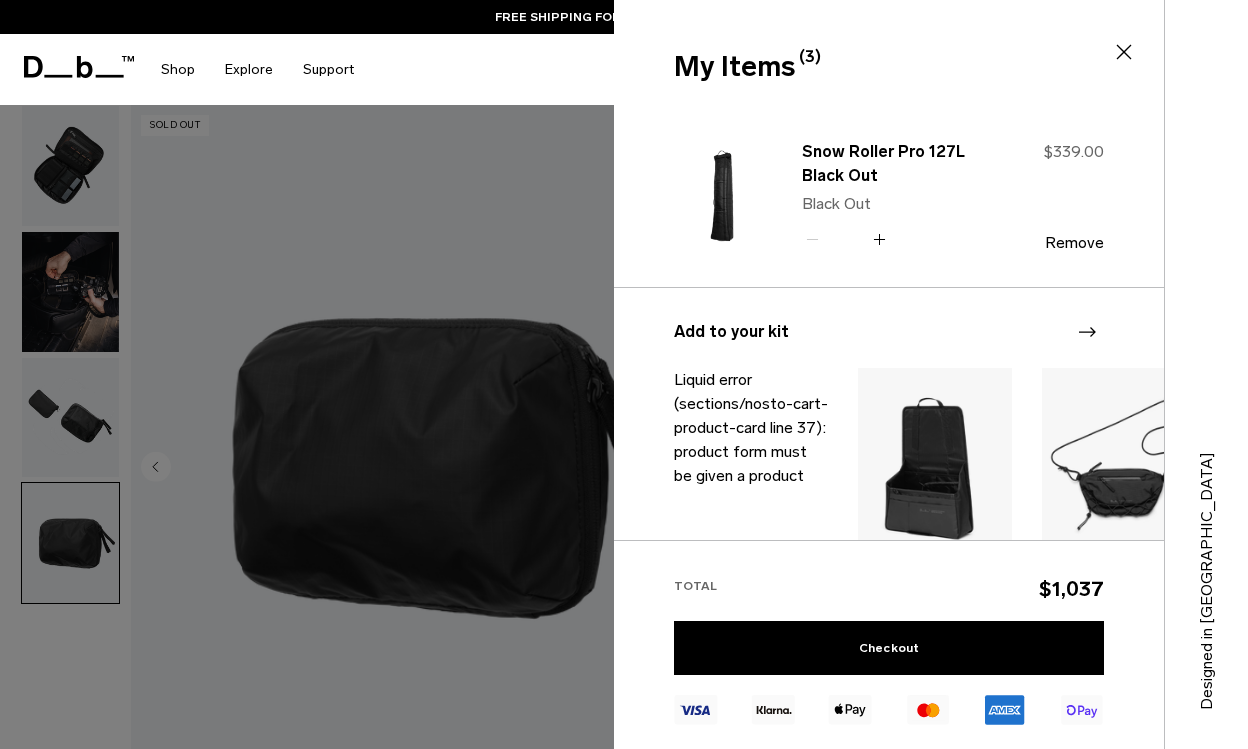 scroll, scrollTop: 473, scrollLeft: 0, axis: vertical 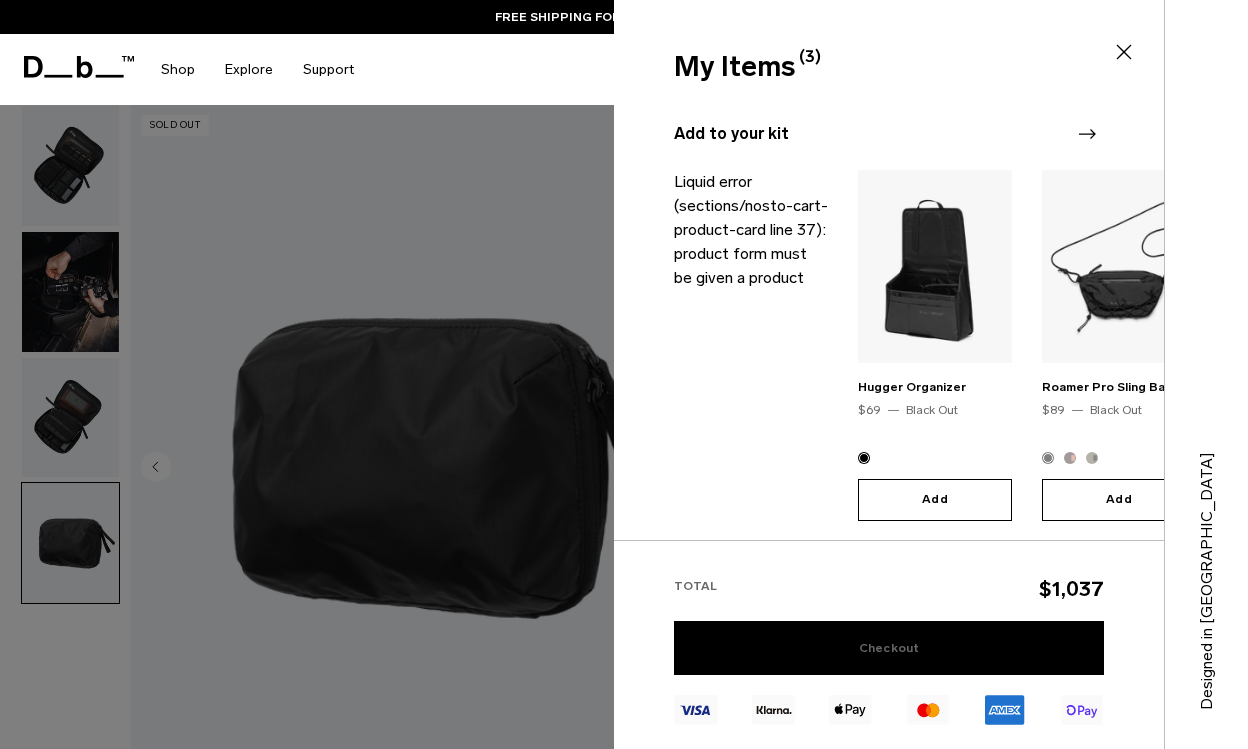 click on "Checkout" at bounding box center [889, 648] 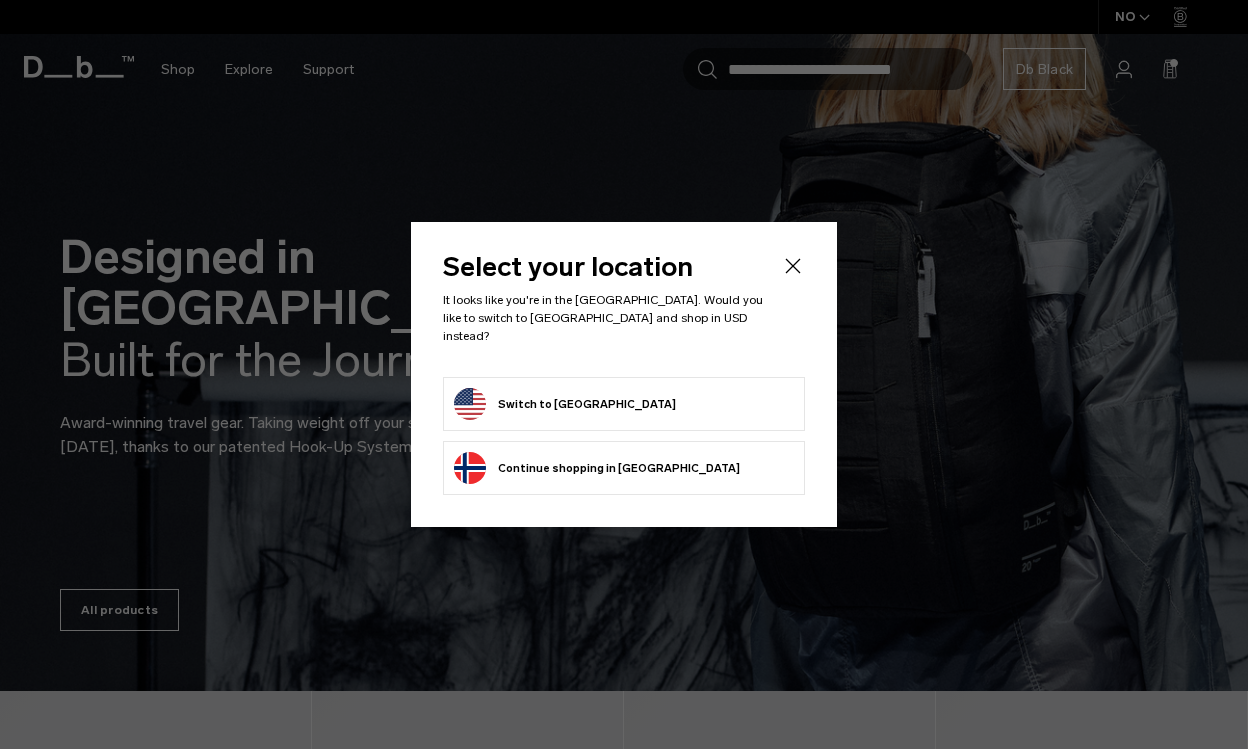 scroll, scrollTop: 0, scrollLeft: 0, axis: both 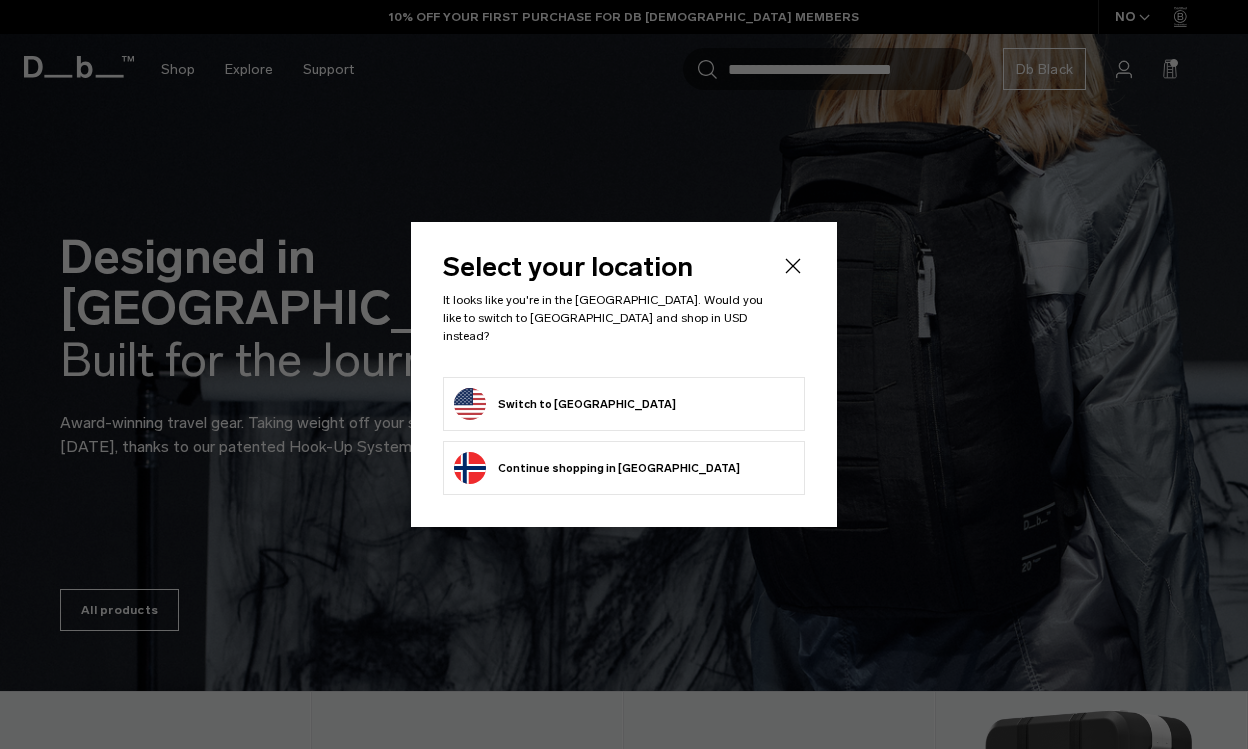 click on "Switch to United States" at bounding box center (565, 404) 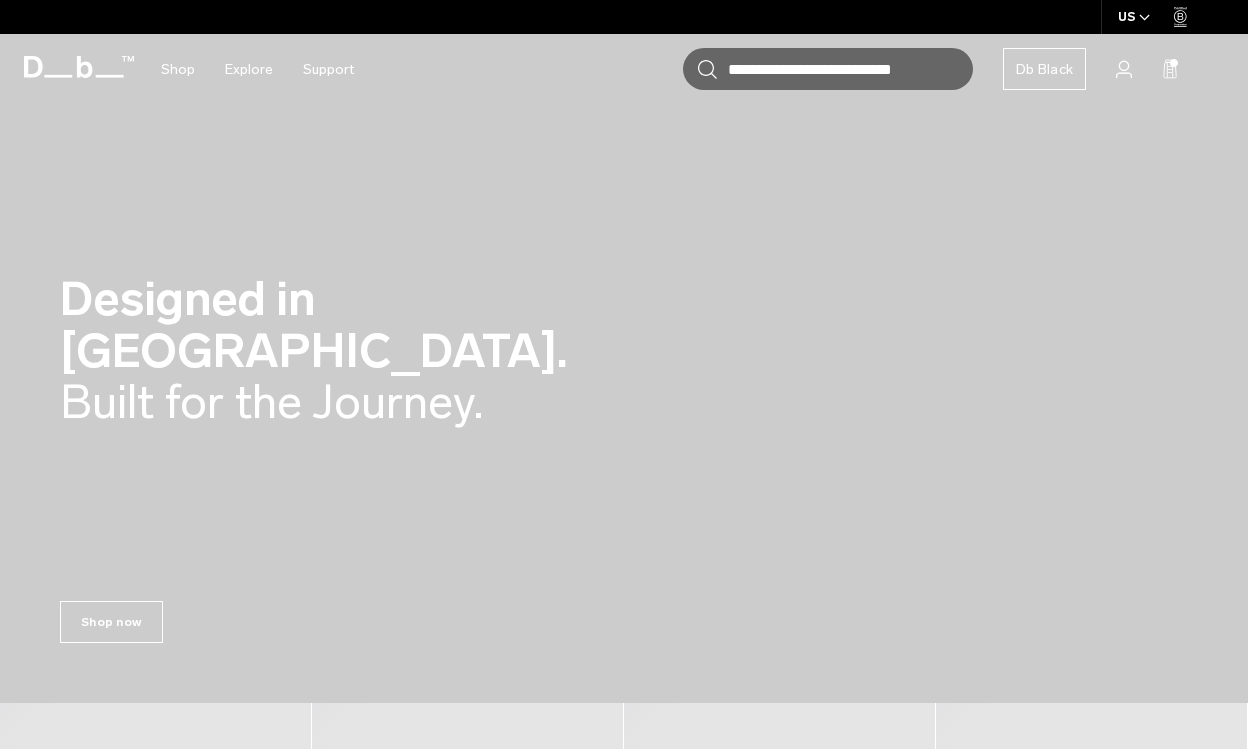 scroll, scrollTop: 0, scrollLeft: 0, axis: both 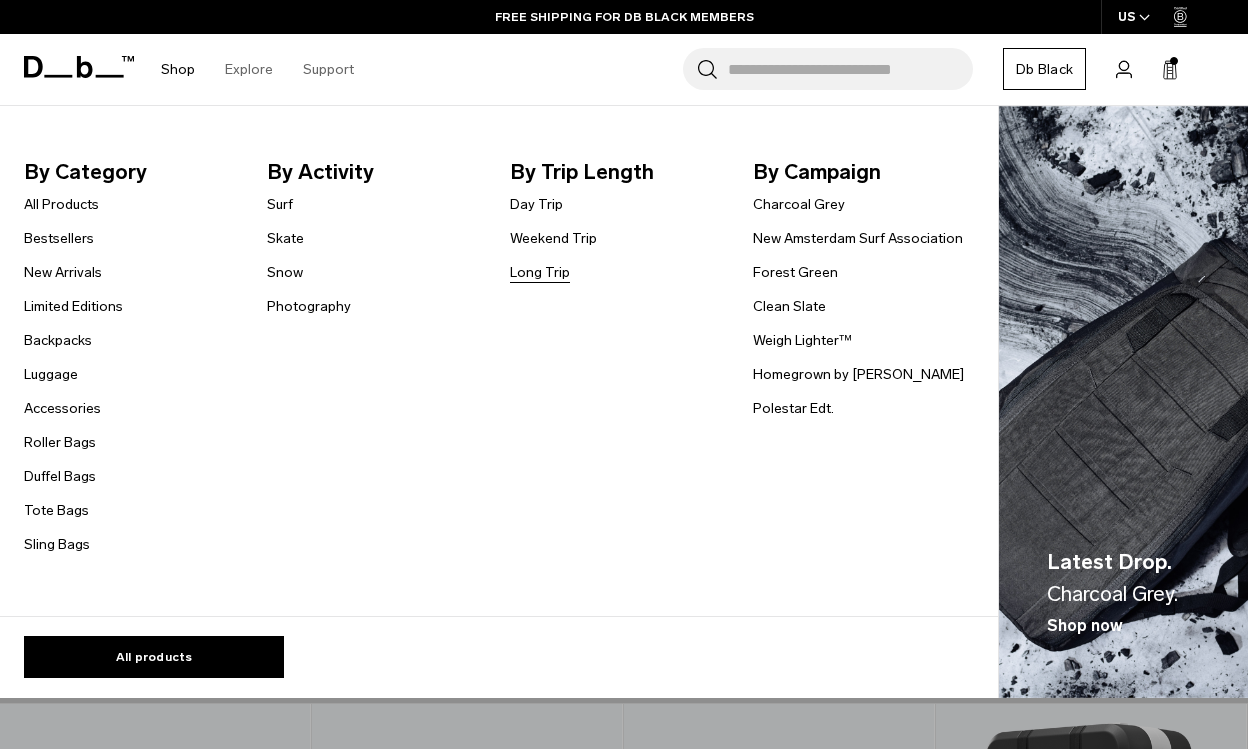click on "Long Trip" at bounding box center [540, 272] 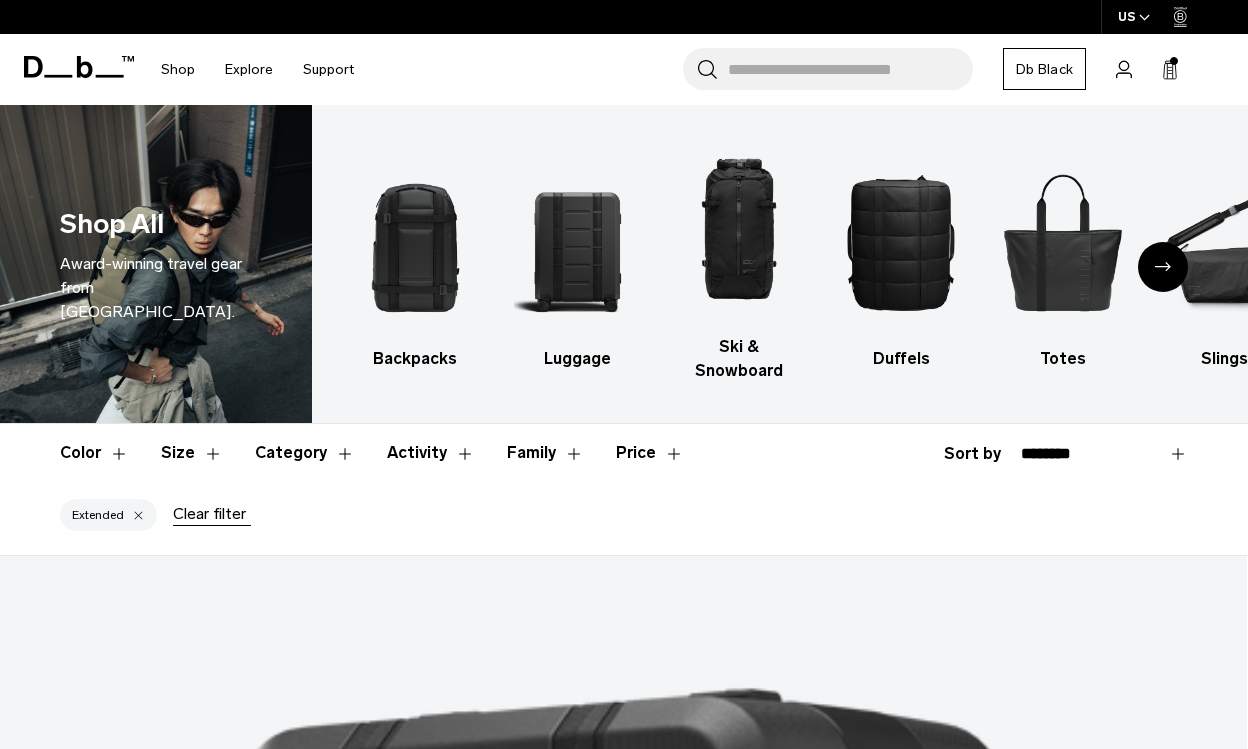 scroll, scrollTop: 0, scrollLeft: 0, axis: both 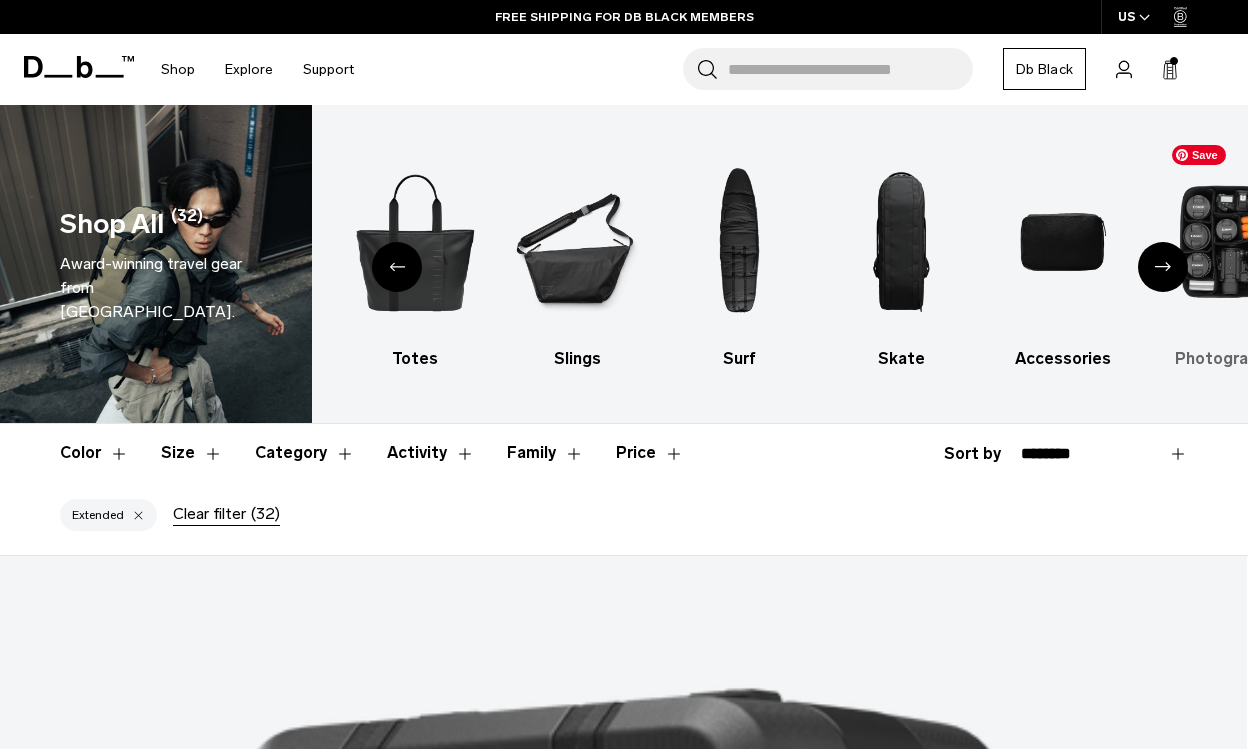 click at bounding box center (1225, 242) 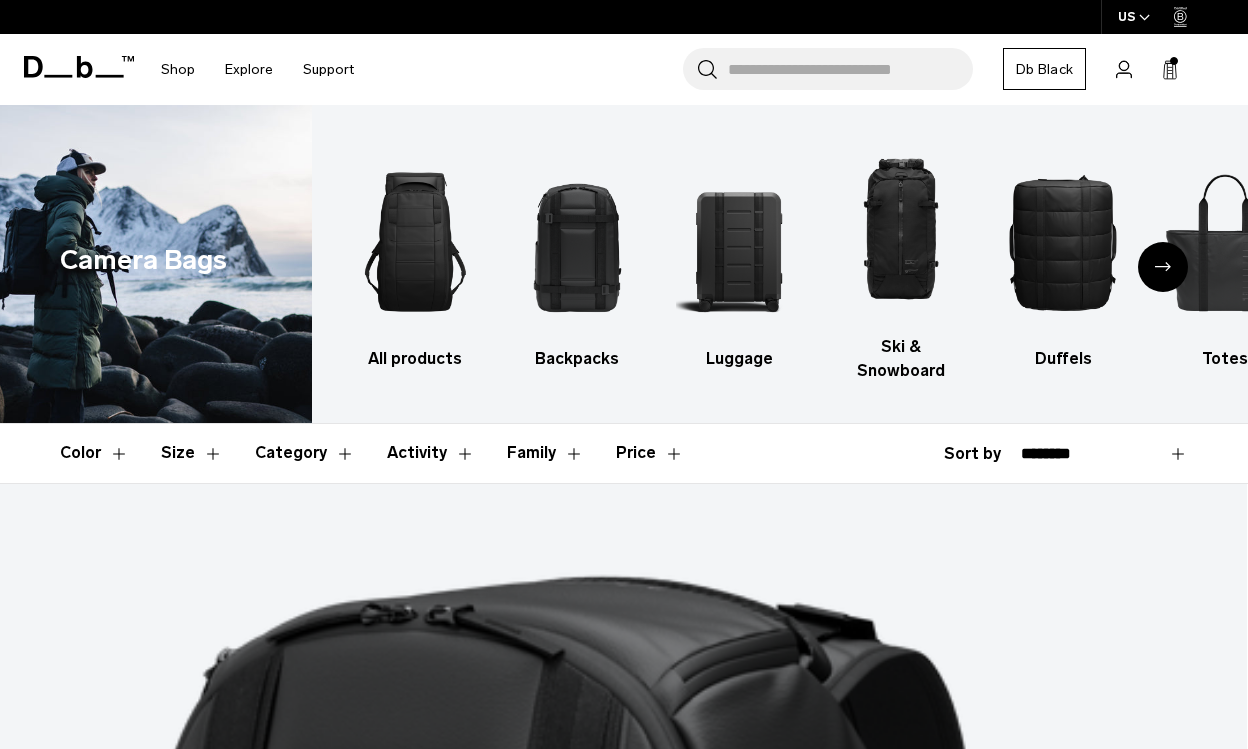 scroll, scrollTop: 0, scrollLeft: 0, axis: both 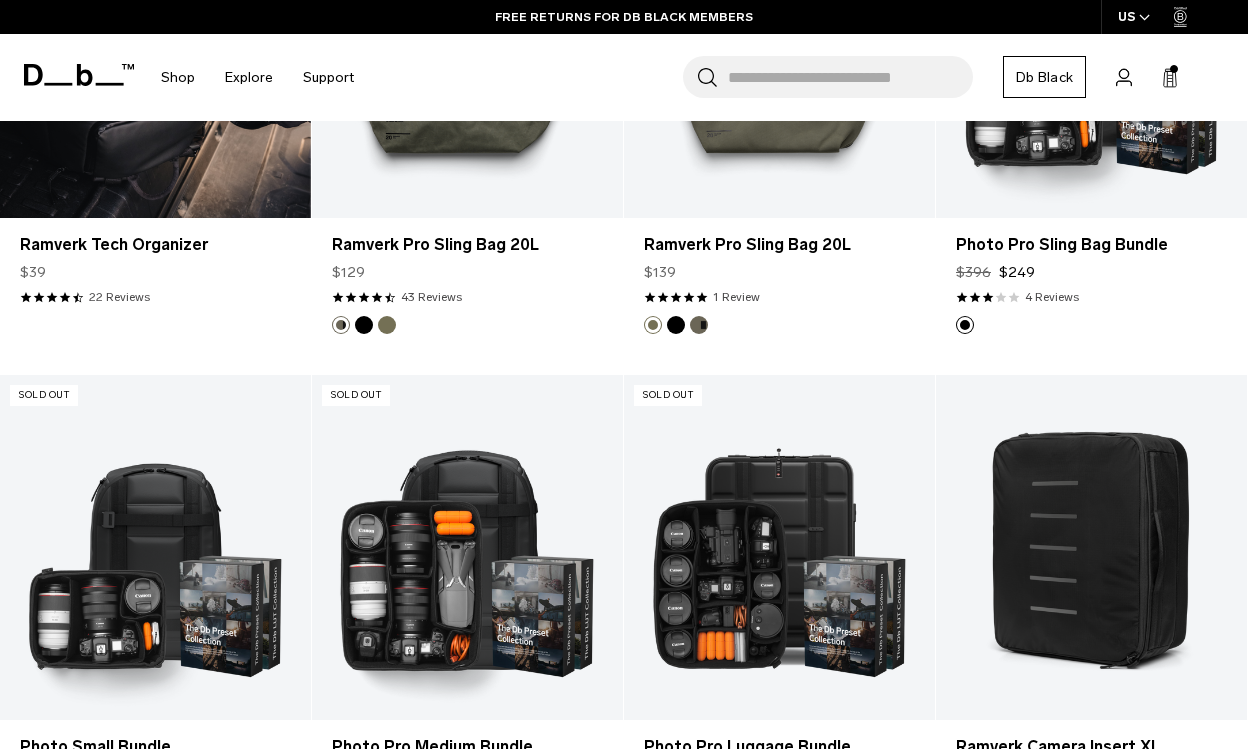 click at bounding box center (155, 45) 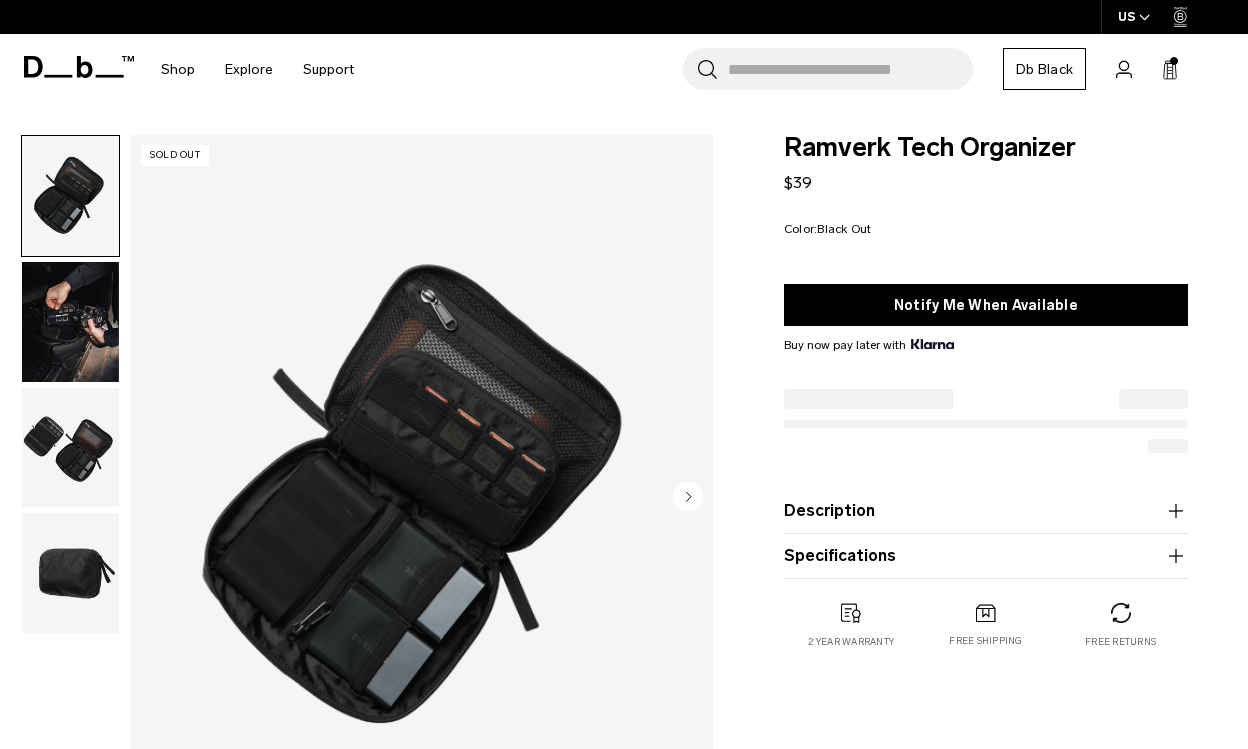 scroll, scrollTop: 0, scrollLeft: 0, axis: both 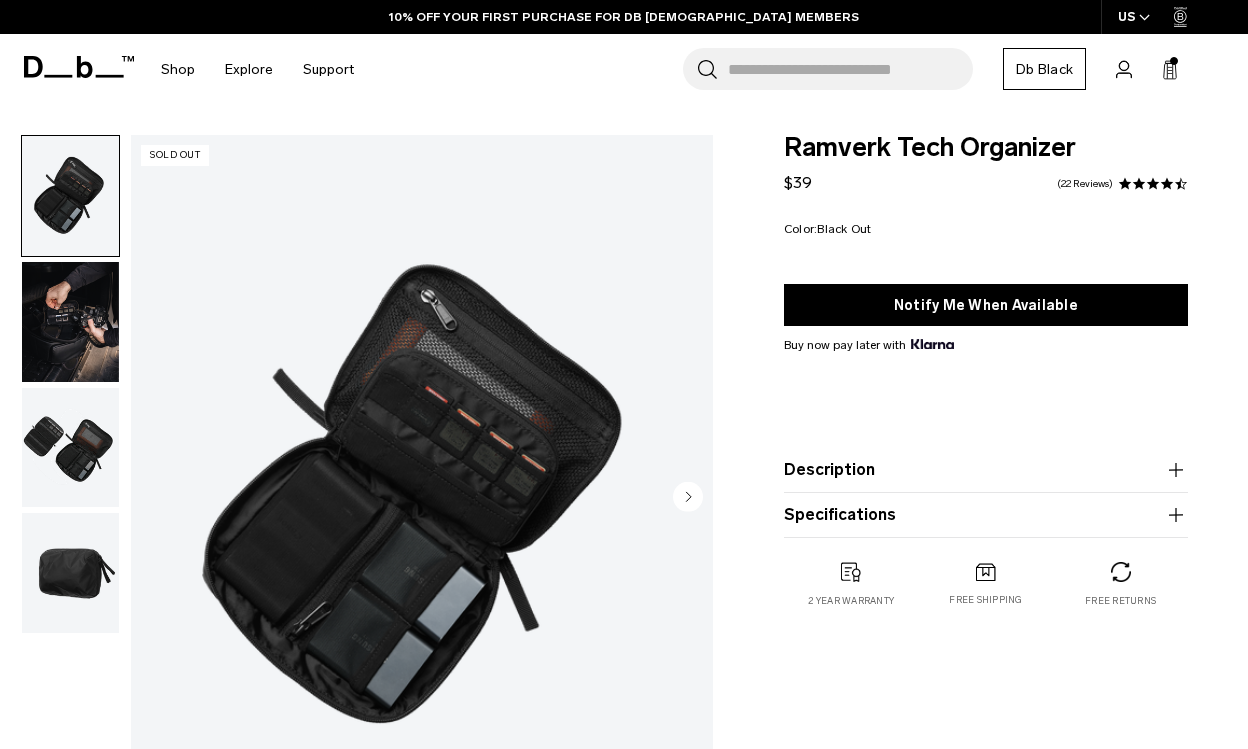 click at bounding box center [70, 573] 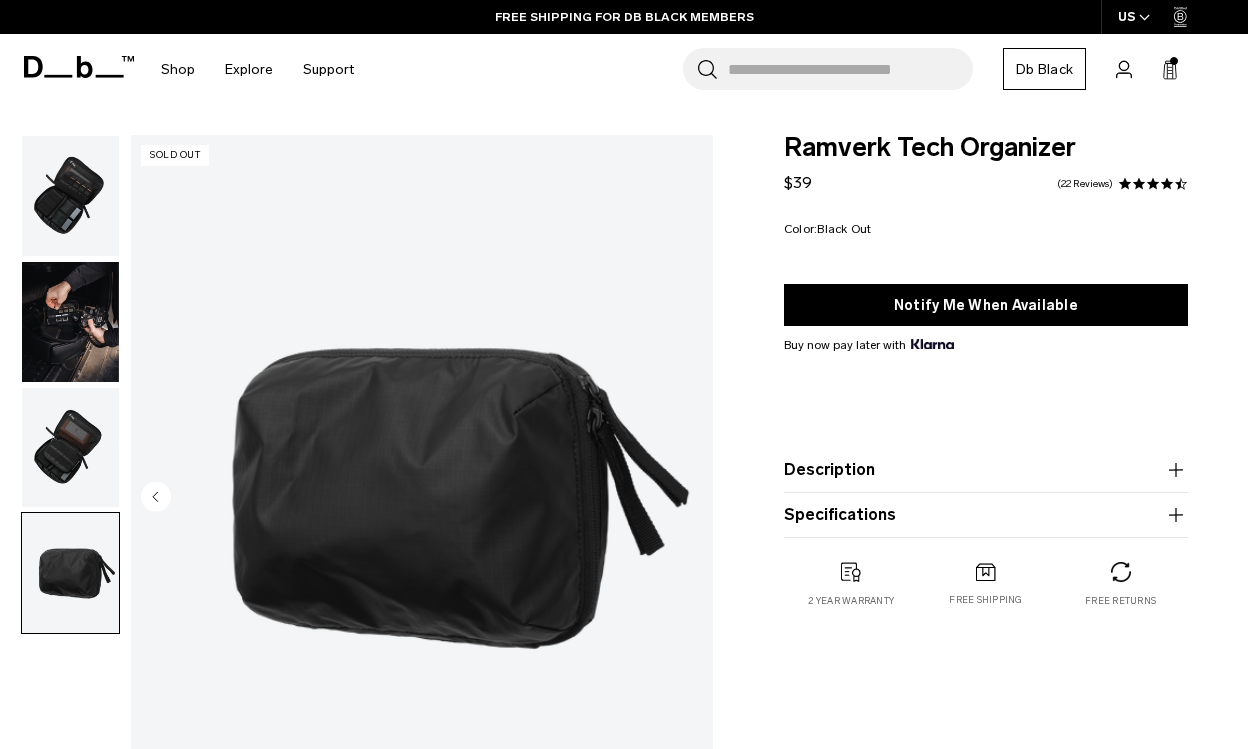 click at bounding box center [70, 196] 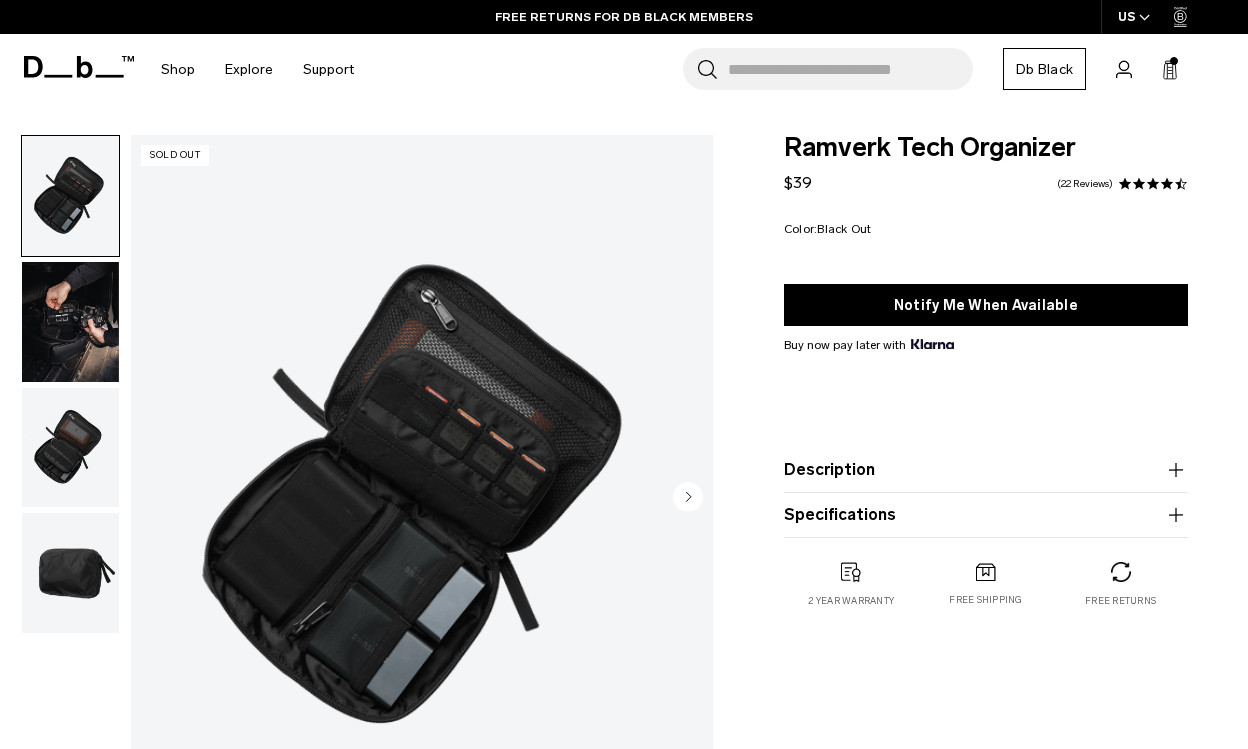 click 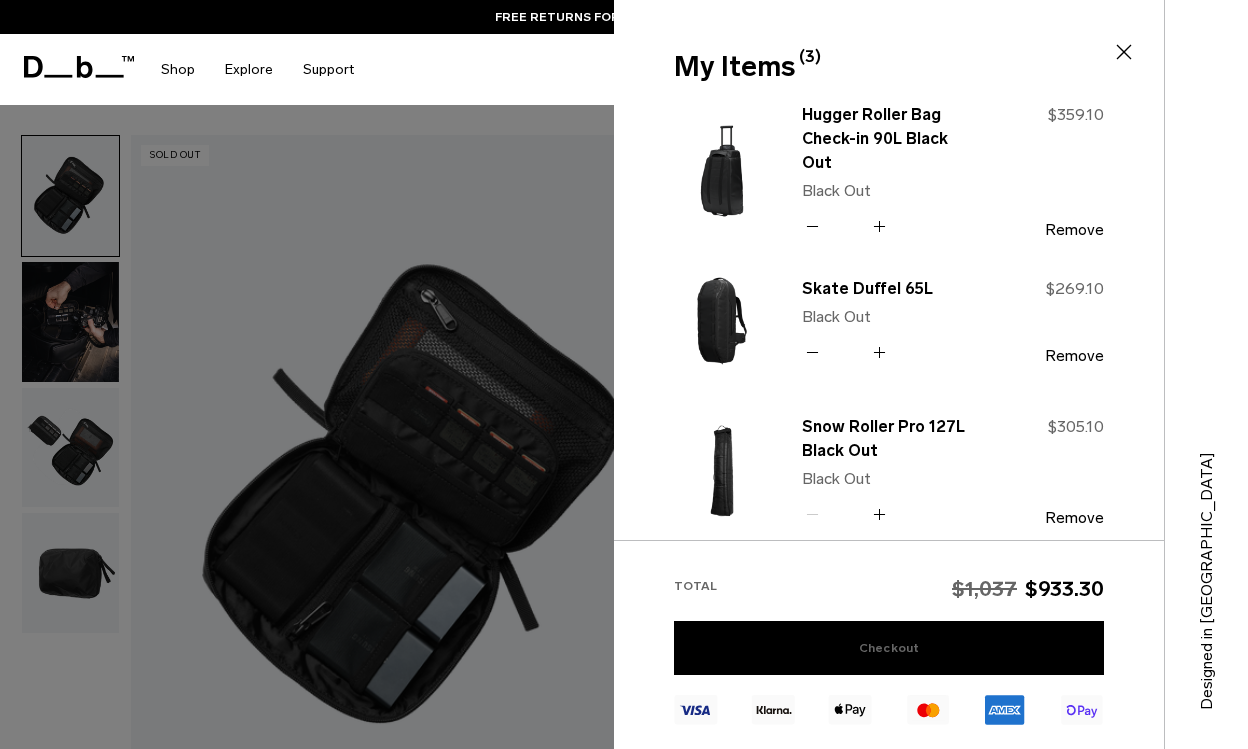 click on "Checkout" at bounding box center [889, 648] 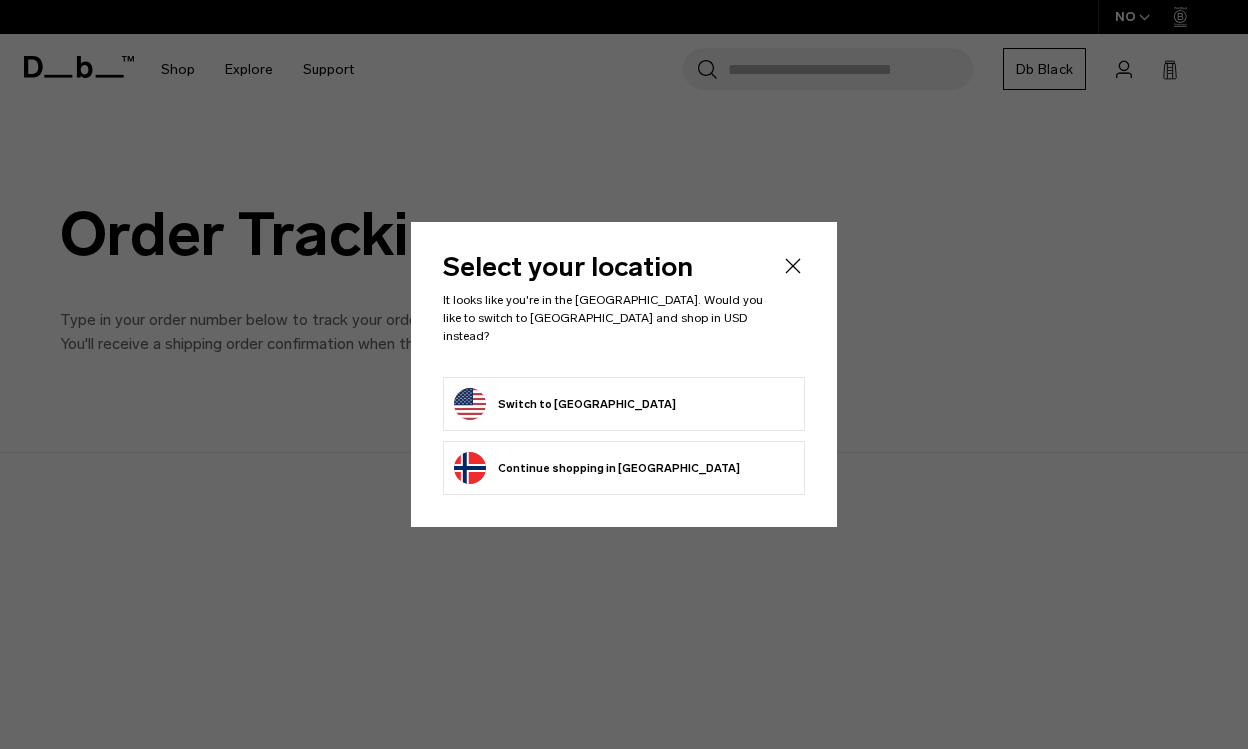 scroll, scrollTop: 0, scrollLeft: 0, axis: both 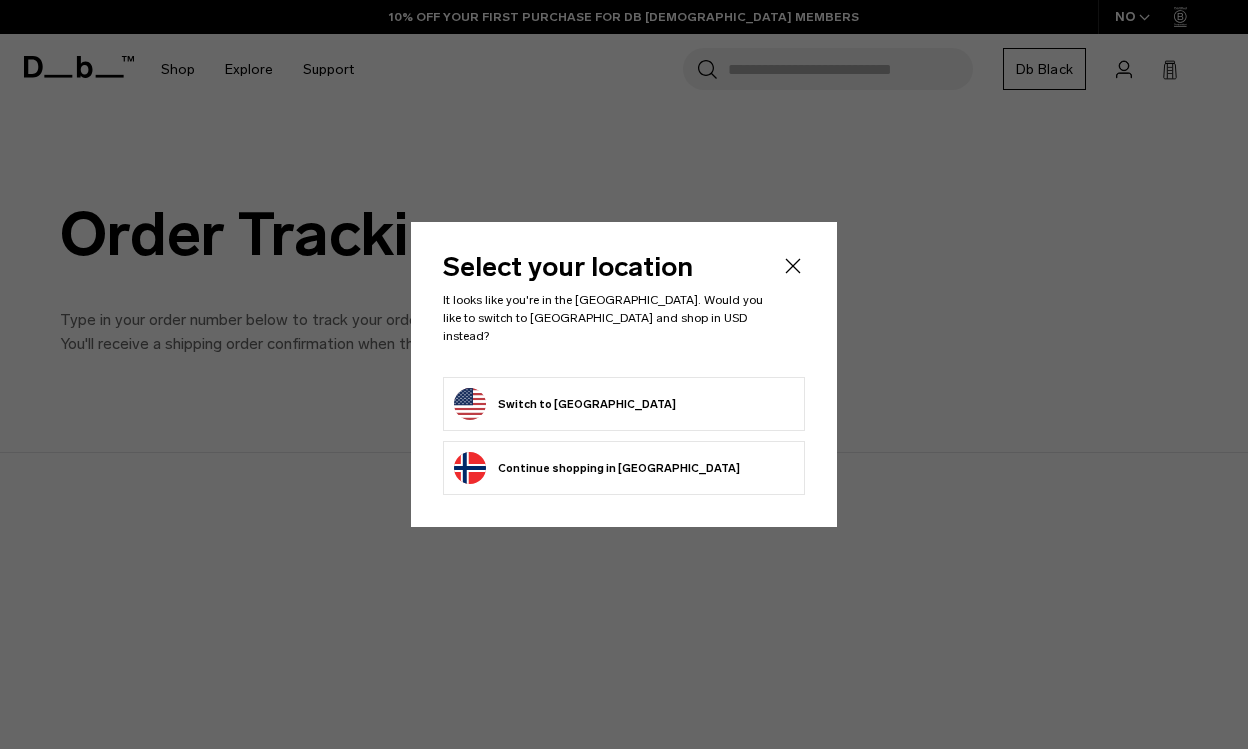 click on "Switch to United States" at bounding box center (624, 404) 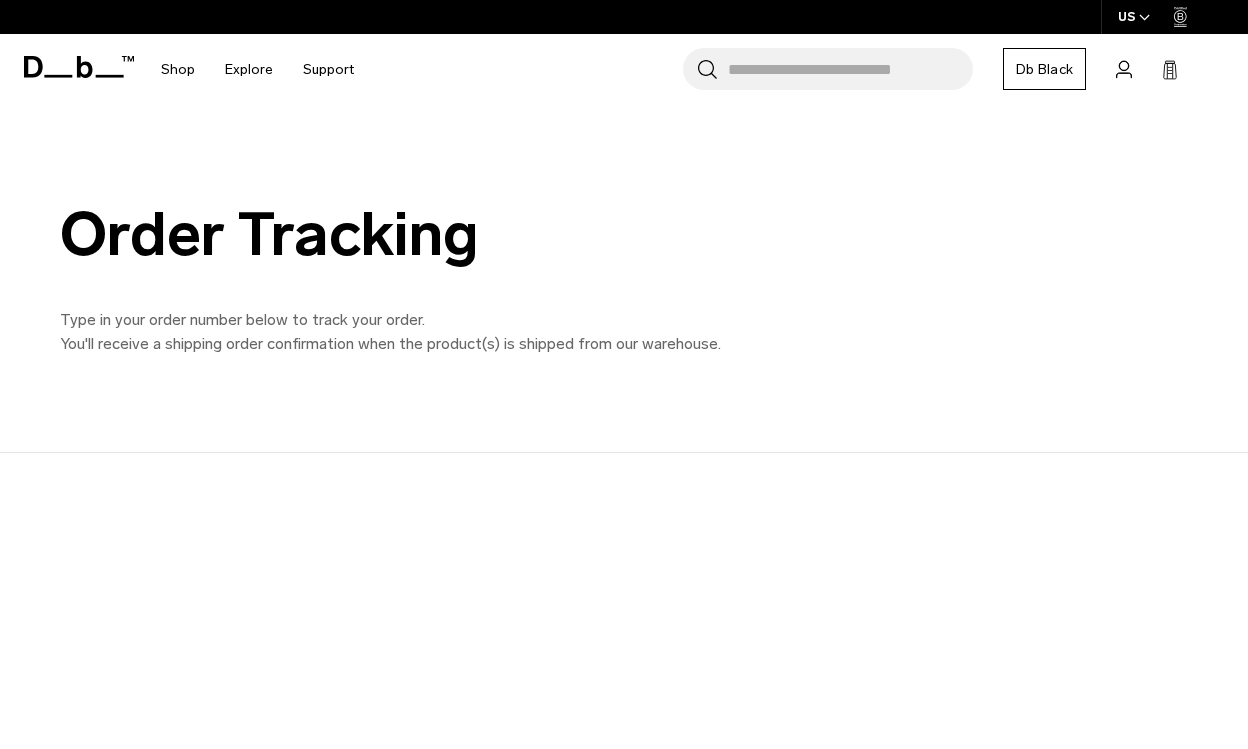 scroll, scrollTop: 0, scrollLeft: 0, axis: both 